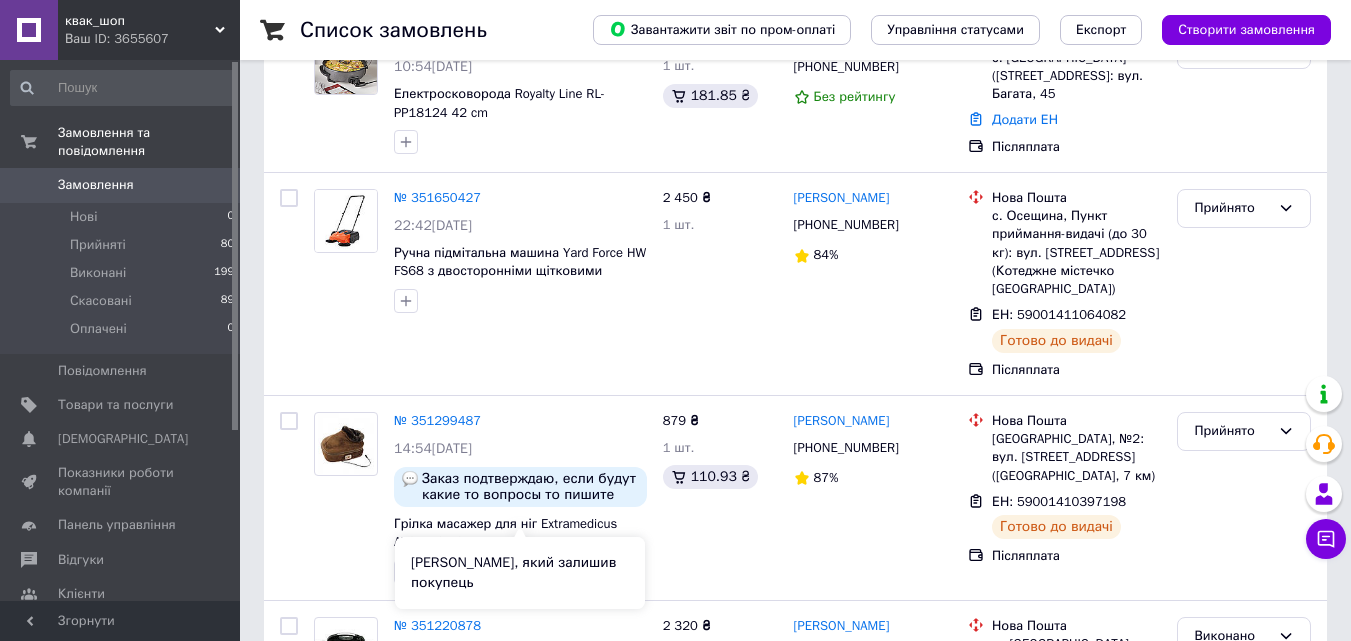 scroll, scrollTop: 100, scrollLeft: 0, axis: vertical 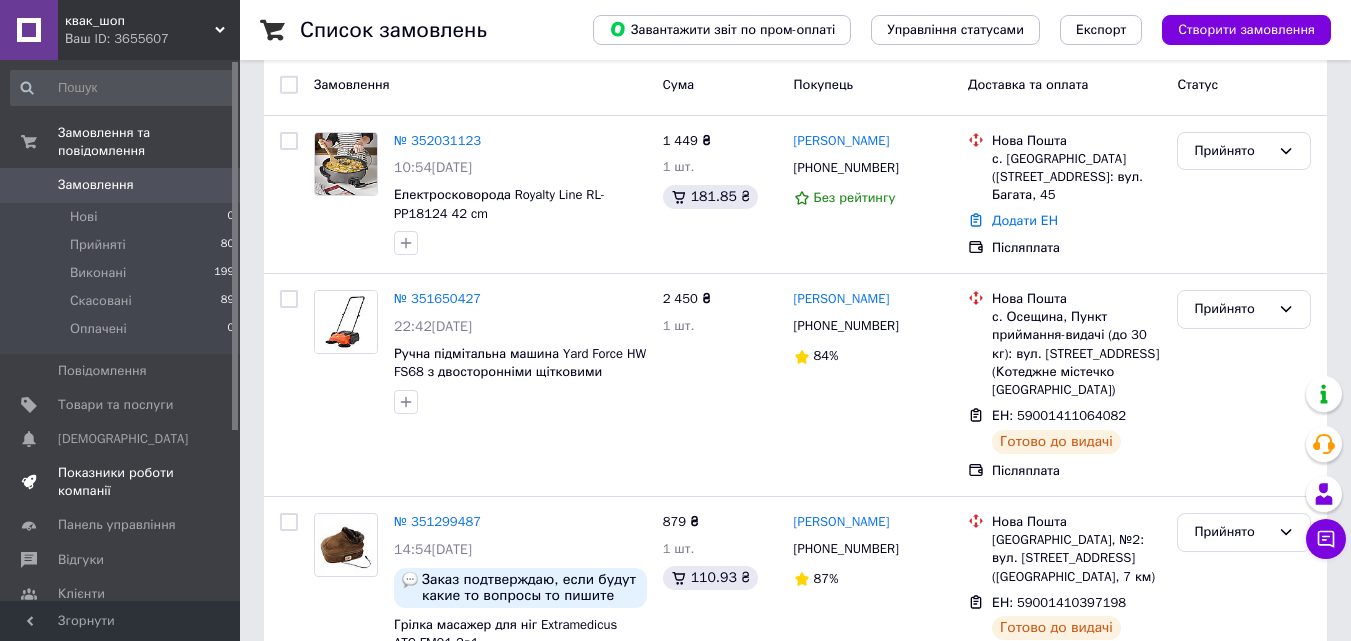 click on "Показники роботи компанії" at bounding box center (121, 482) 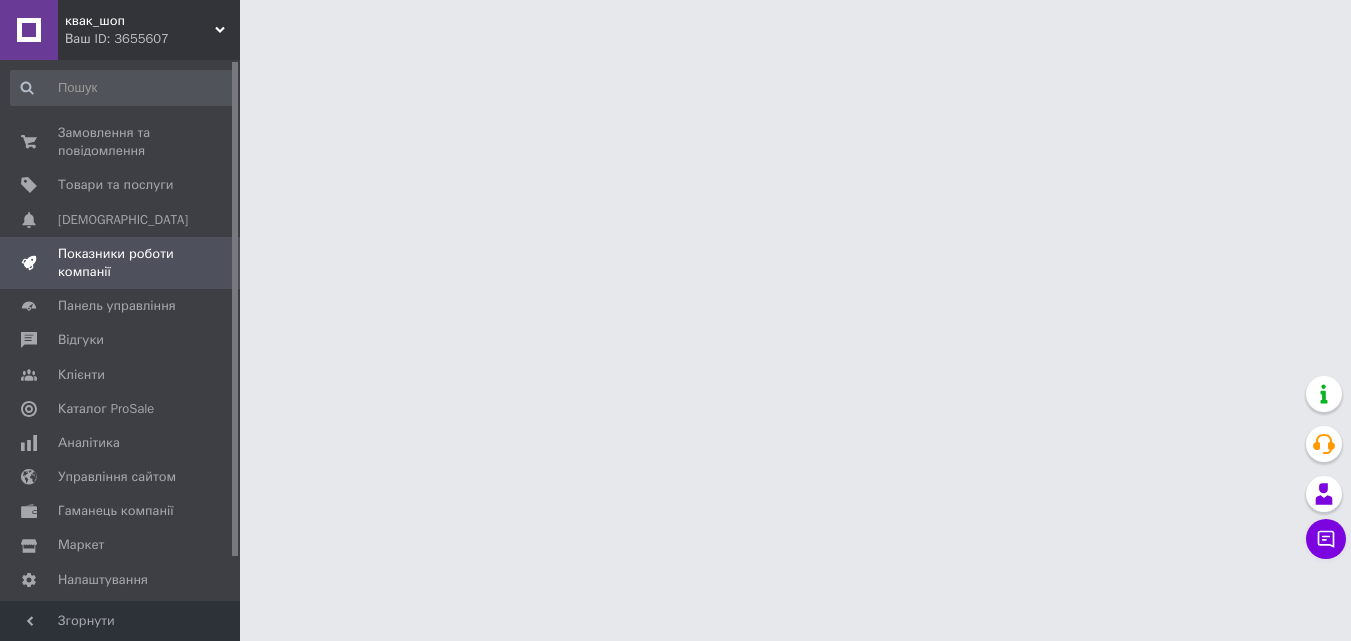 scroll, scrollTop: 0, scrollLeft: 0, axis: both 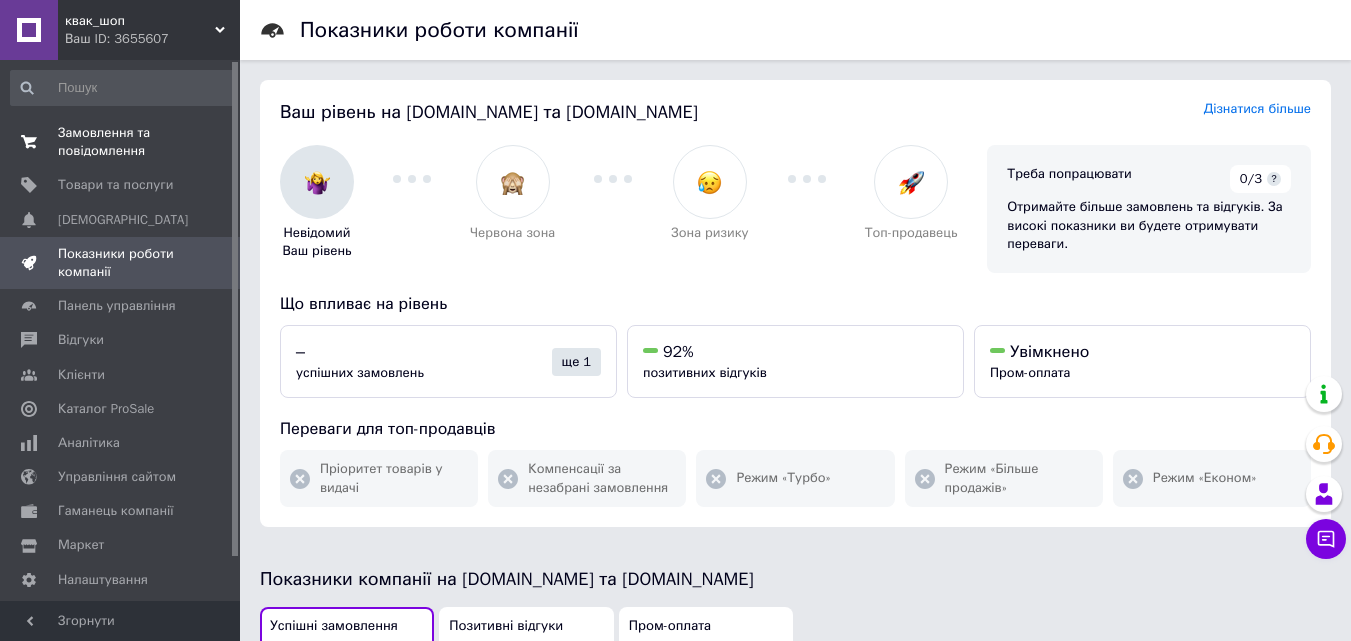 click on "Замовлення та повідомлення" at bounding box center (121, 142) 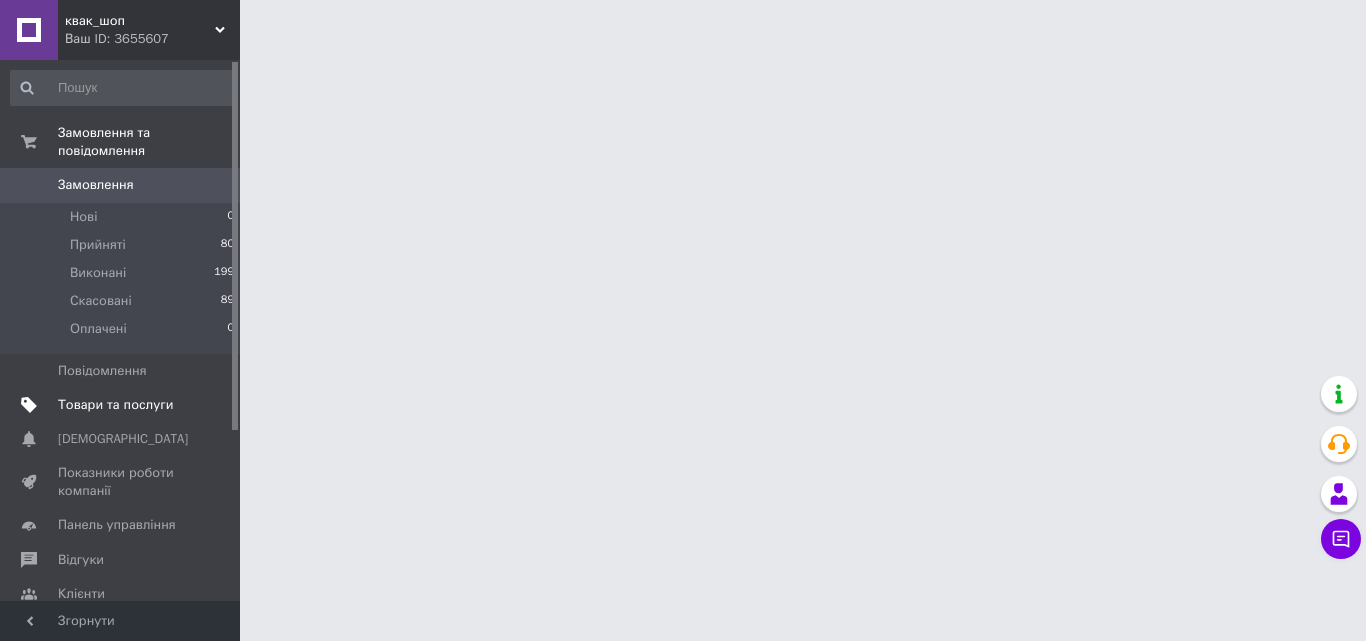 click on "Товари та послуги" at bounding box center [115, 405] 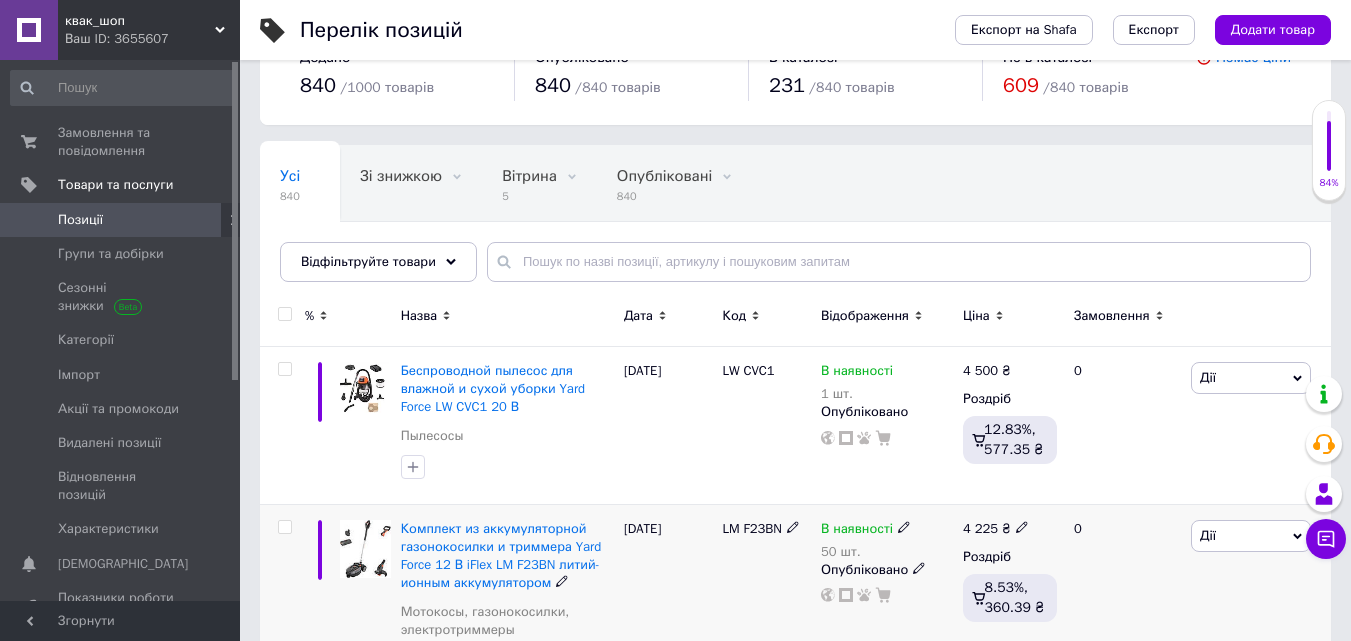 scroll, scrollTop: 200, scrollLeft: 0, axis: vertical 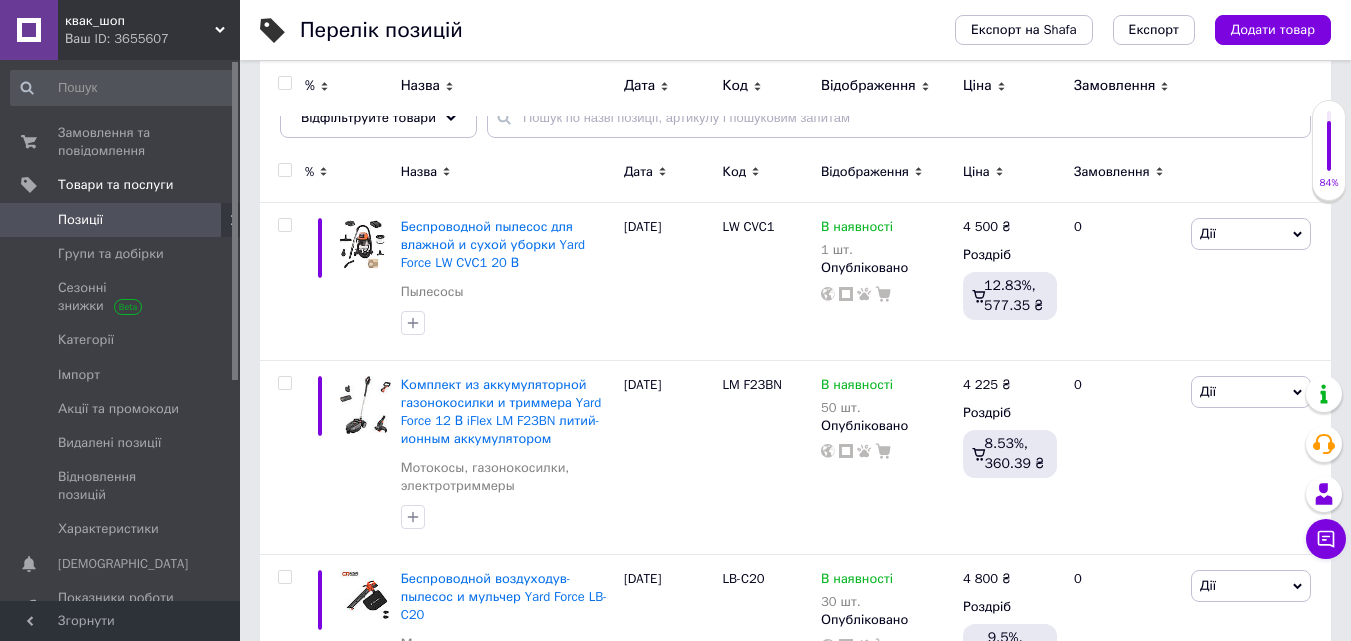 click at bounding box center [233, 220] 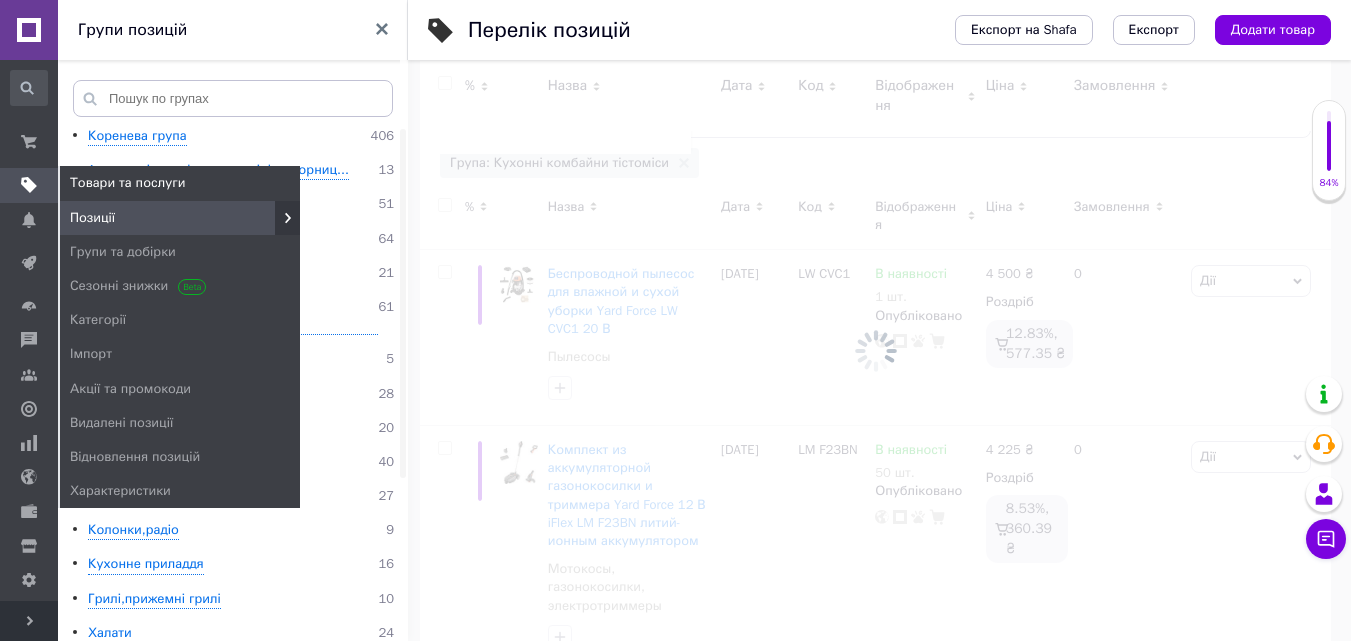 scroll, scrollTop: 0, scrollLeft: 146, axis: horizontal 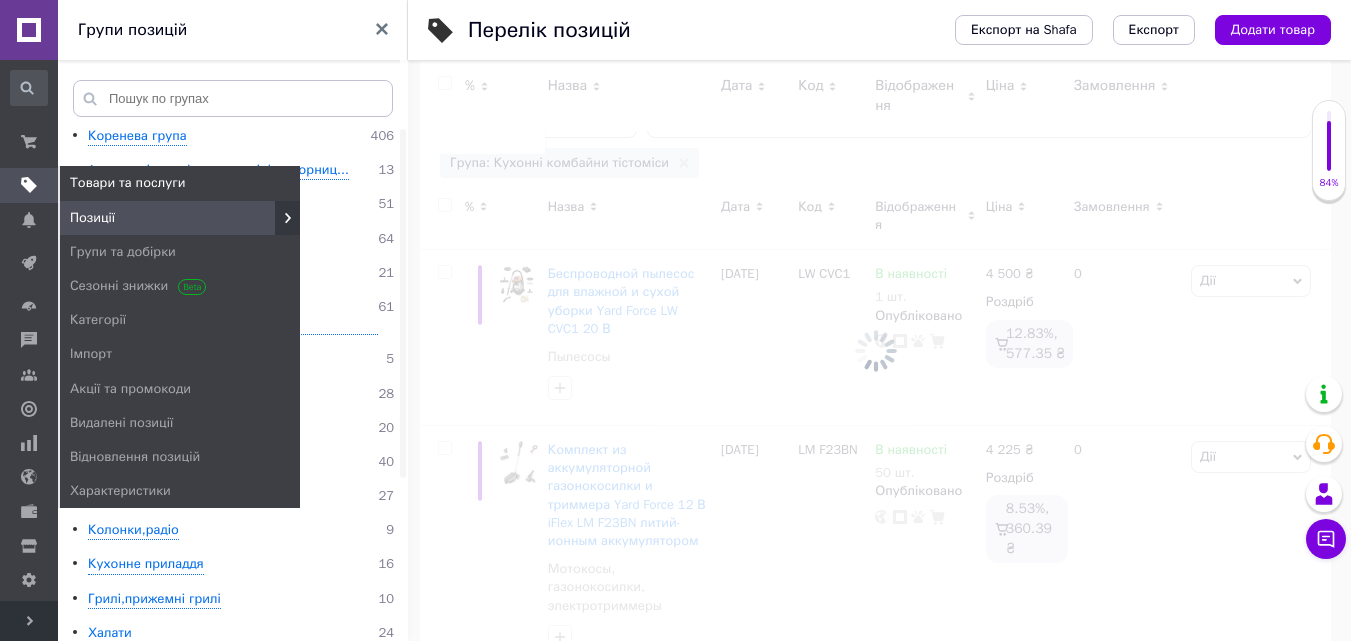 click at bounding box center [29, 185] 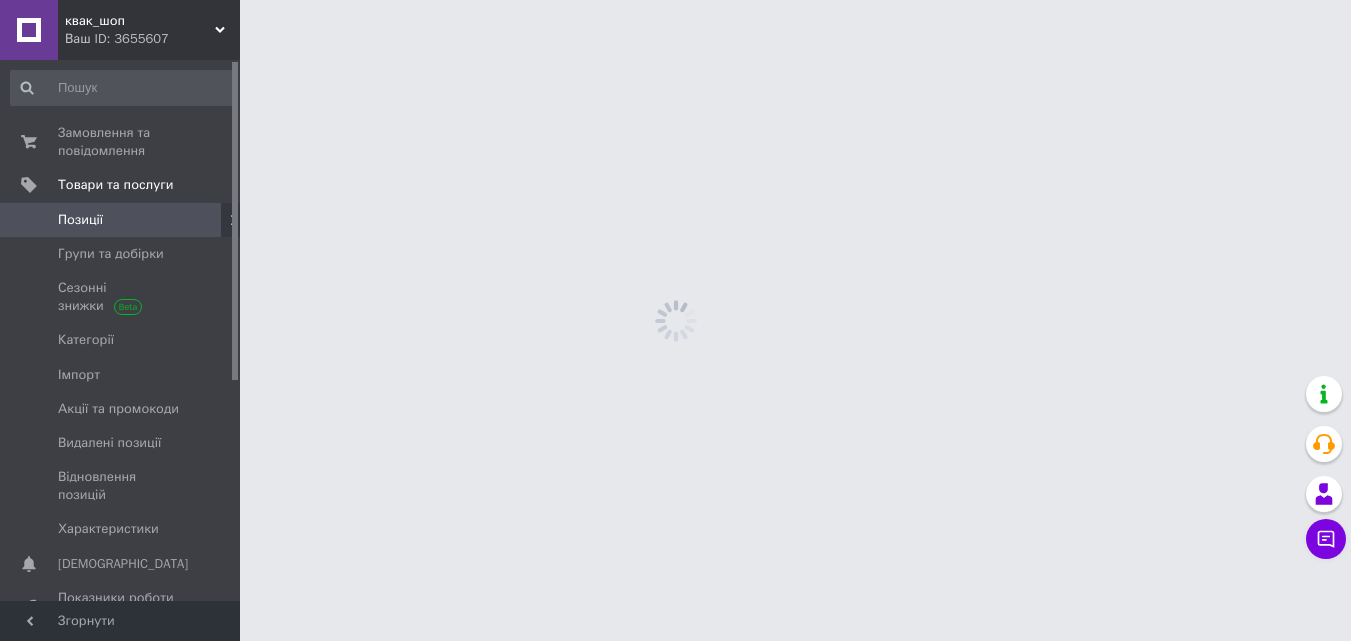 scroll, scrollTop: 0, scrollLeft: 0, axis: both 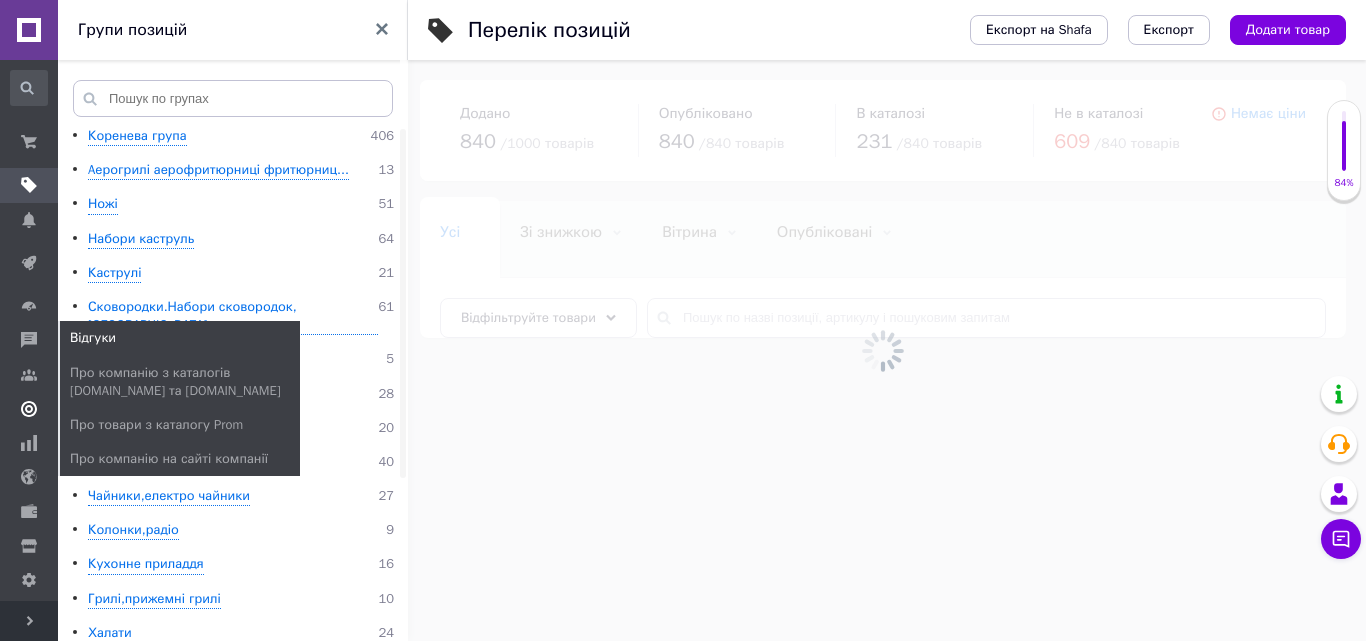 click at bounding box center (29, 409) 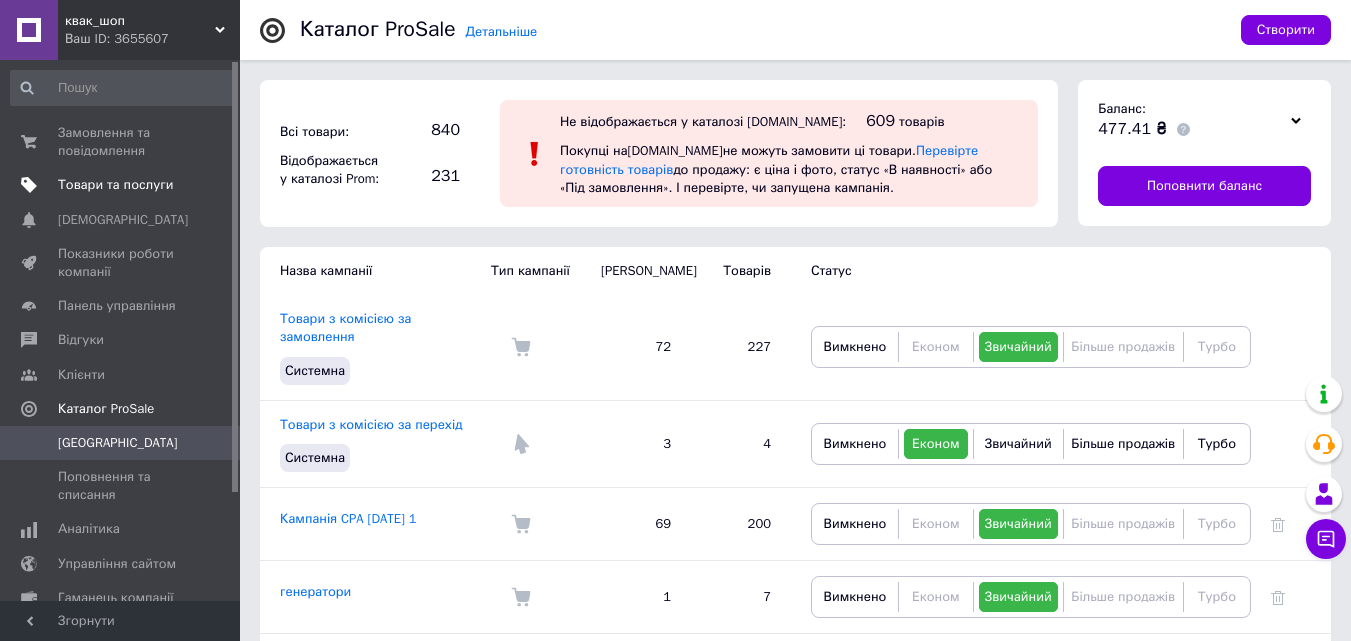 click on "Товари та послуги" at bounding box center [123, 185] 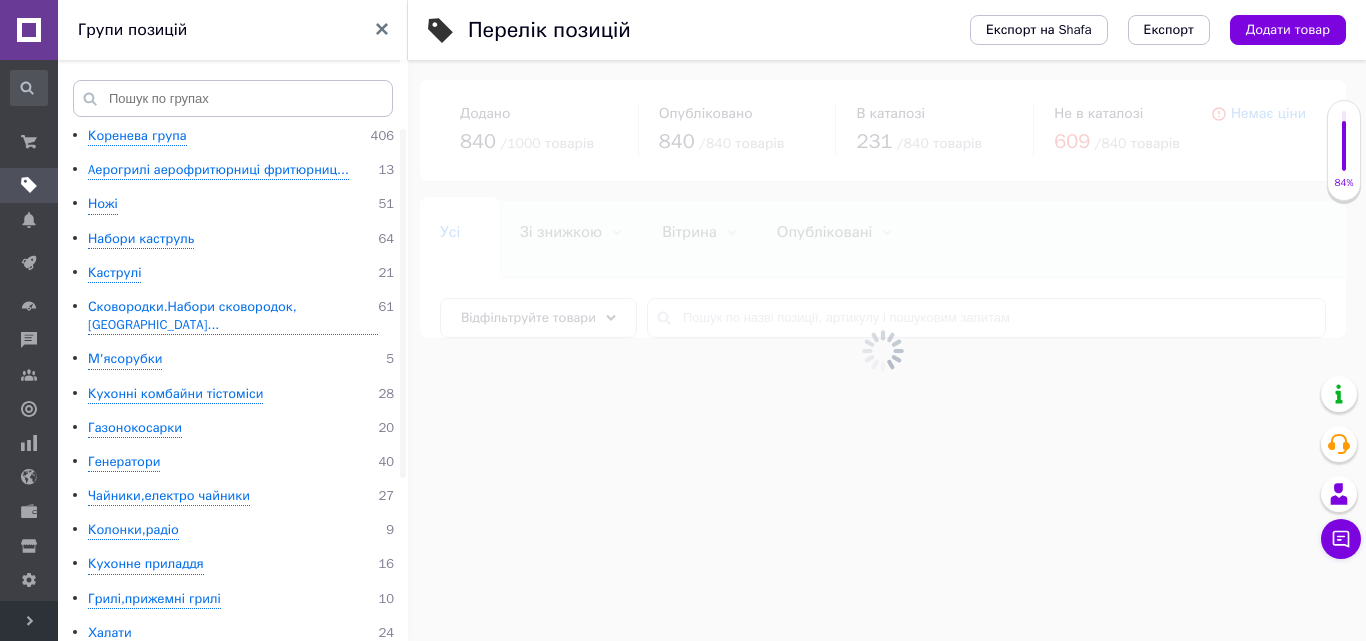 click on "Групи позицій" at bounding box center [233, 30] 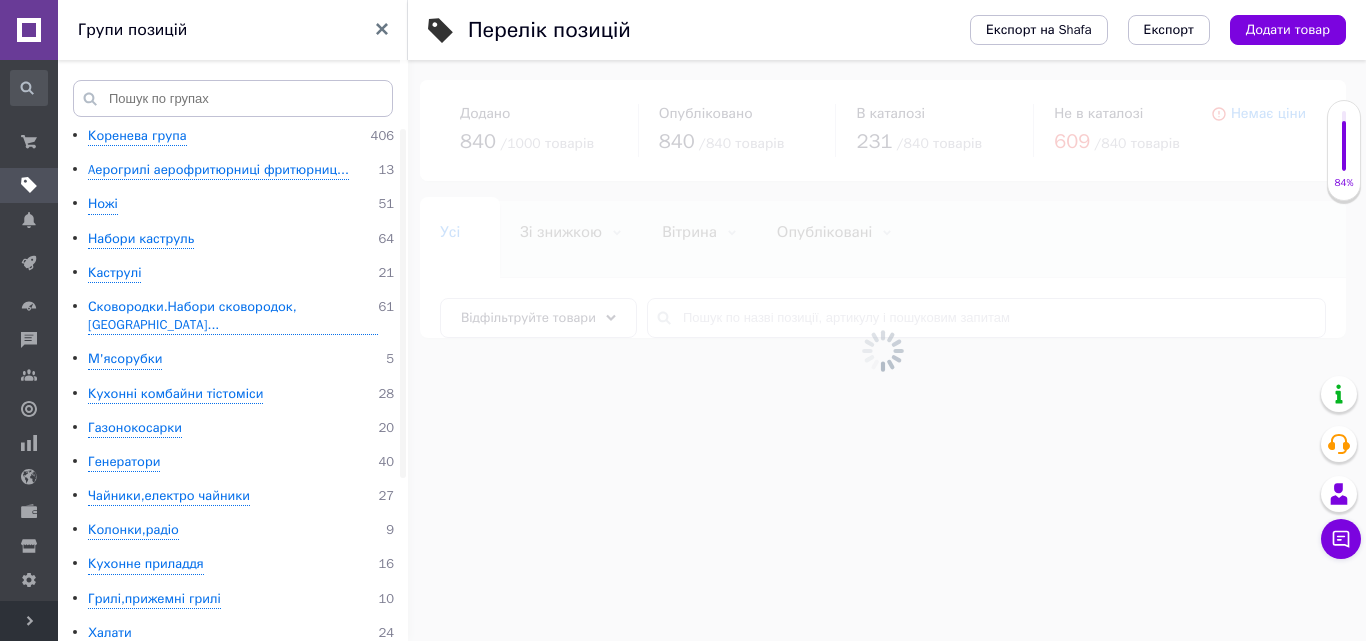 click 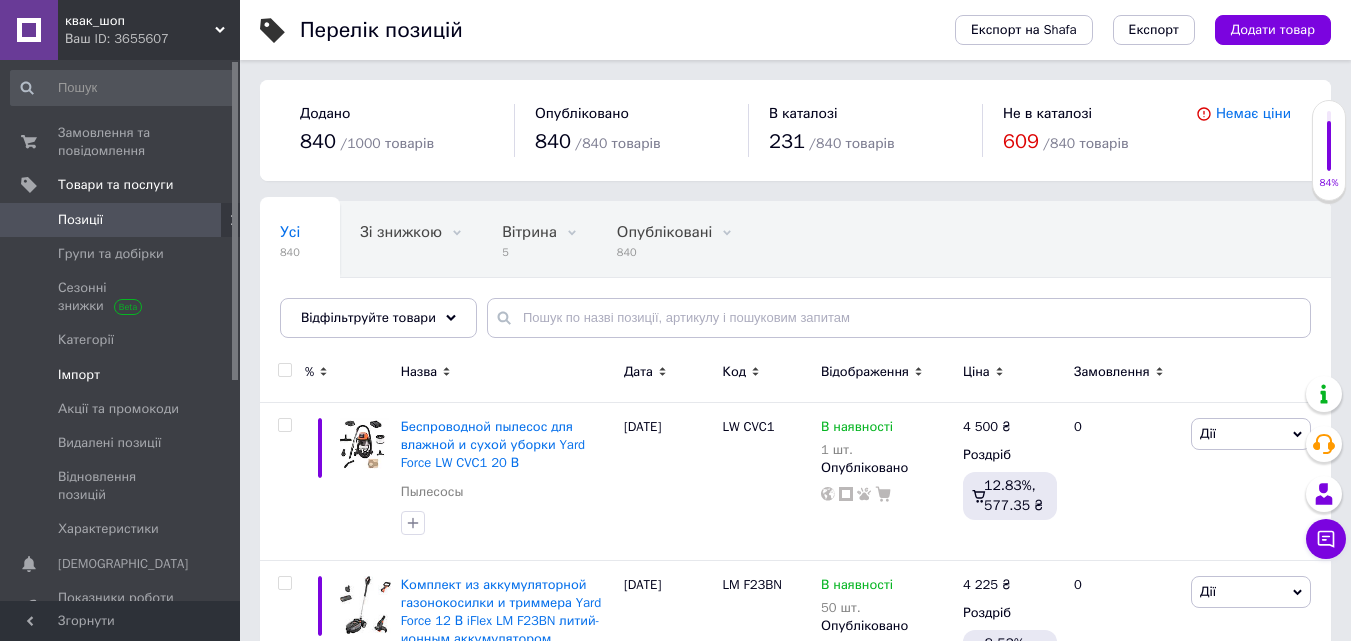 click on "Імпорт" at bounding box center [79, 375] 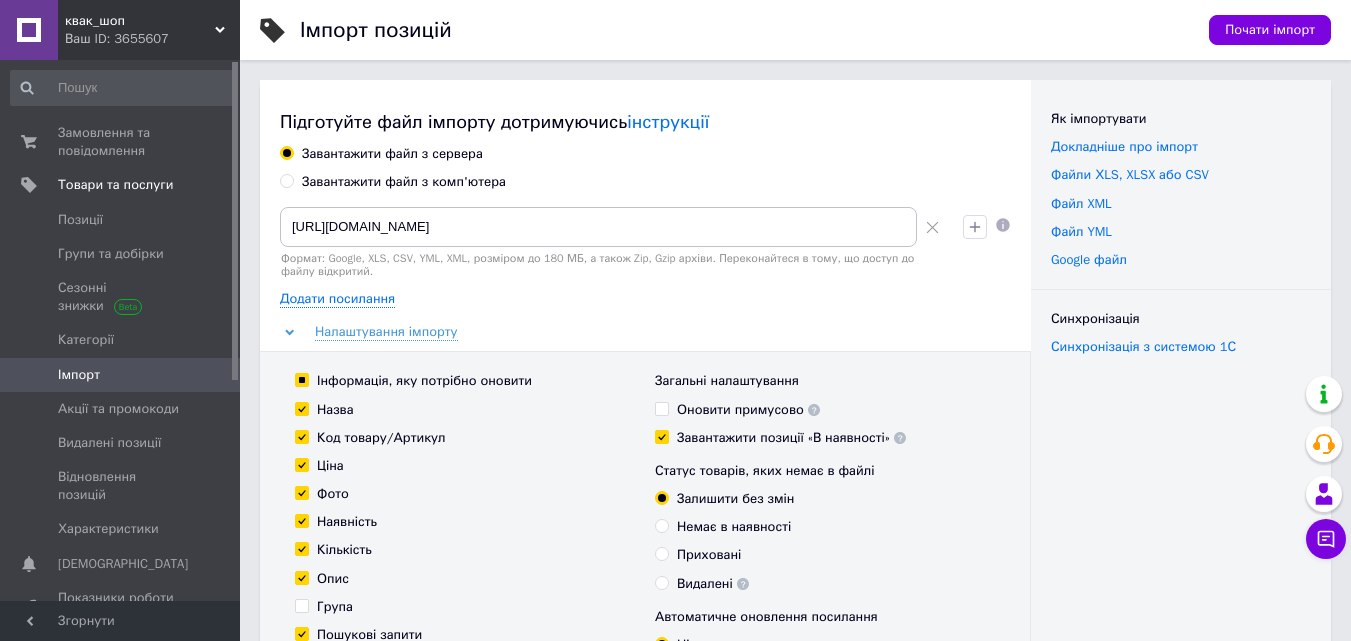 click 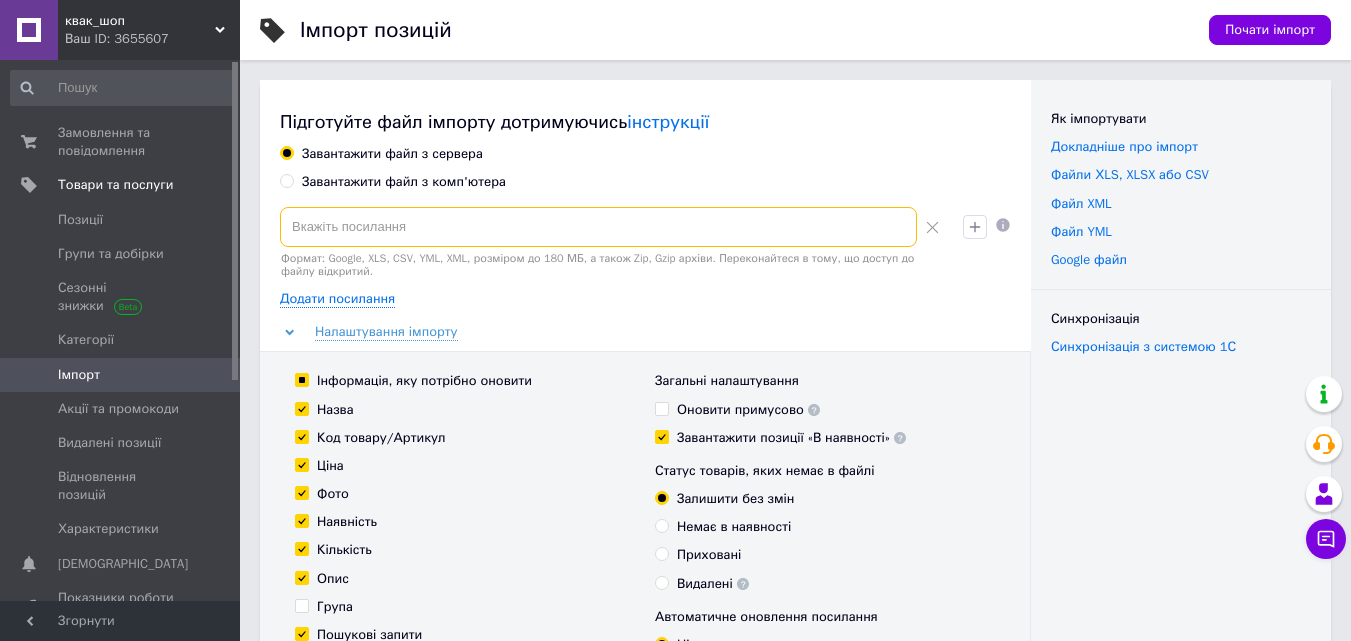 click at bounding box center [598, 227] 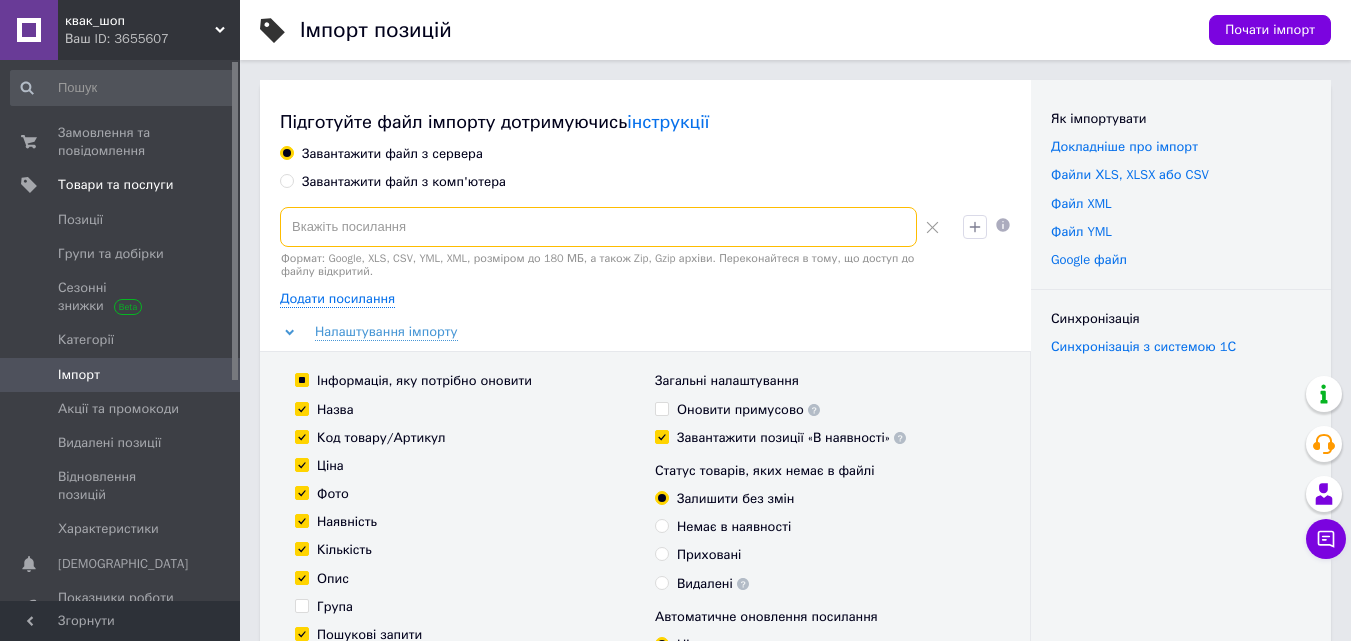 paste on "[URL][DOMAIN_NAME]" 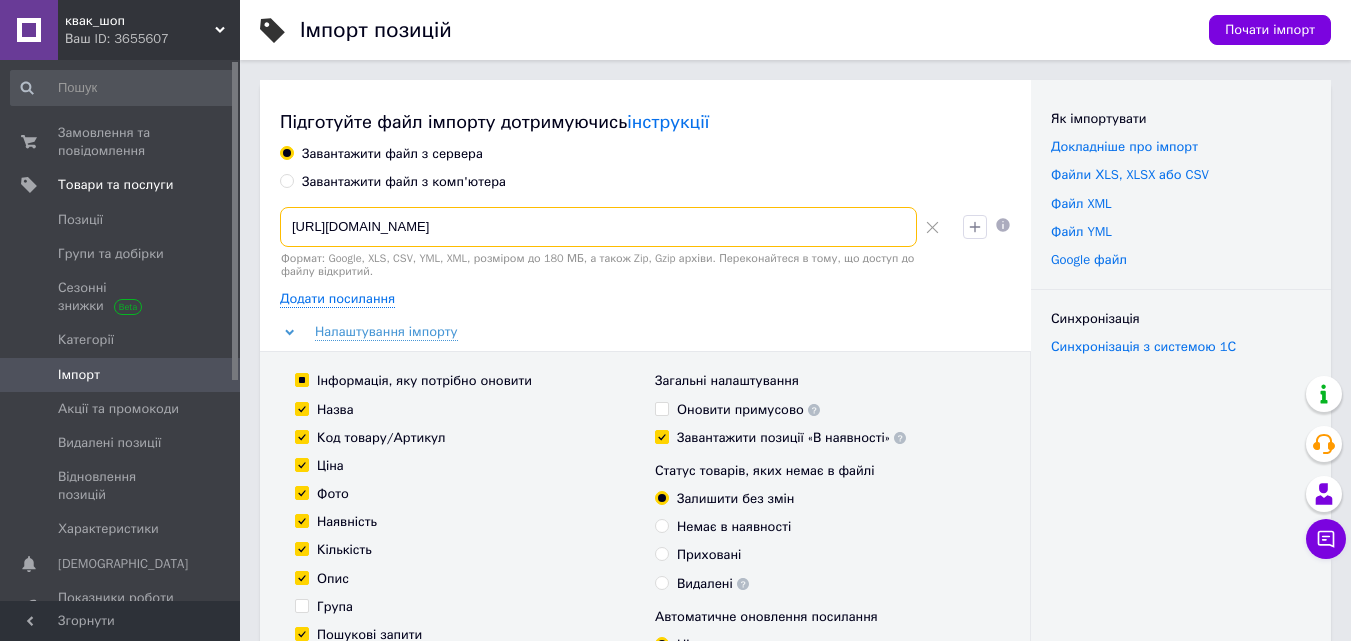 scroll, scrollTop: 0, scrollLeft: 1646, axis: horizontal 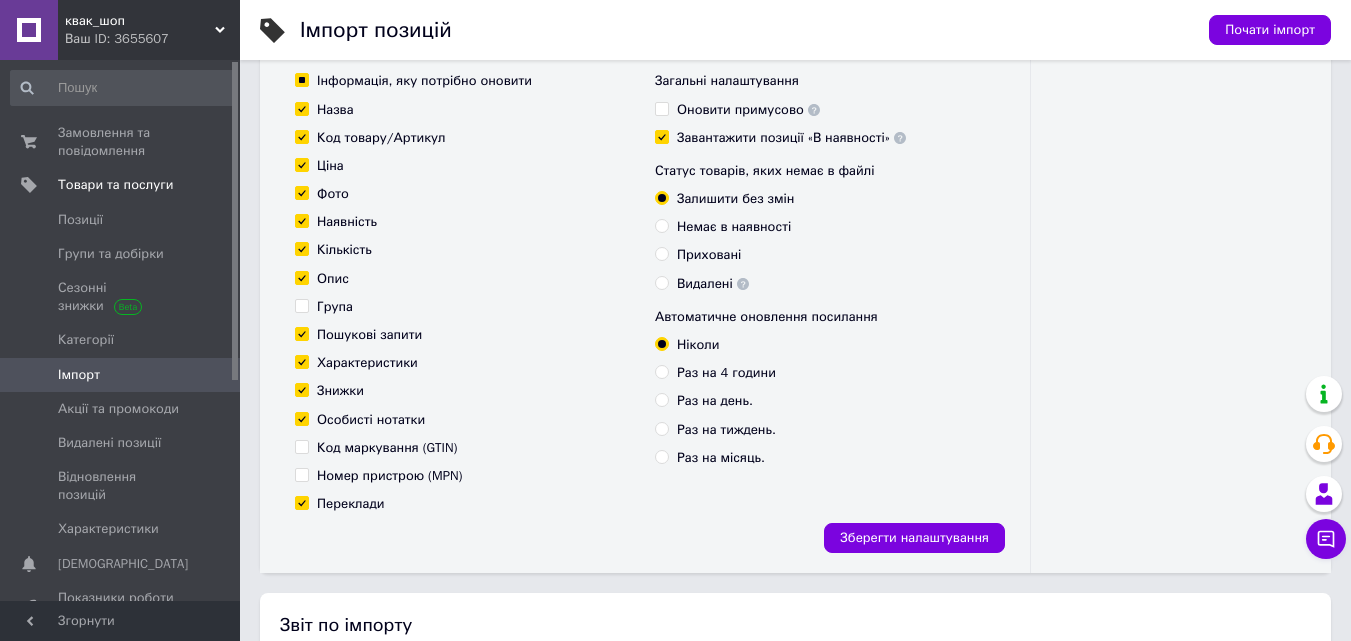 type on "[URL][DOMAIN_NAME]" 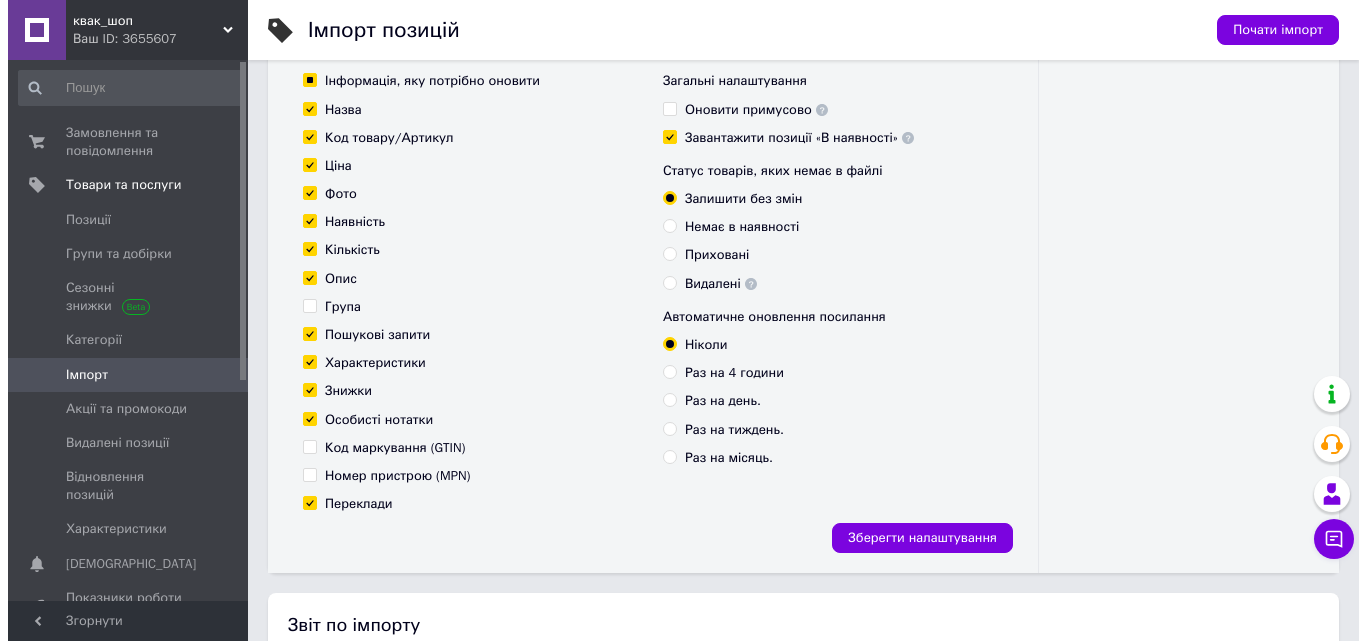 scroll, scrollTop: 0, scrollLeft: 0, axis: both 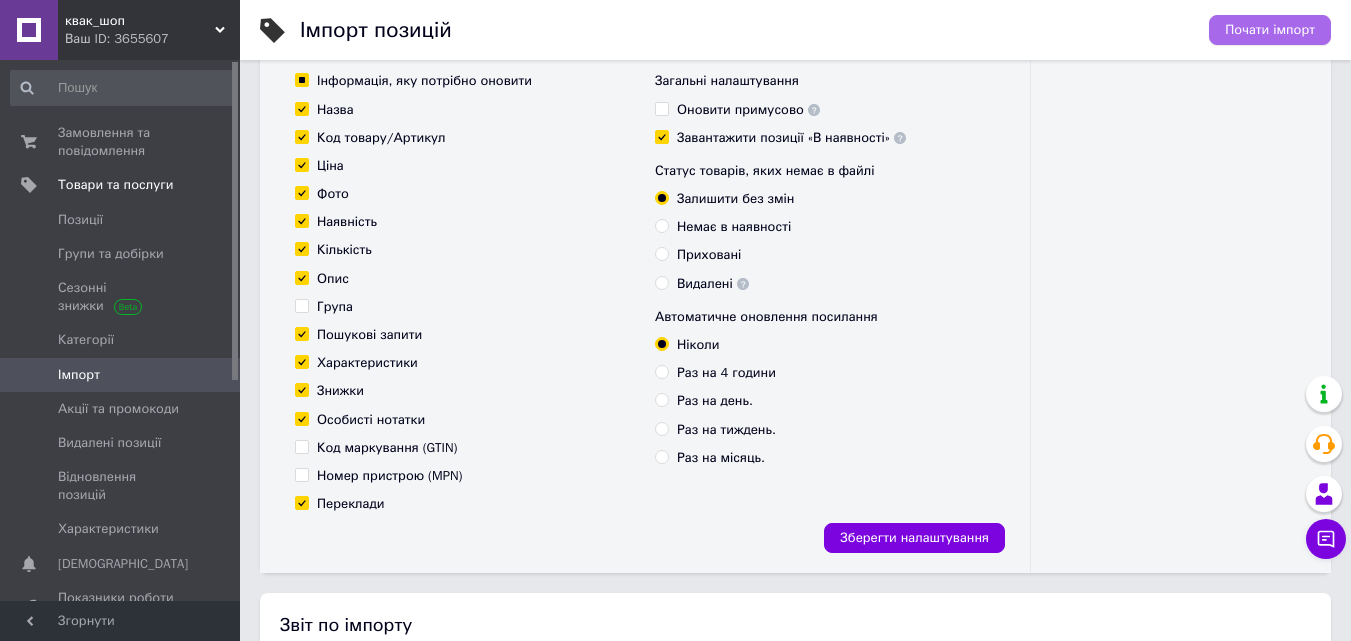 click on "Почати імпорт" at bounding box center (1270, 30) 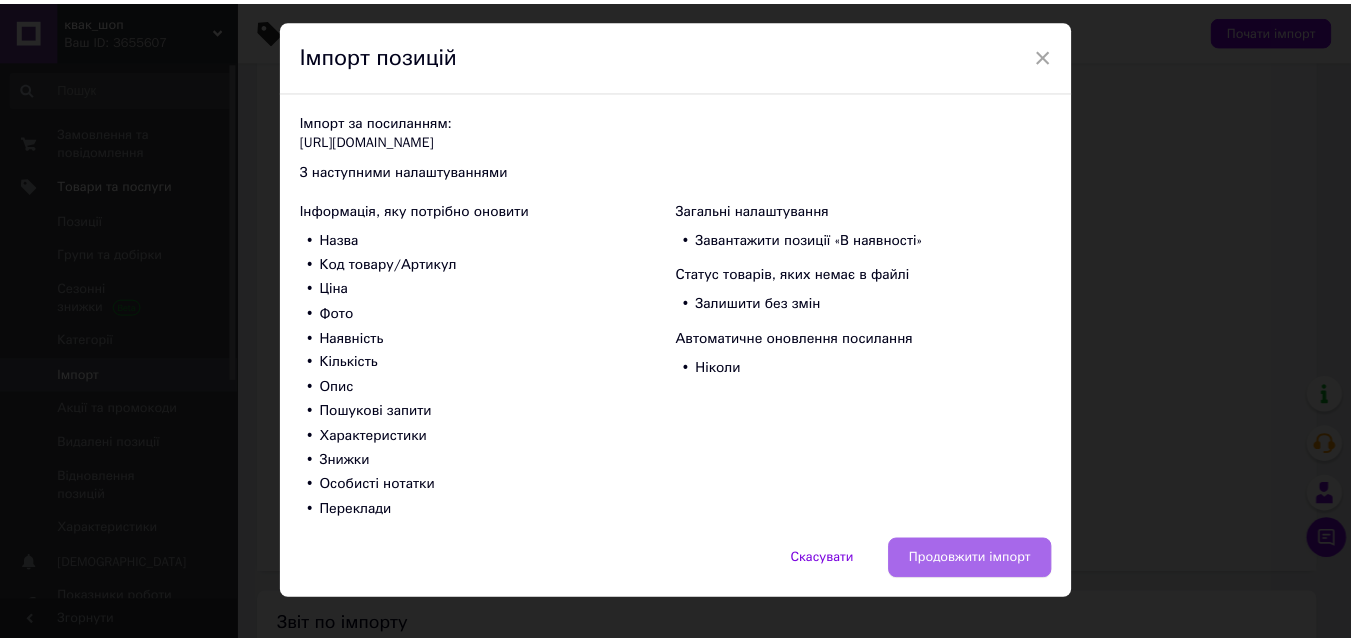 scroll, scrollTop: 79, scrollLeft: 0, axis: vertical 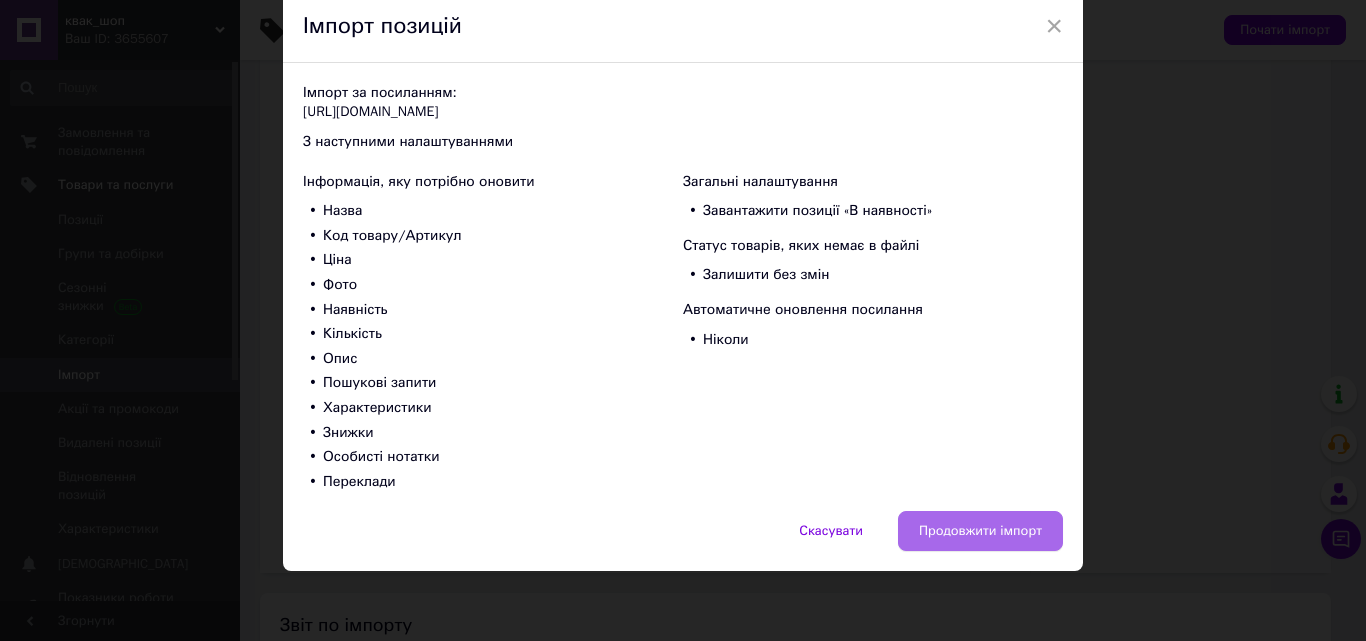 click on "Продовжити імпорт" at bounding box center (980, 531) 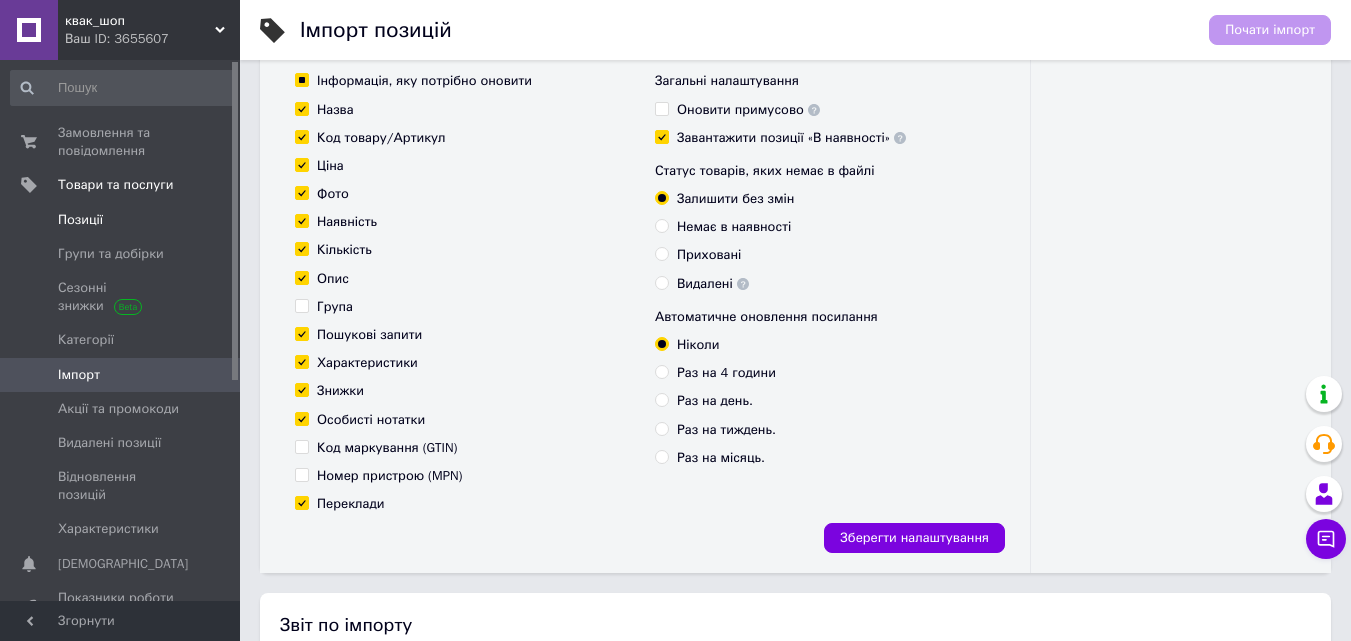 click on "Позиції" at bounding box center (121, 220) 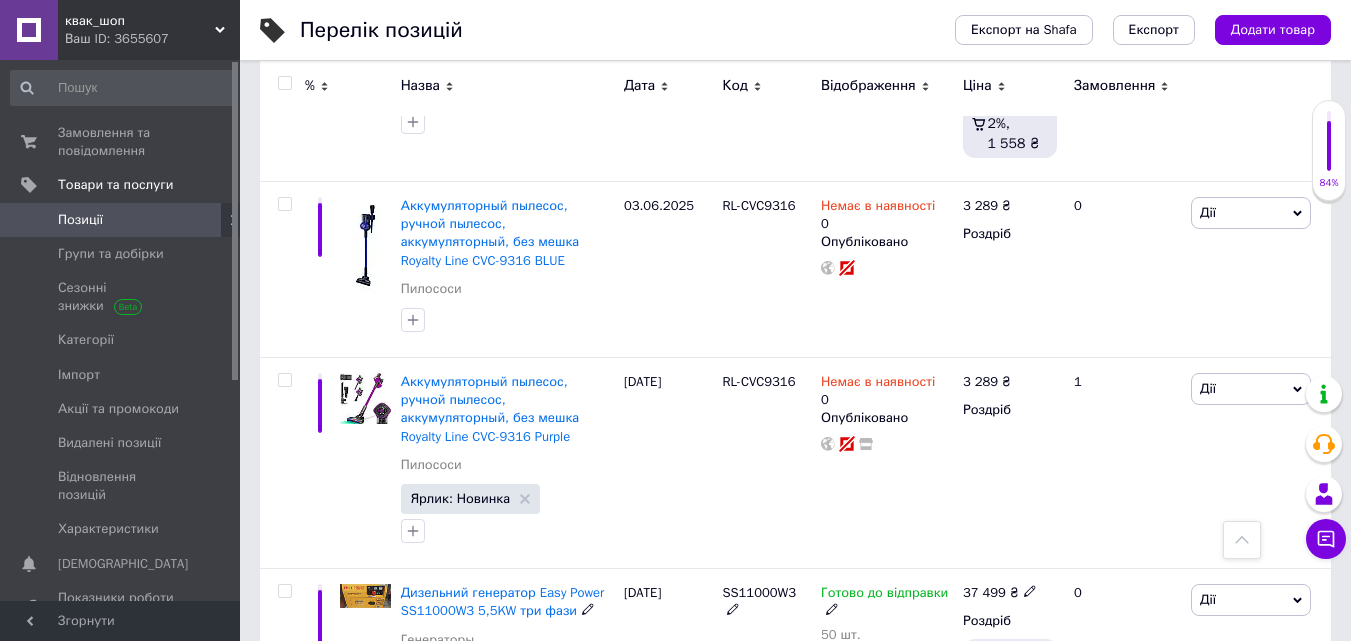 scroll, scrollTop: 5100, scrollLeft: 0, axis: vertical 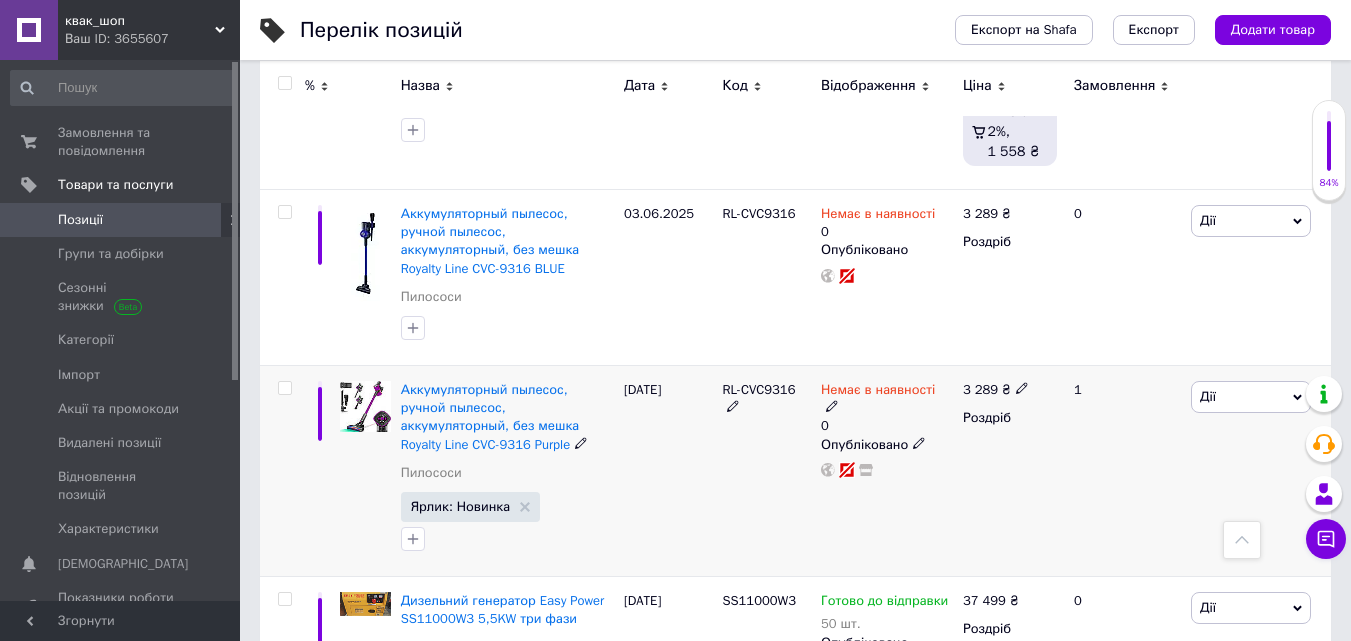 click 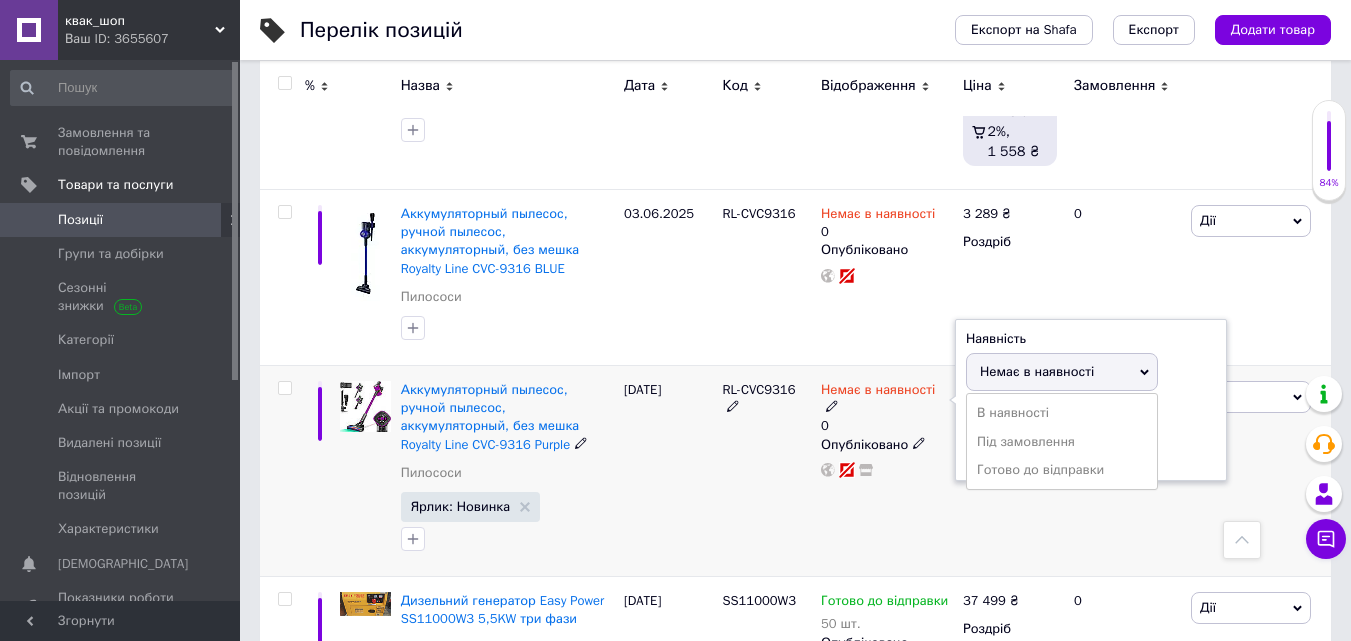 click on "Готово до відправки" at bounding box center [1062, 470] 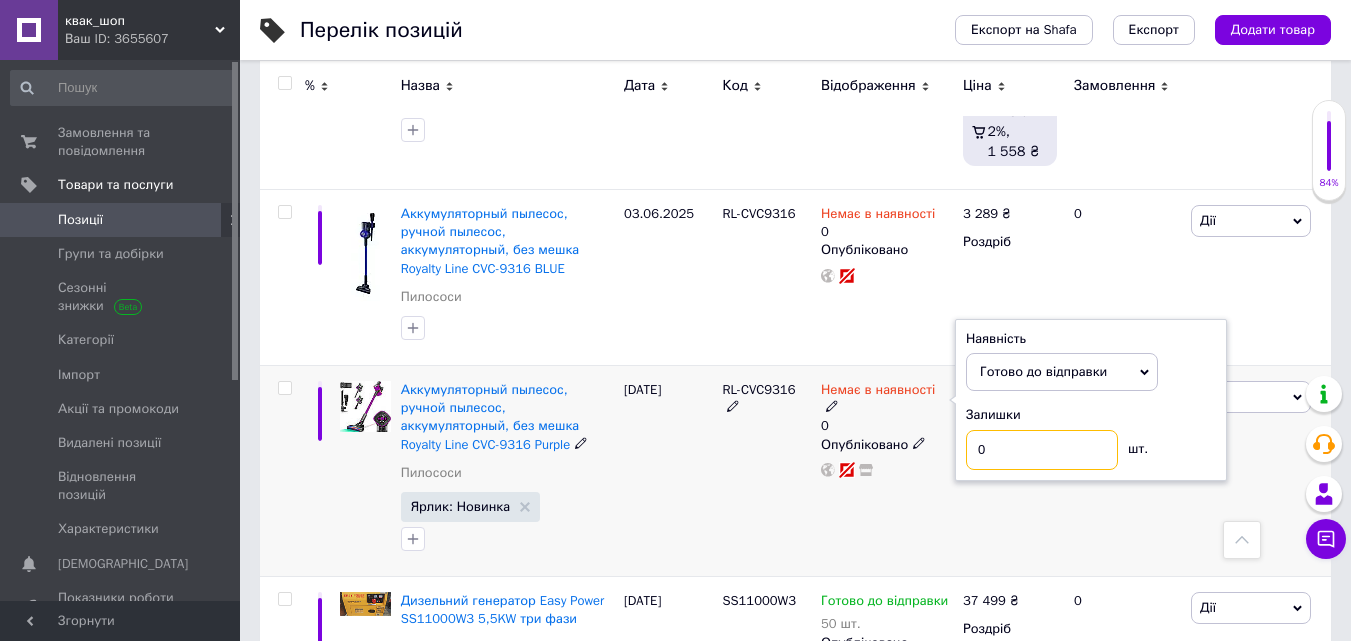 click on "0" at bounding box center (1042, 450) 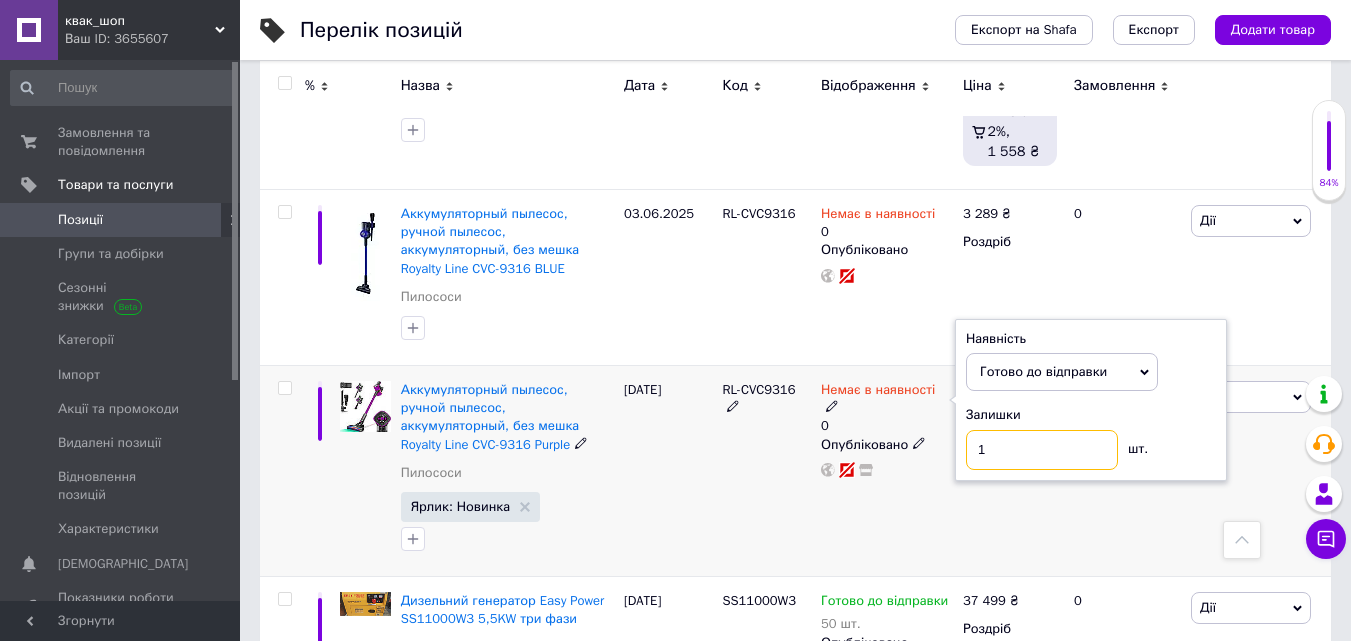 type on "1" 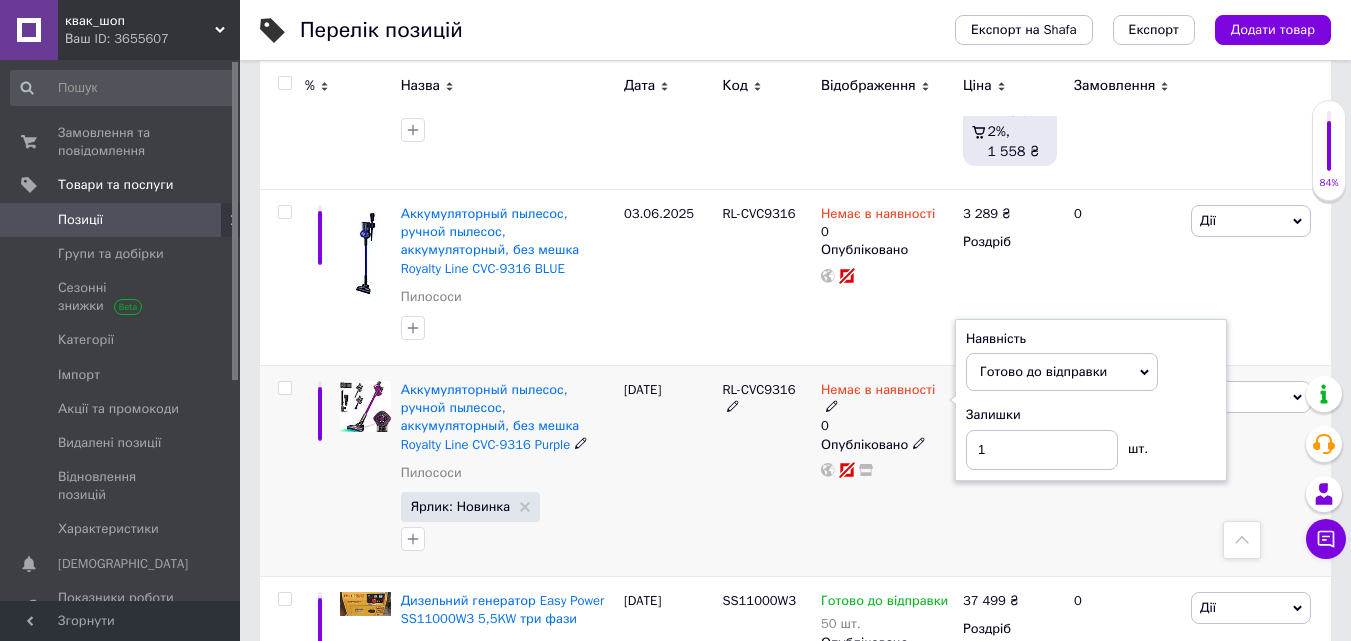 click on "Немає в наявності 0 Наявність [PERSON_NAME] до відправки В наявності Немає в наявності Під замовлення Залишки 1 шт. Опубліковано" at bounding box center (887, 471) 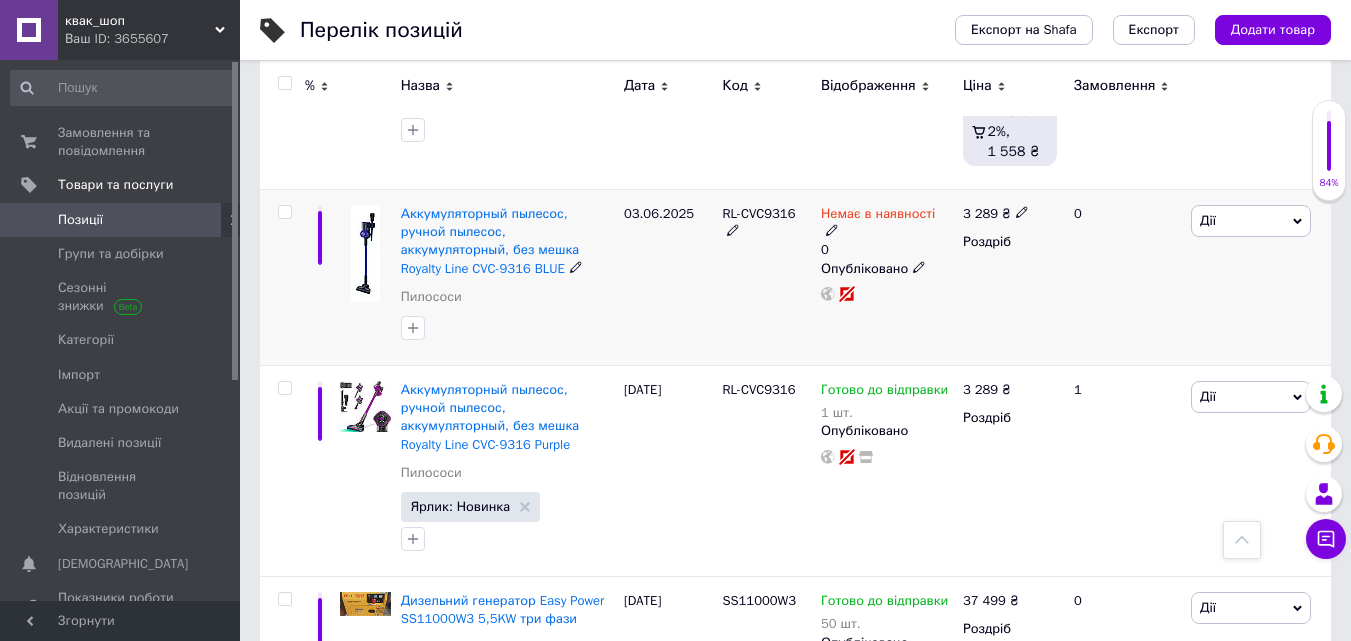 click 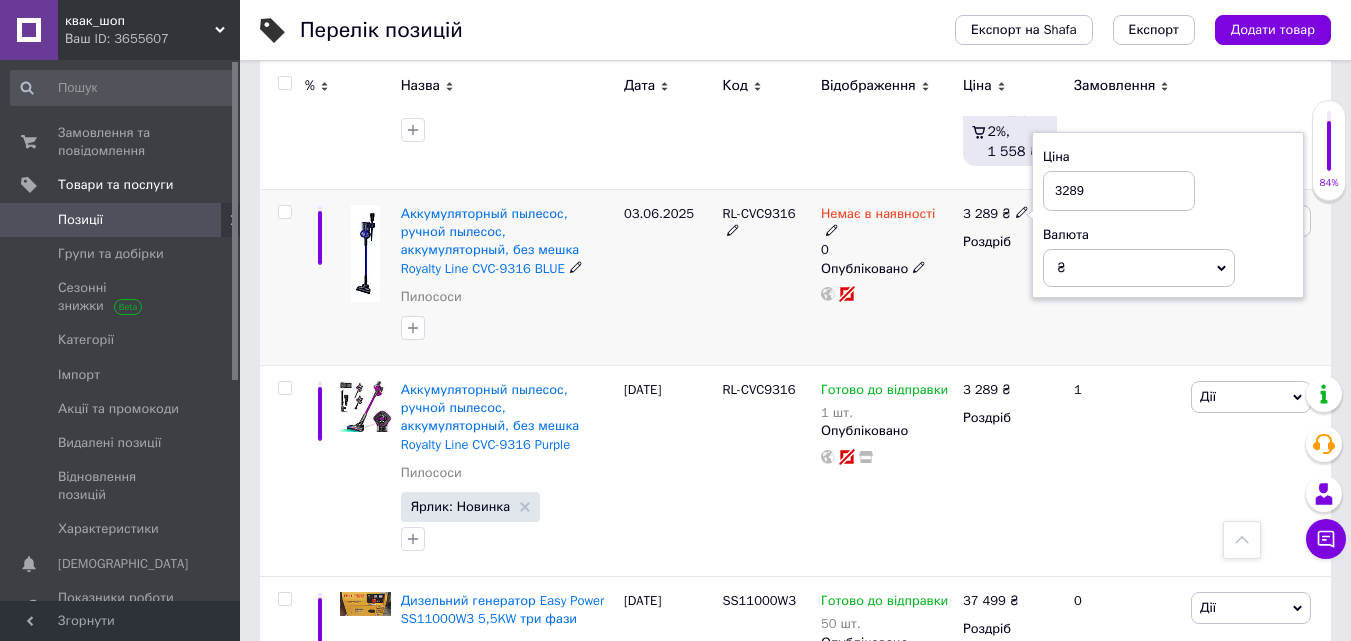 click on "3 289   ₴ Ціна 3289 Валюта ₴ $ EUR CHF GBP ¥ PLN ₸ MDL HUF KGS CNY TRY KRW lei Роздріб" at bounding box center (1010, 278) 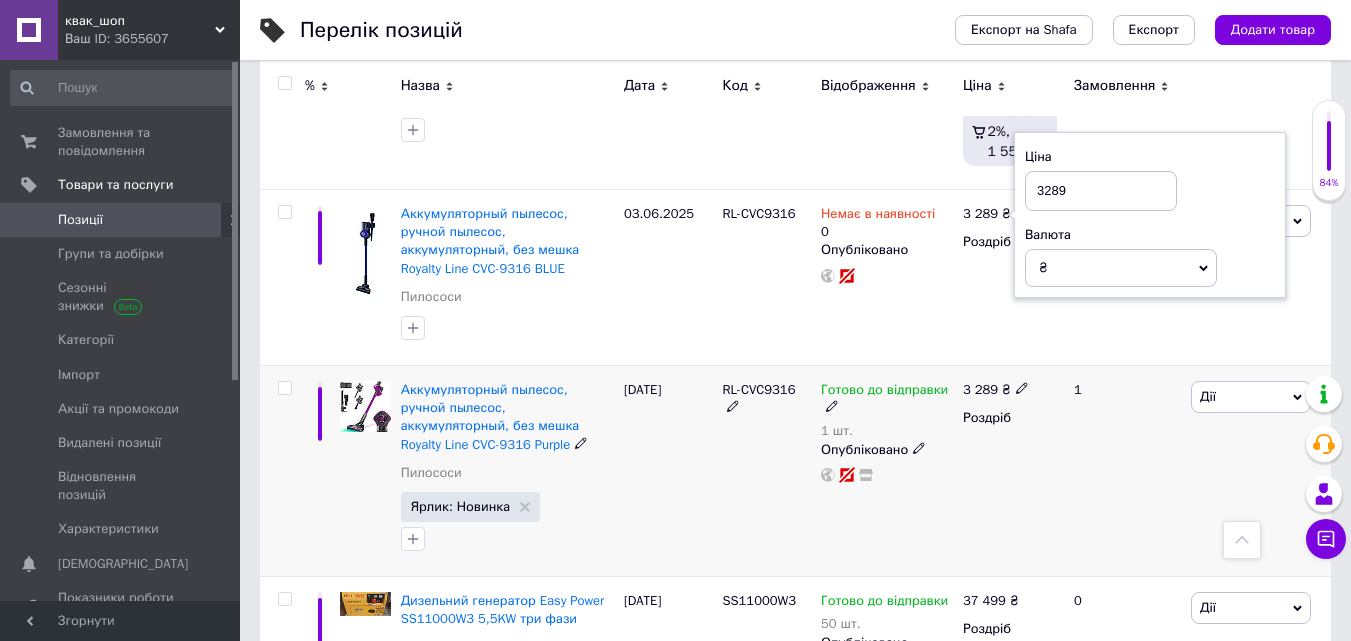 click 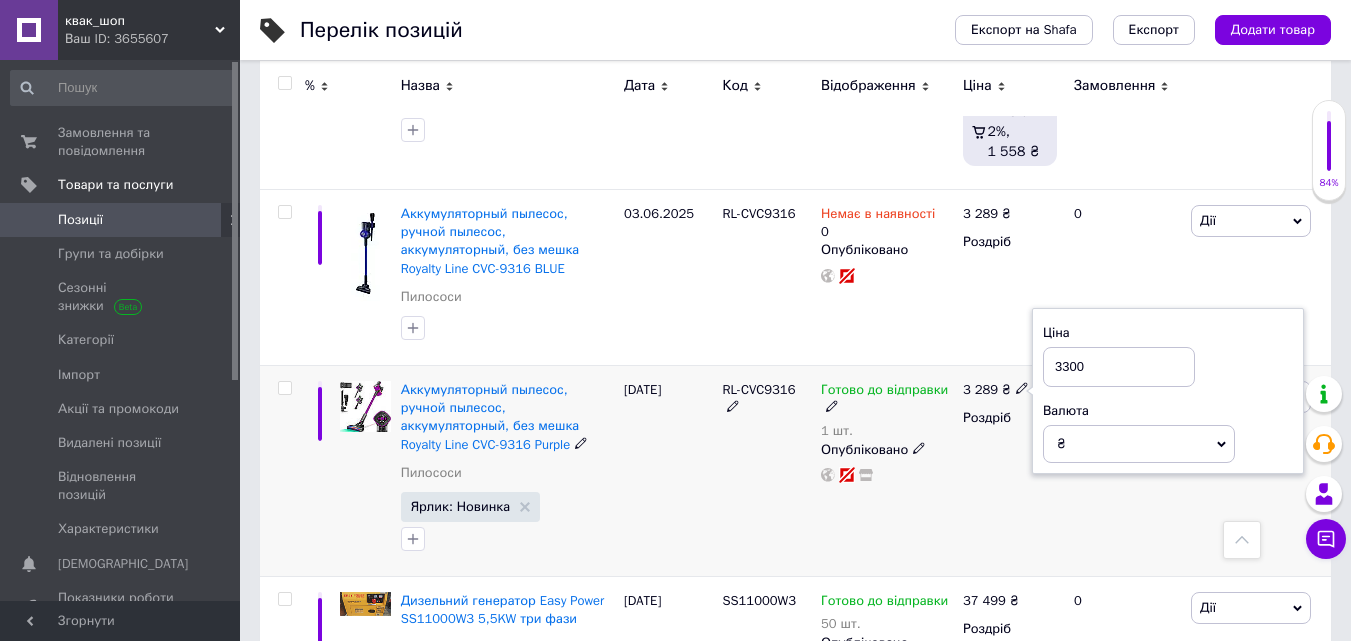 type on "3300" 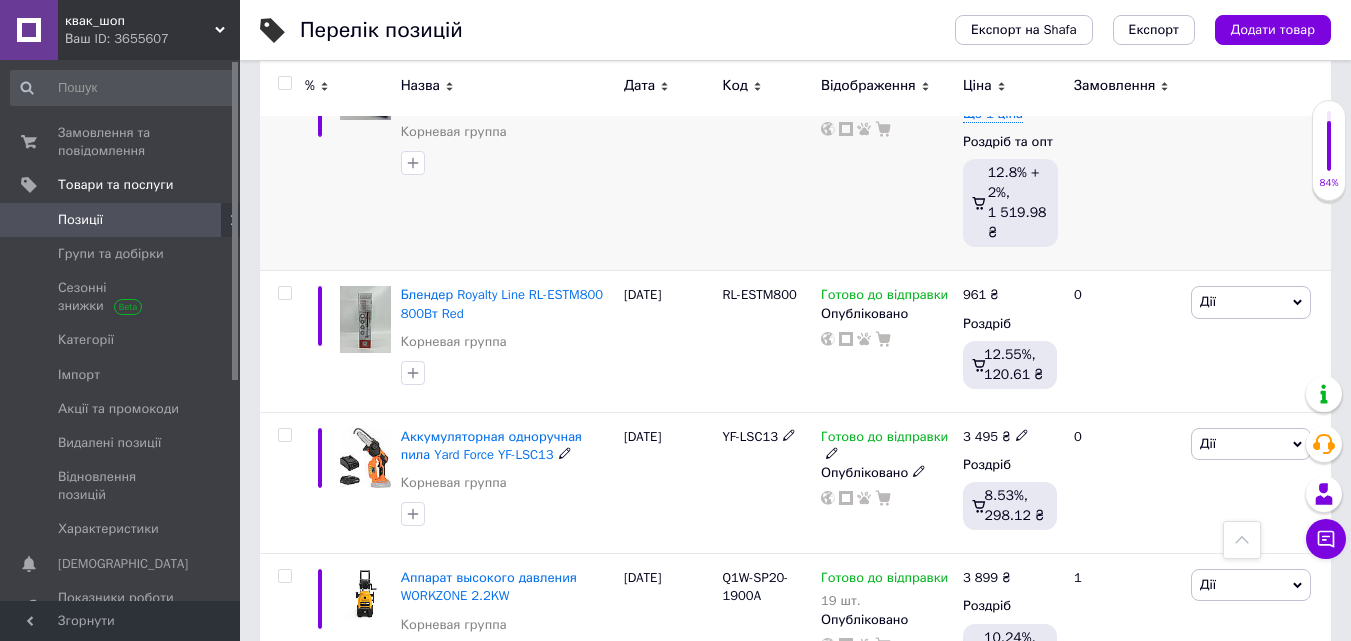 scroll, scrollTop: 6900, scrollLeft: 0, axis: vertical 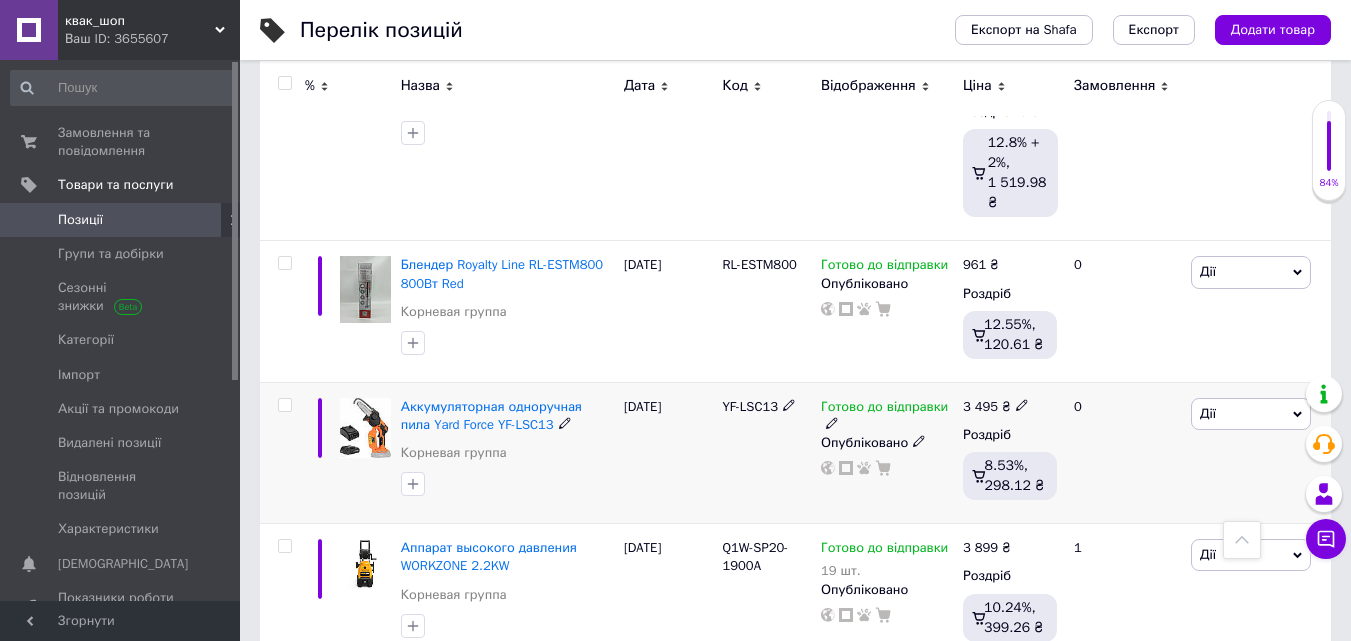click on "YF-LSC13" at bounding box center [766, 452] 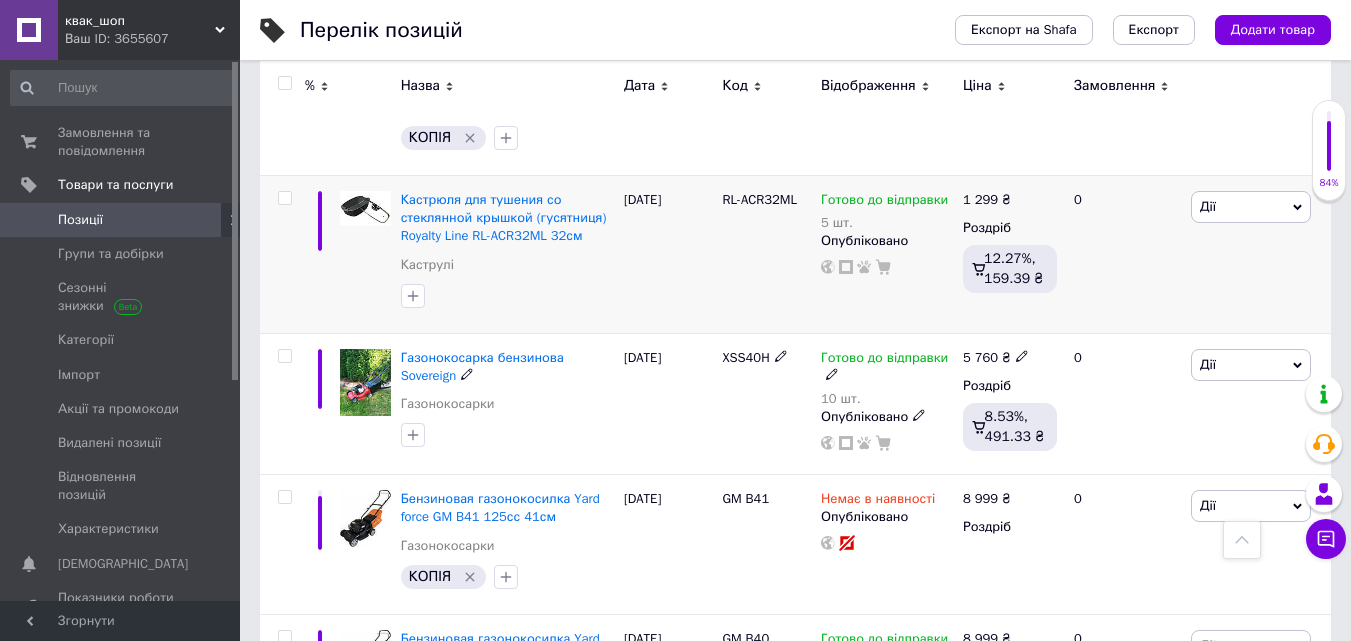 scroll, scrollTop: 8700, scrollLeft: 0, axis: vertical 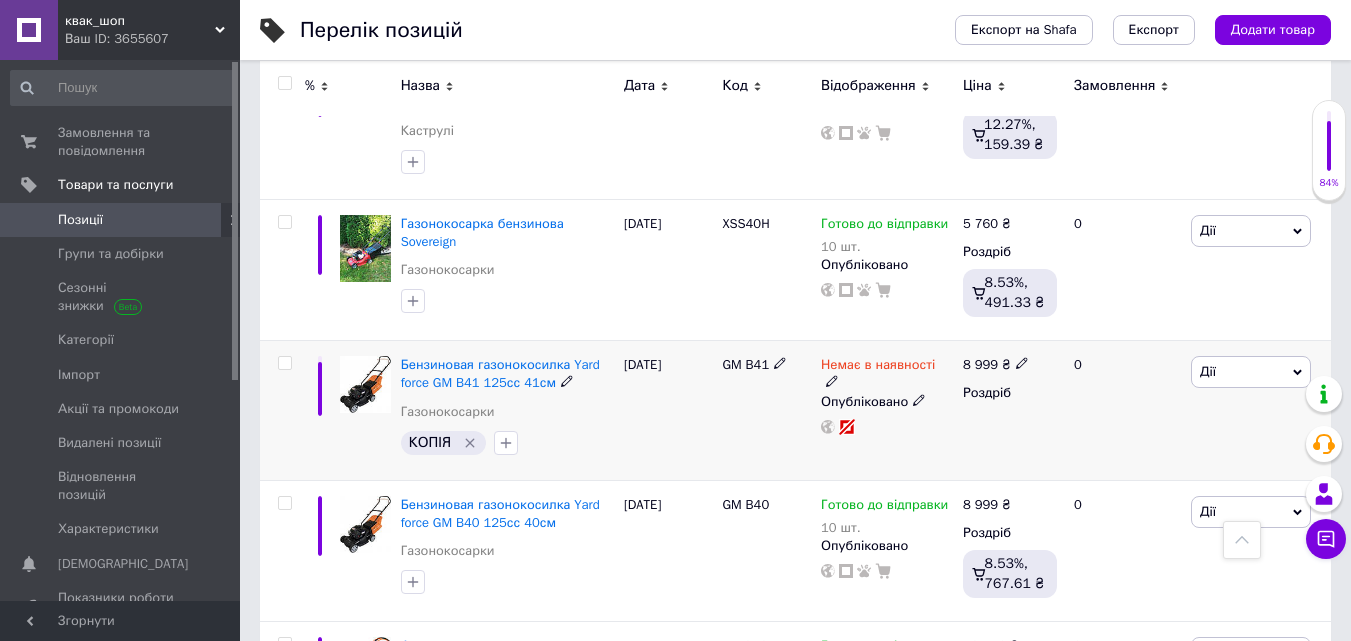 click at bounding box center (832, 381) 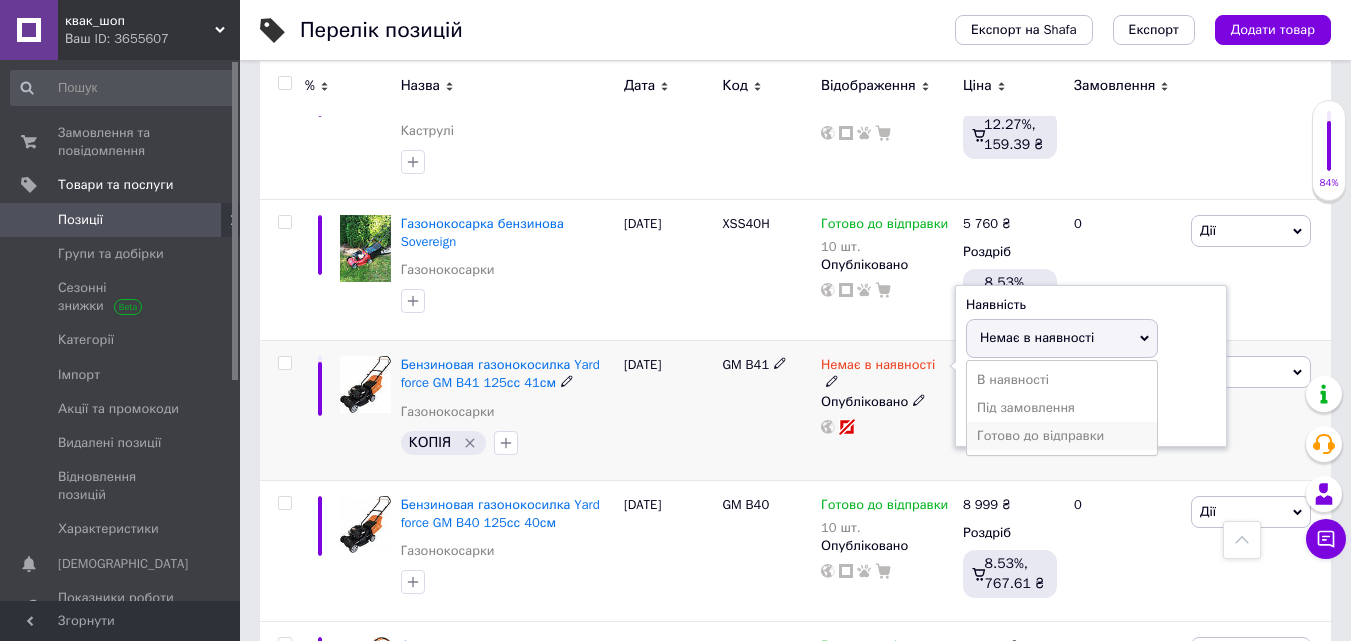 click on "Готово до відправки" at bounding box center (1062, 436) 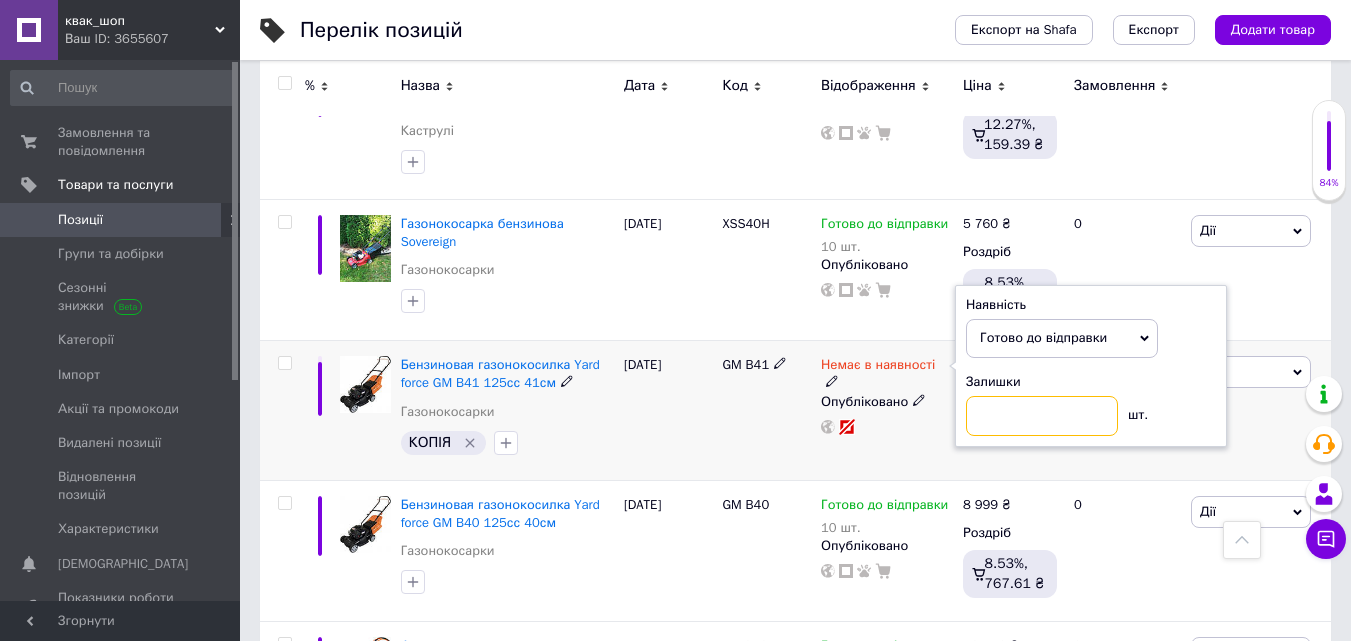 click at bounding box center (1042, 416) 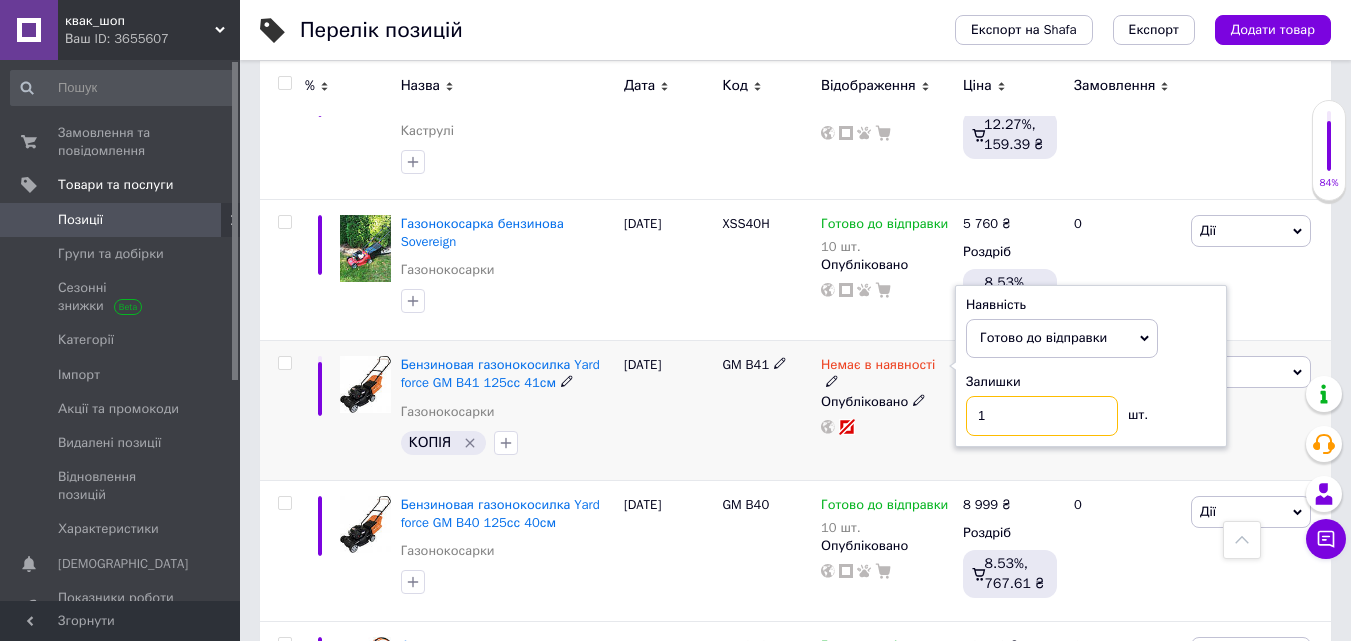 type on "1" 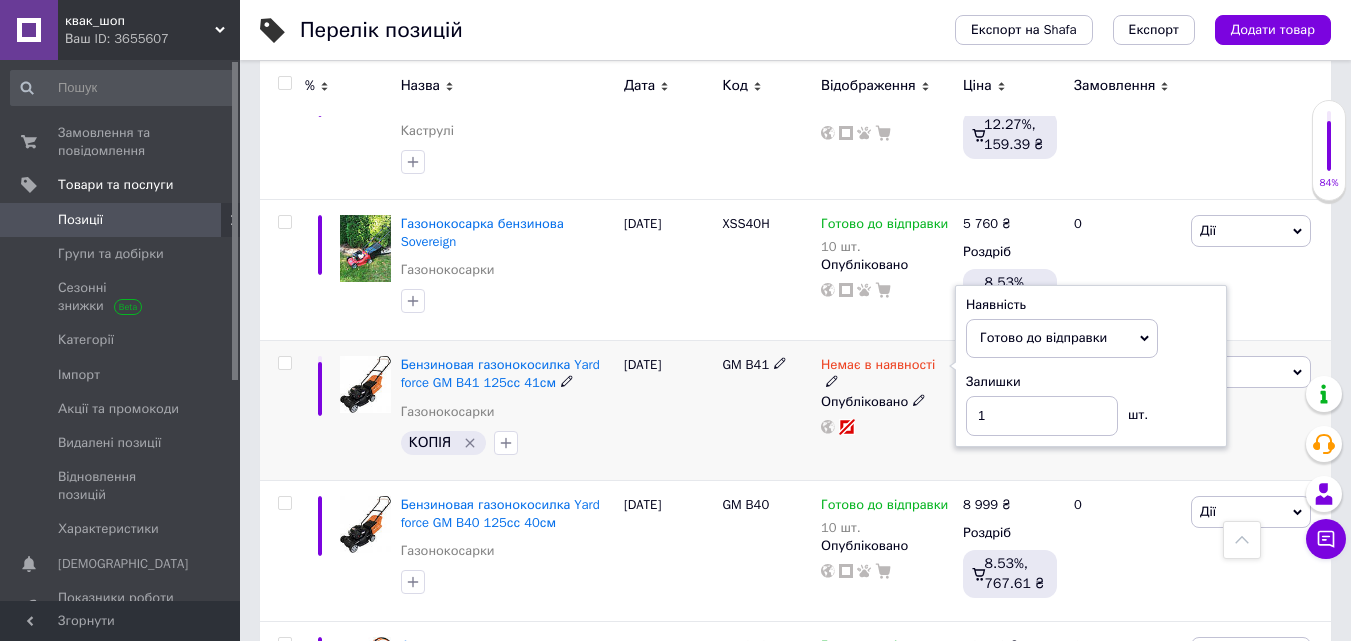 click on "[DATE]" at bounding box center (668, 411) 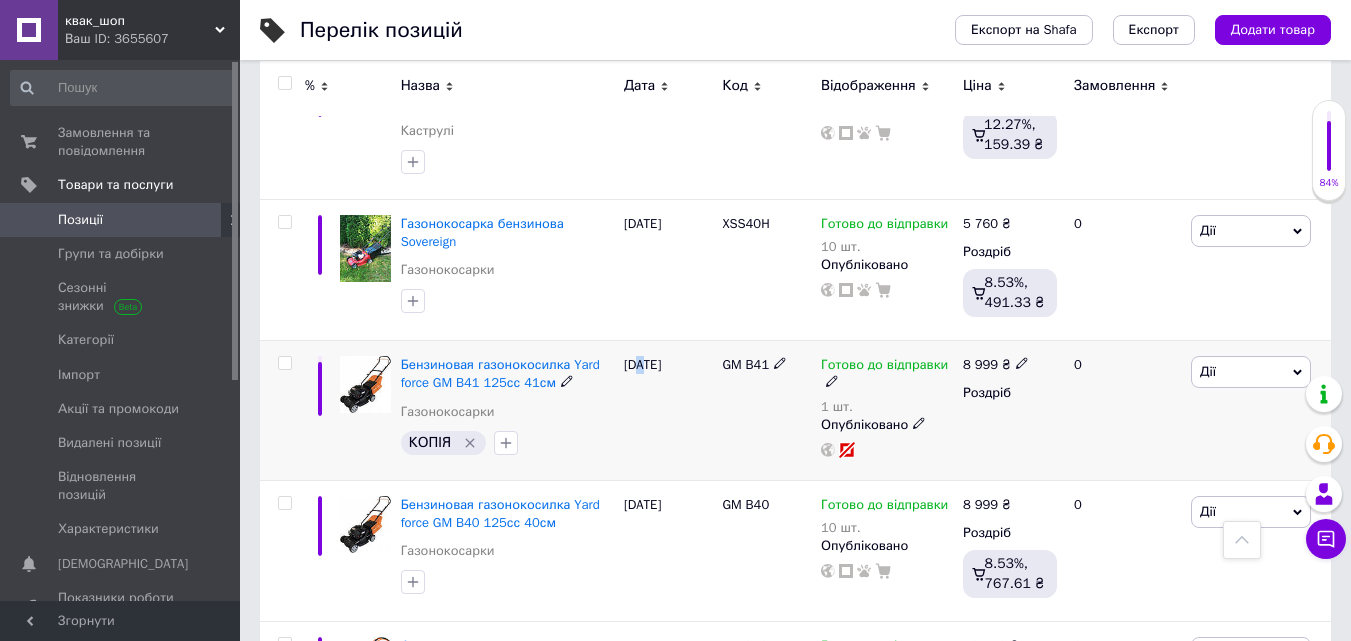 click on "8 999   ₴" at bounding box center (996, 365) 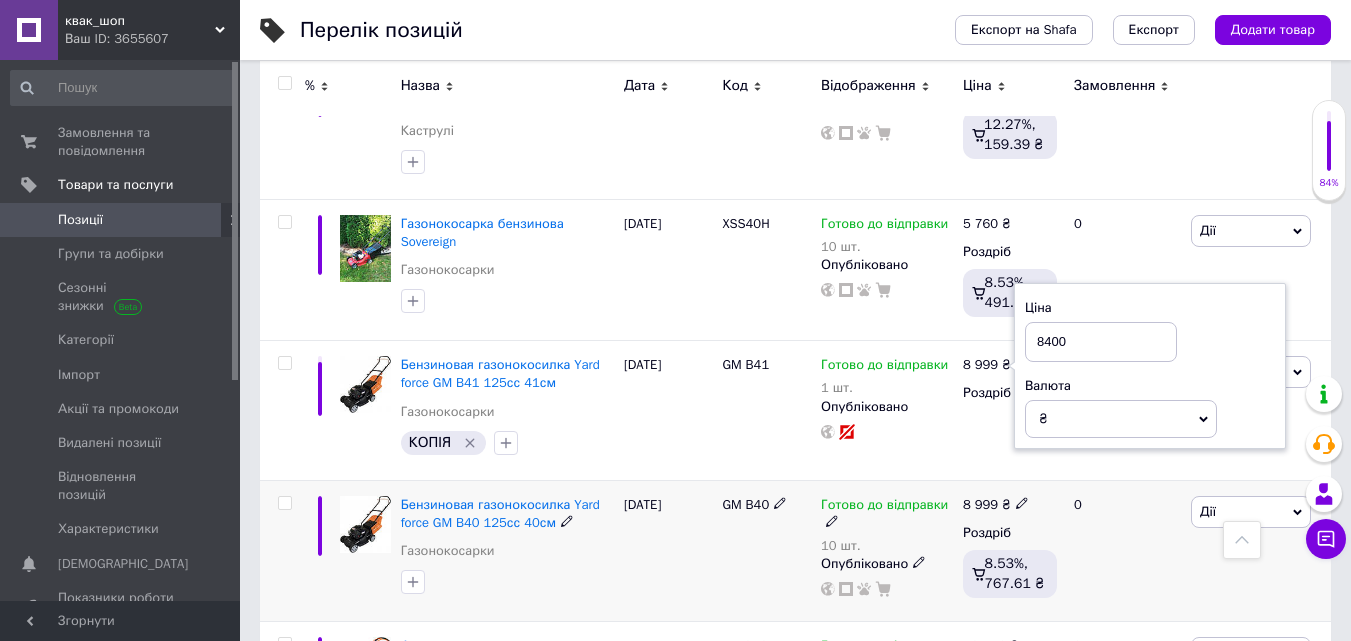 type on "8400" 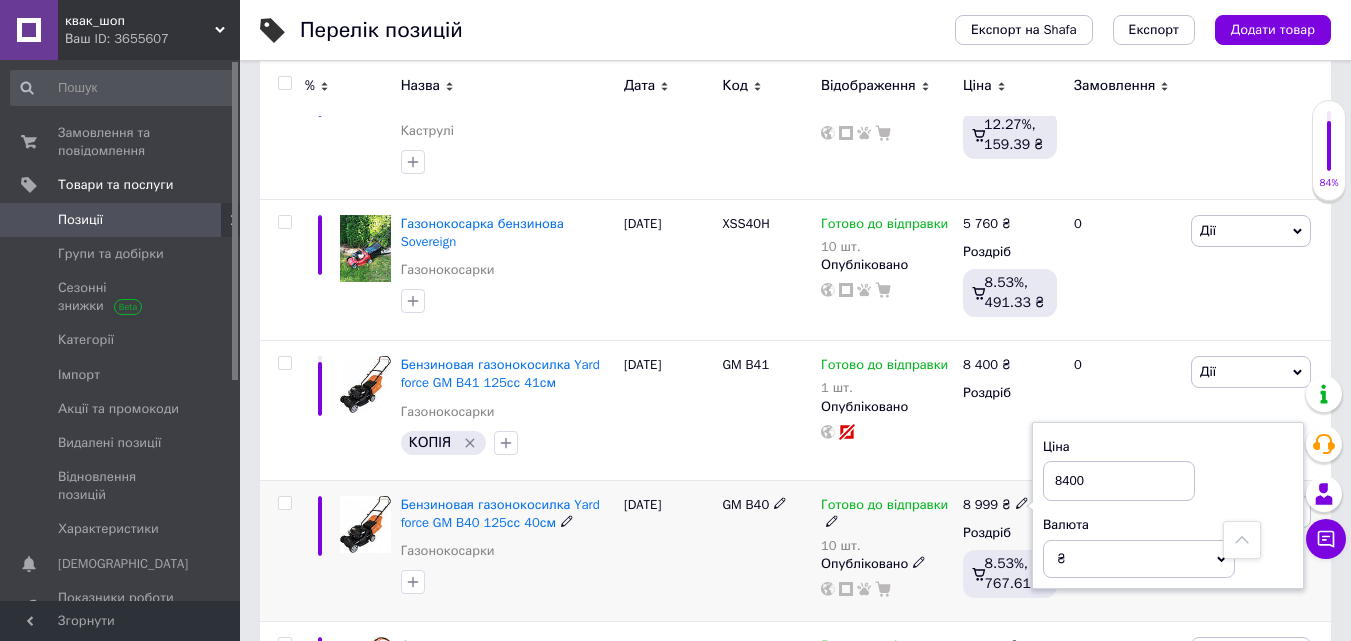 type on "8400" 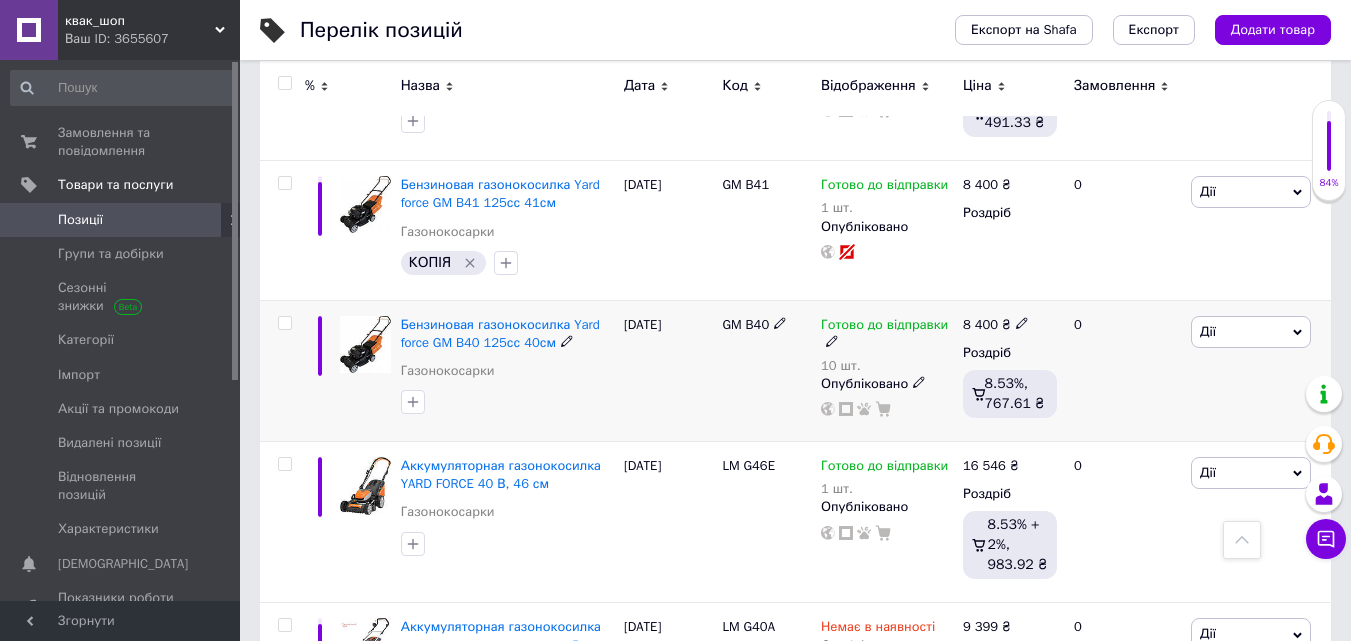scroll, scrollTop: 8900, scrollLeft: 0, axis: vertical 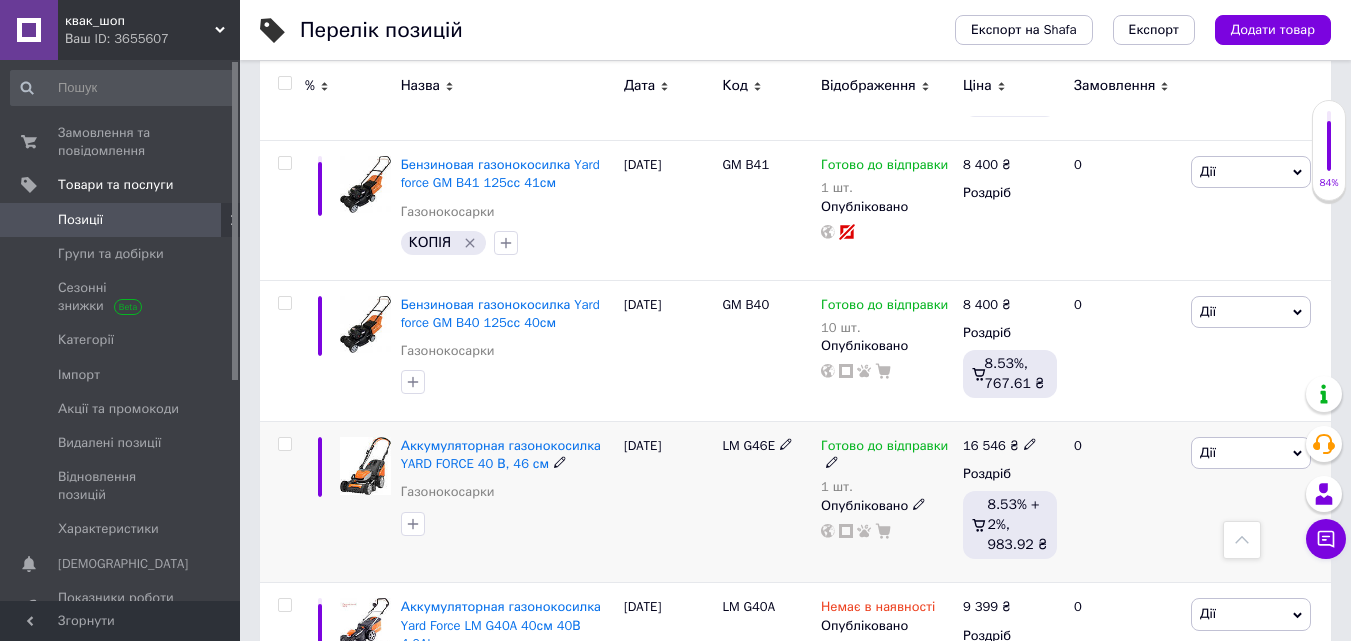 click 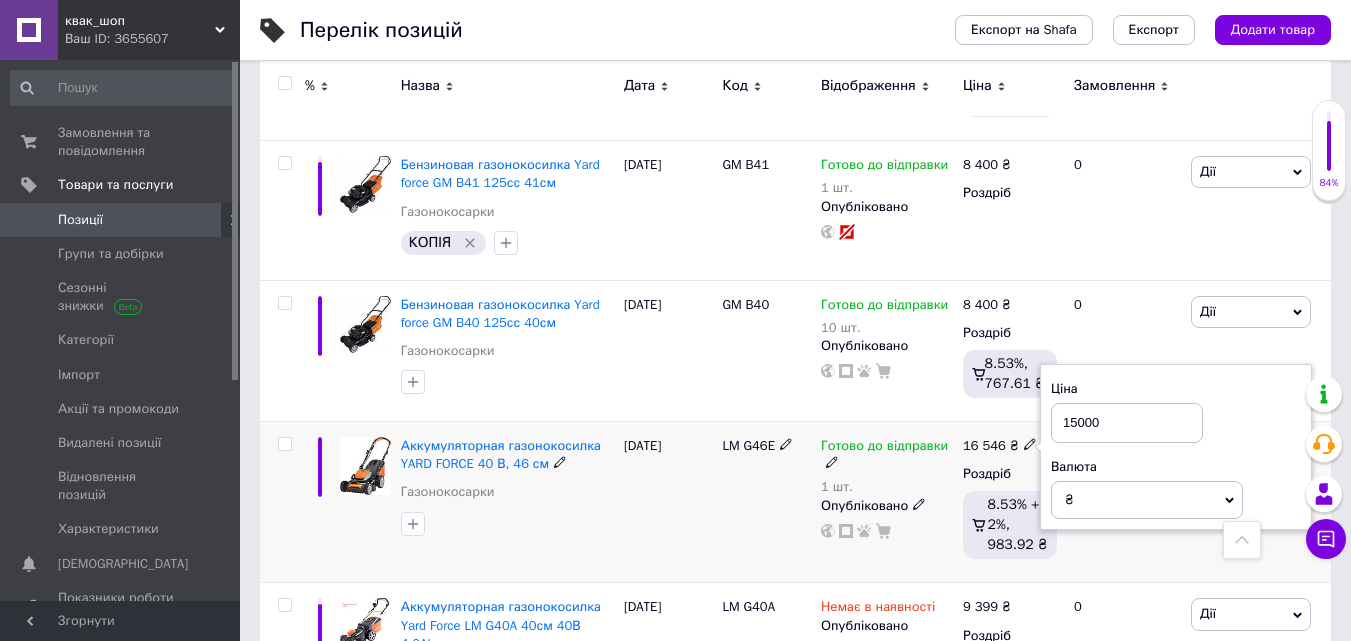 type on "15000" 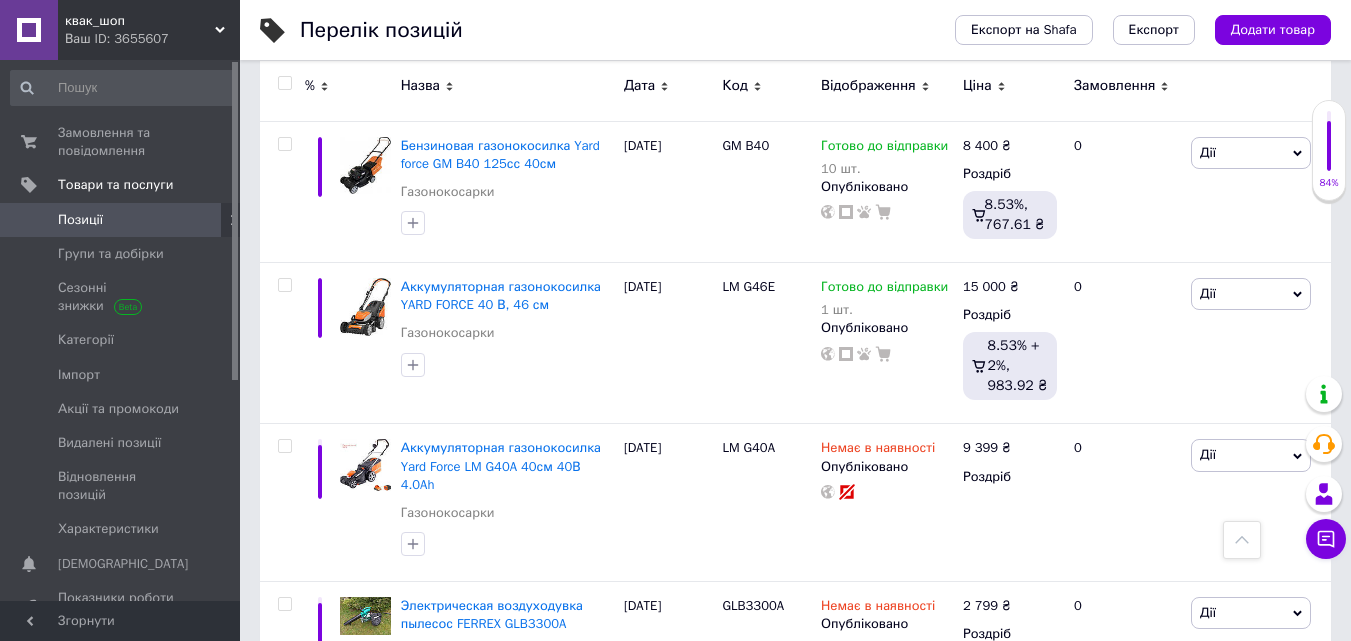 scroll, scrollTop: 9400, scrollLeft: 0, axis: vertical 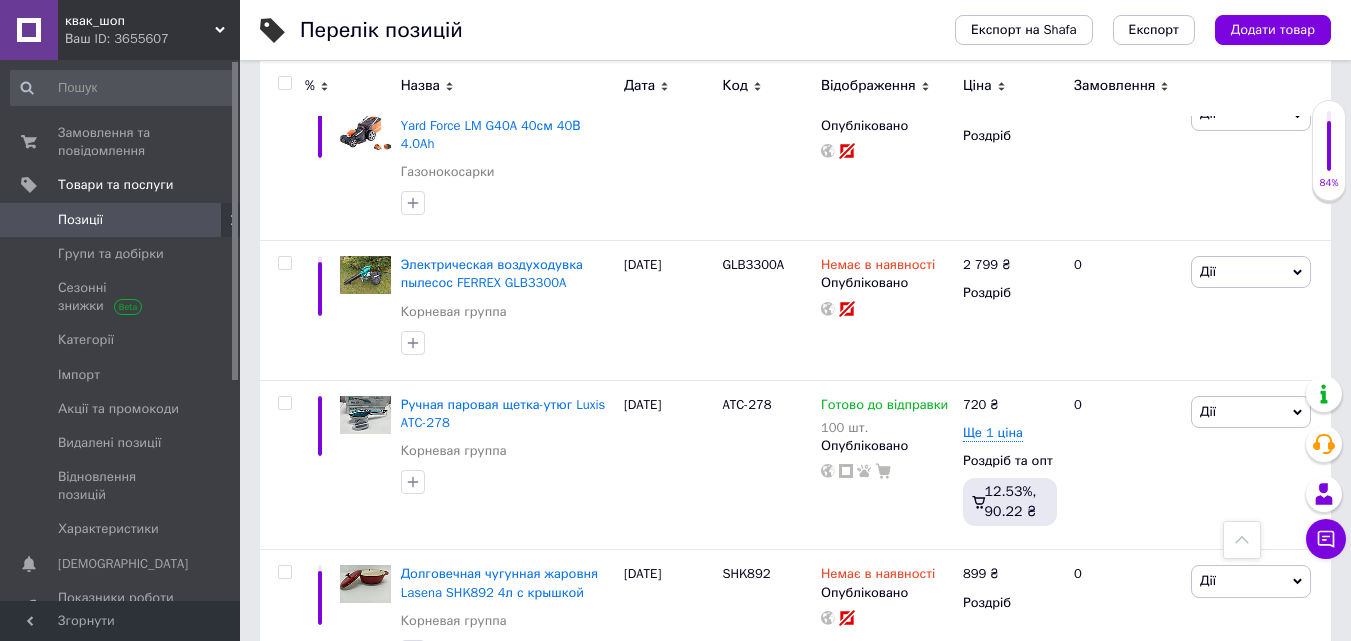 click on "Додати товар" at bounding box center (1273, 30) 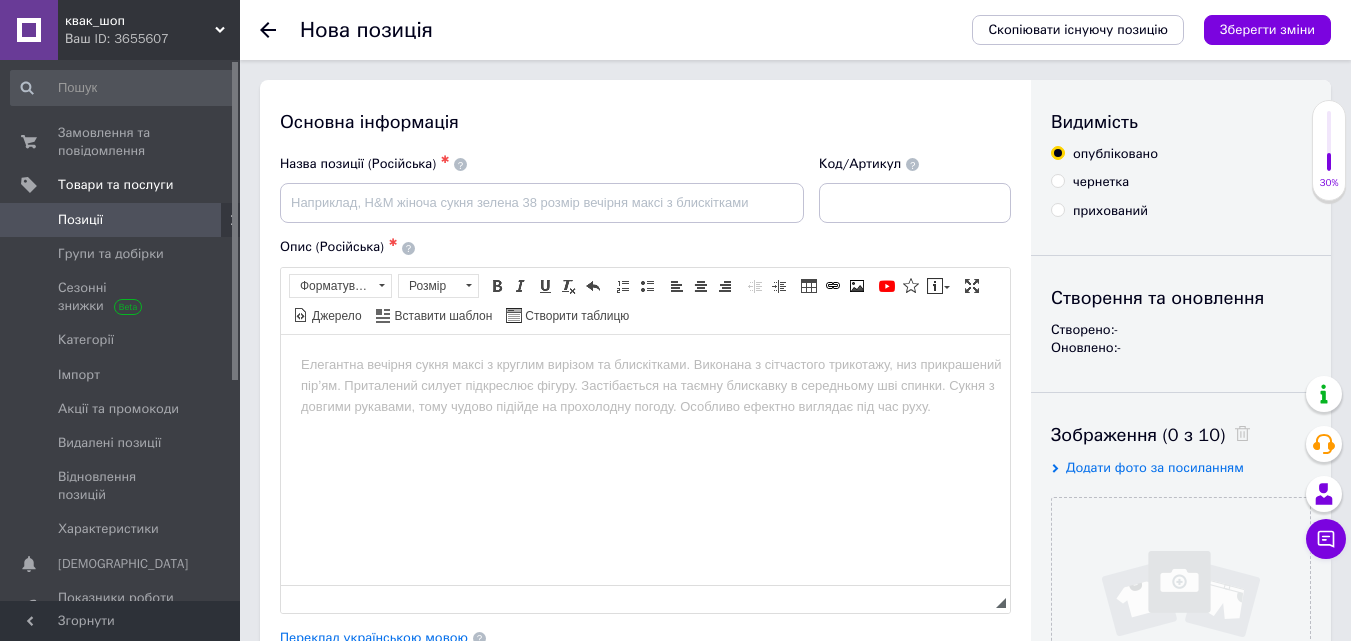 scroll, scrollTop: 0, scrollLeft: 0, axis: both 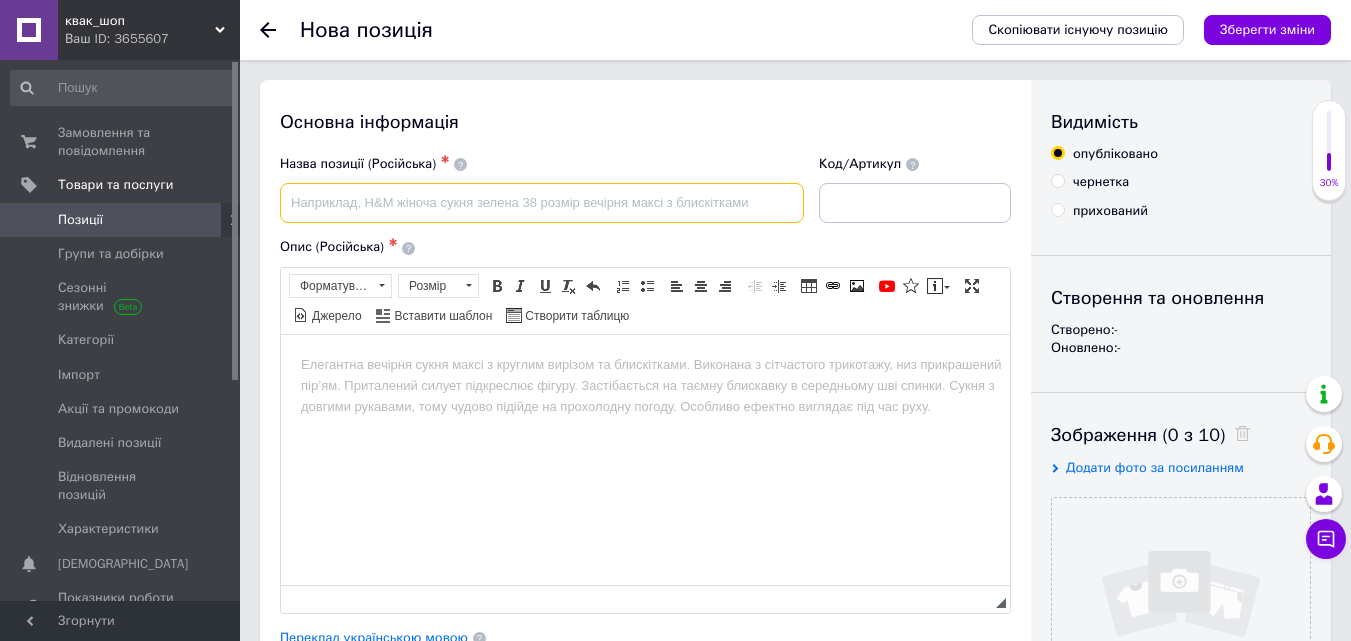 click at bounding box center [542, 203] 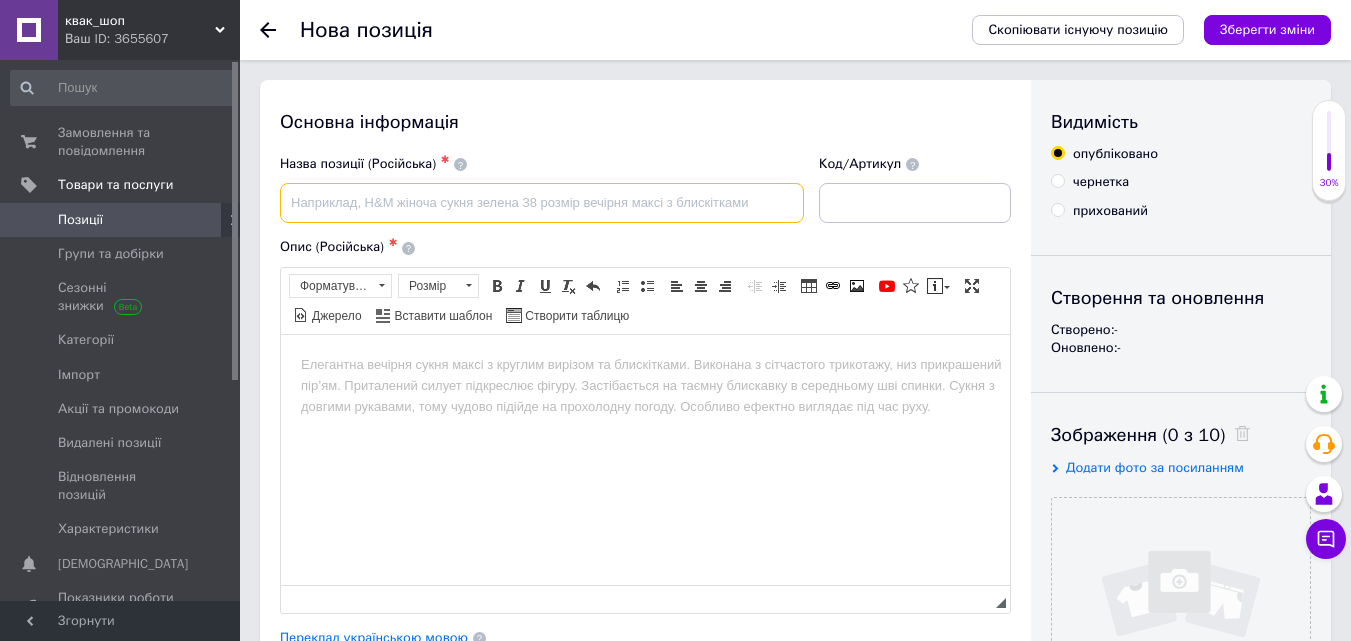 click at bounding box center [542, 203] 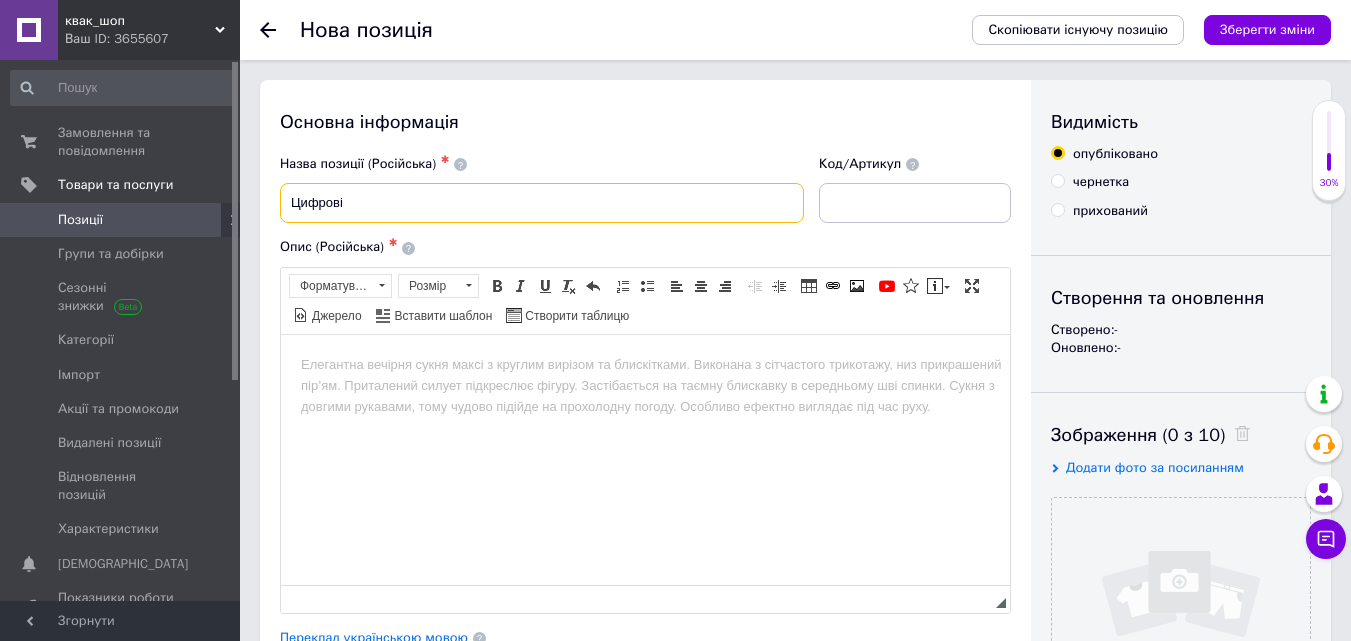 click on "Цифрові" at bounding box center [542, 203] 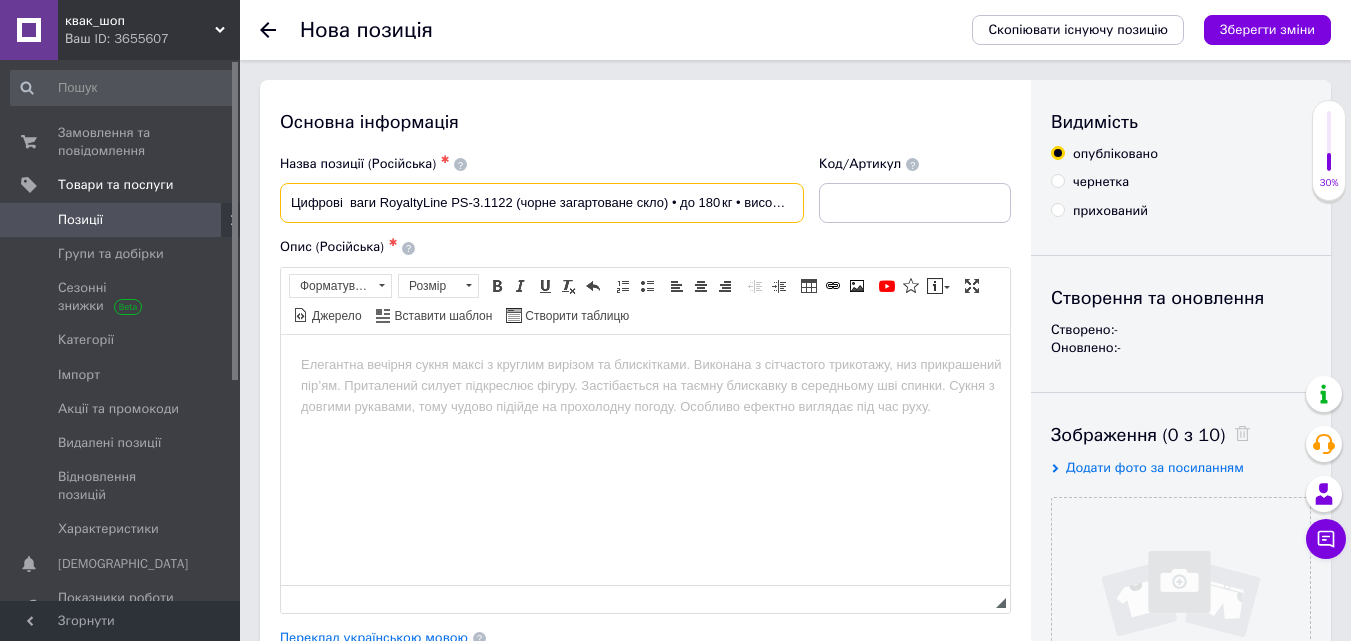 scroll, scrollTop: 0, scrollLeft: 23, axis: horizontal 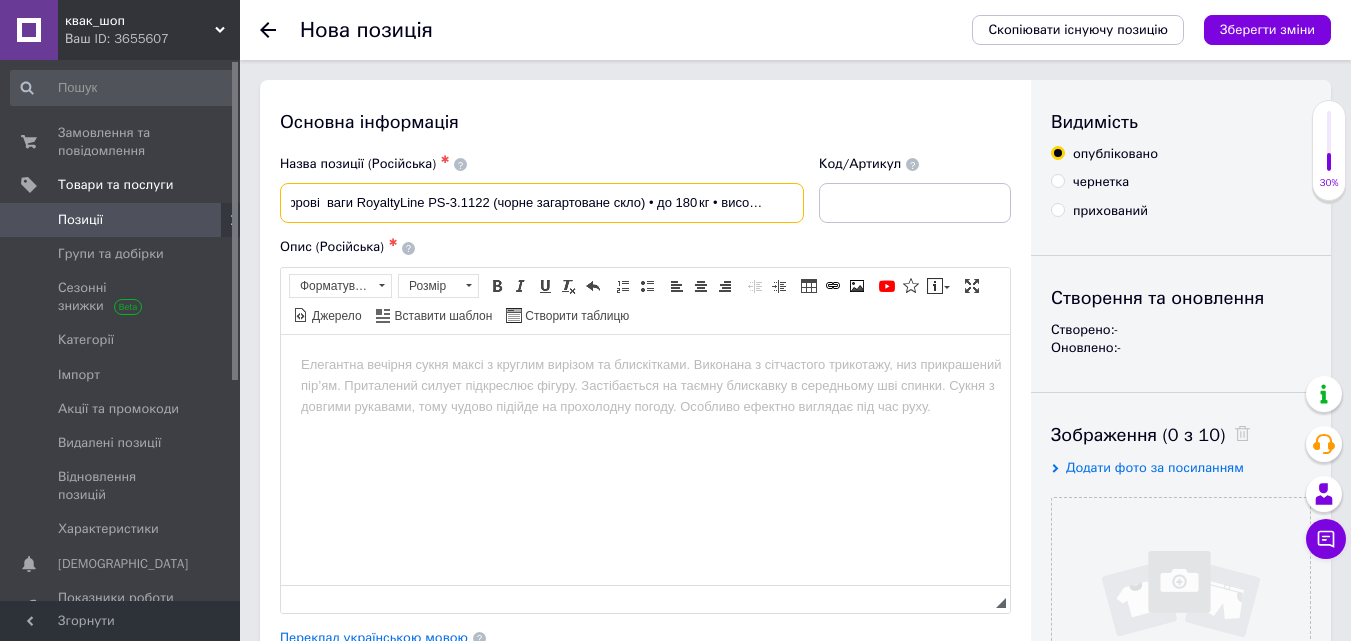 type on "Цифрові  ваги RoyaltyLine PS‑3.1122 (чорне загартоване скло) • до 180 кг • високоточні" 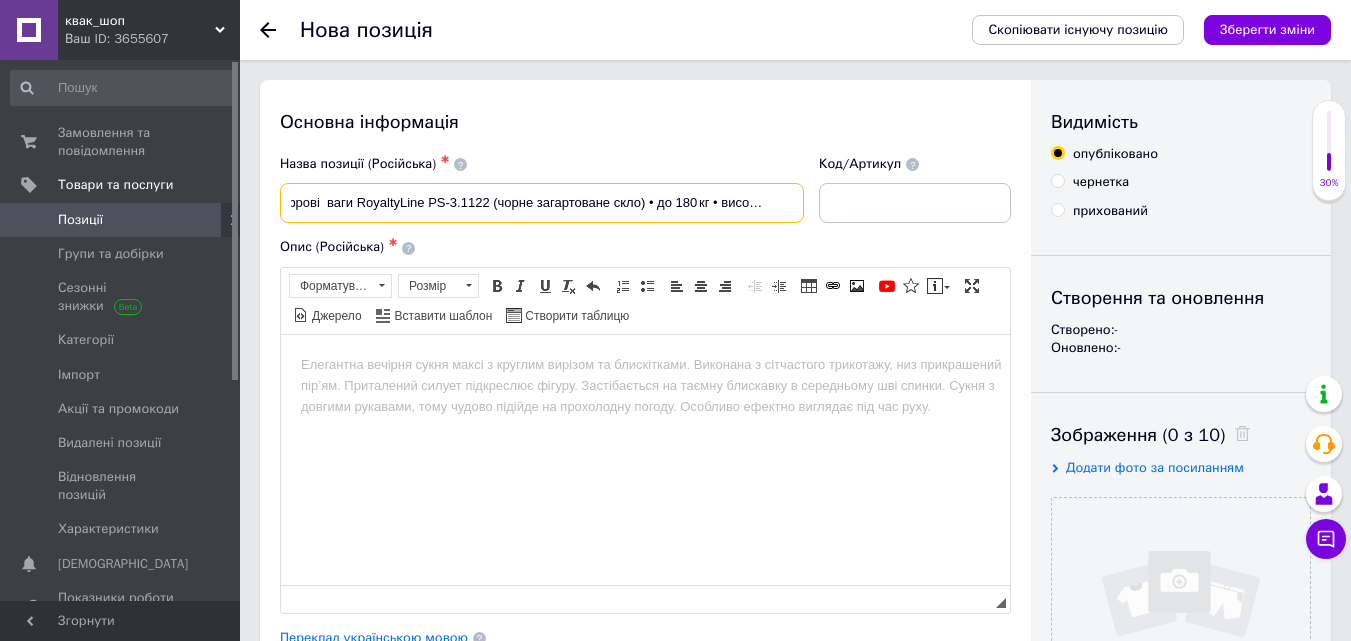 scroll, scrollTop: 0, scrollLeft: 0, axis: both 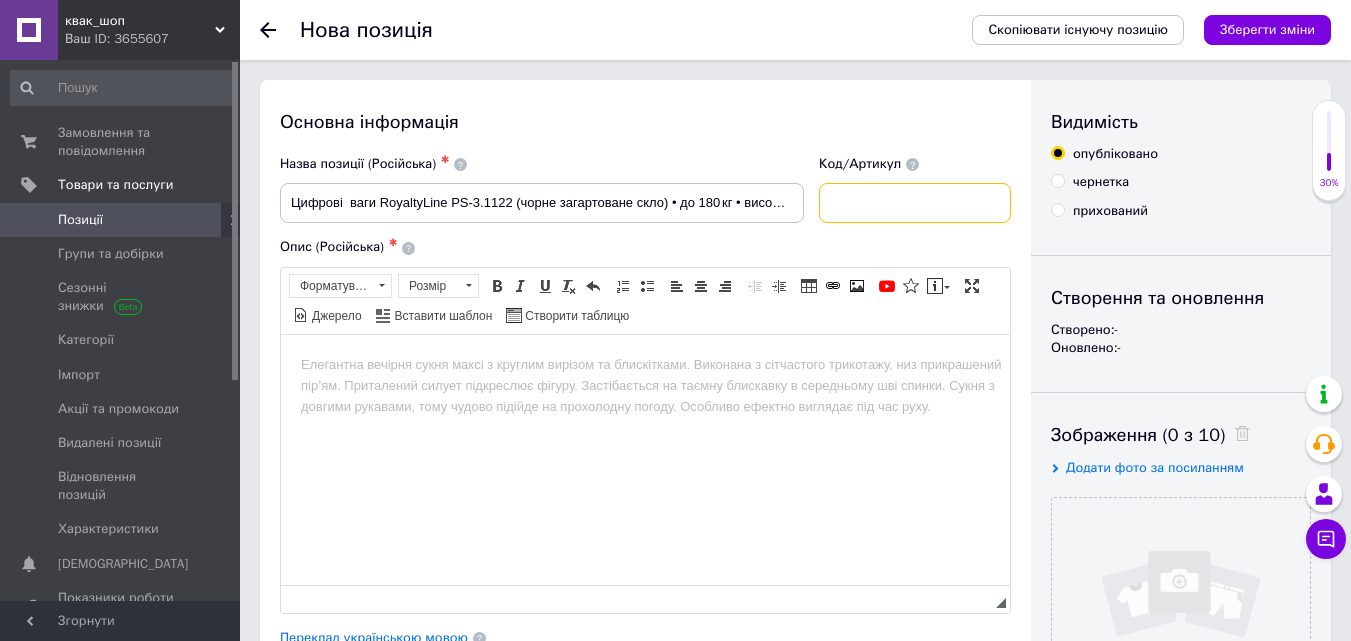 click at bounding box center (915, 203) 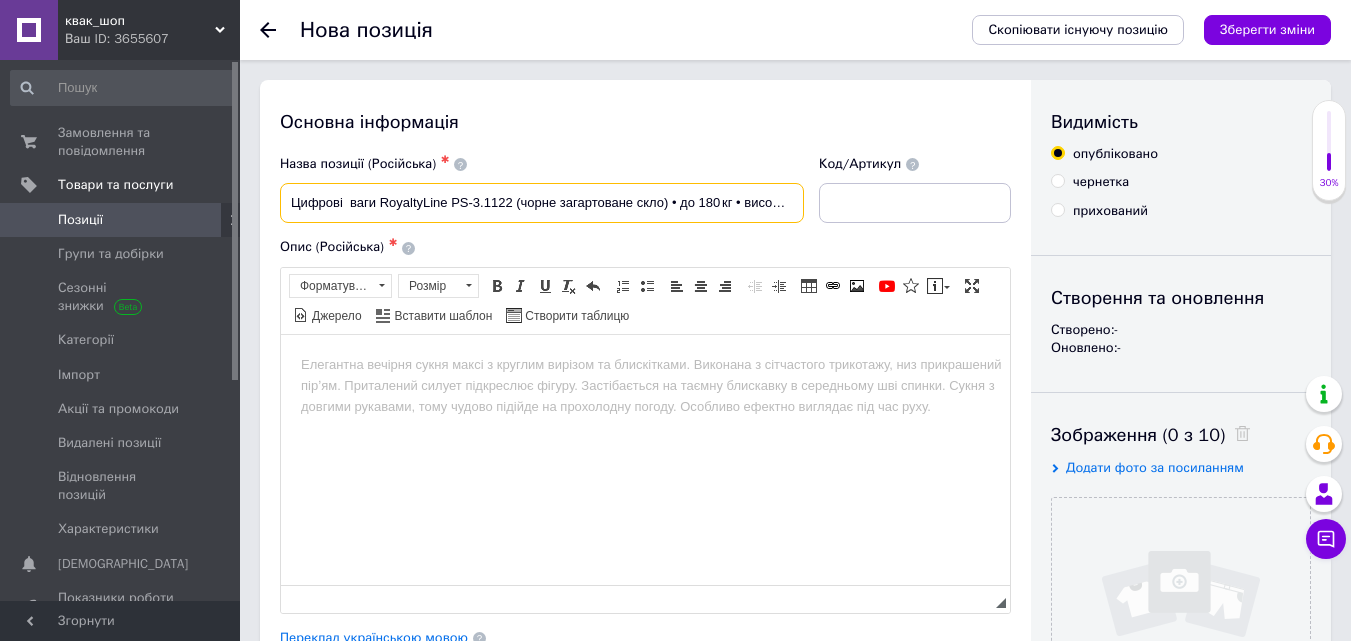 drag, startPoint x: 449, startPoint y: 203, endPoint x: 513, endPoint y: 206, distance: 64.070274 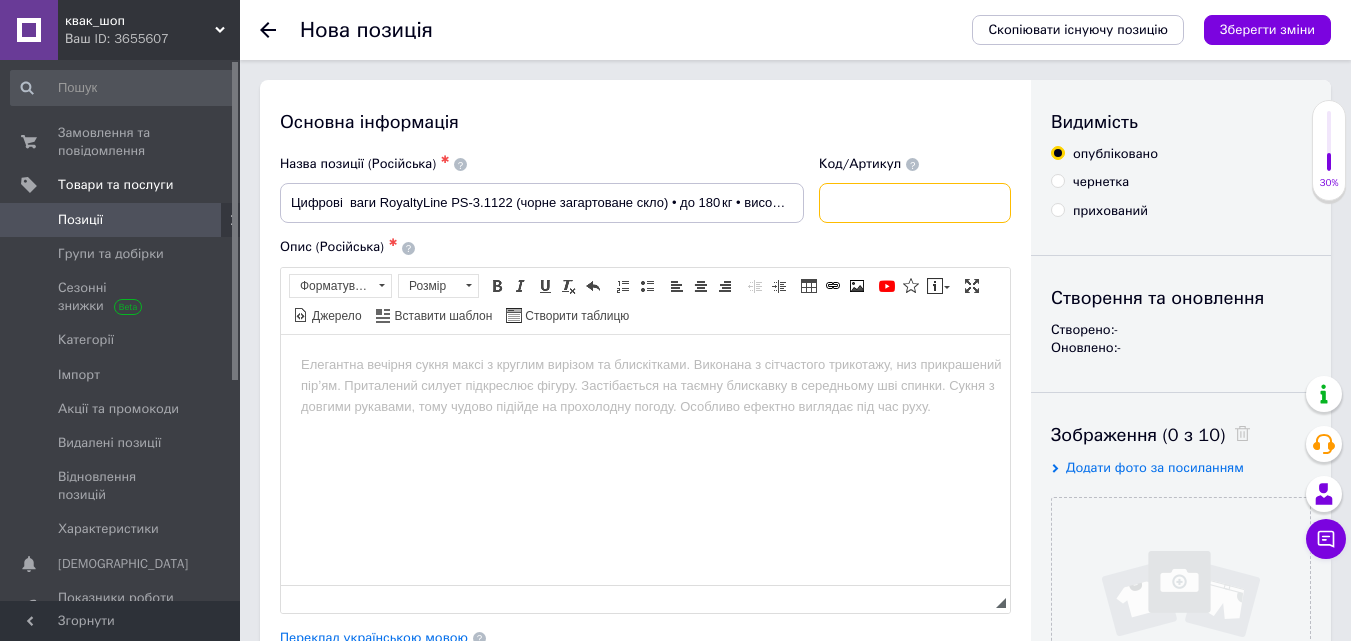 click at bounding box center (915, 203) 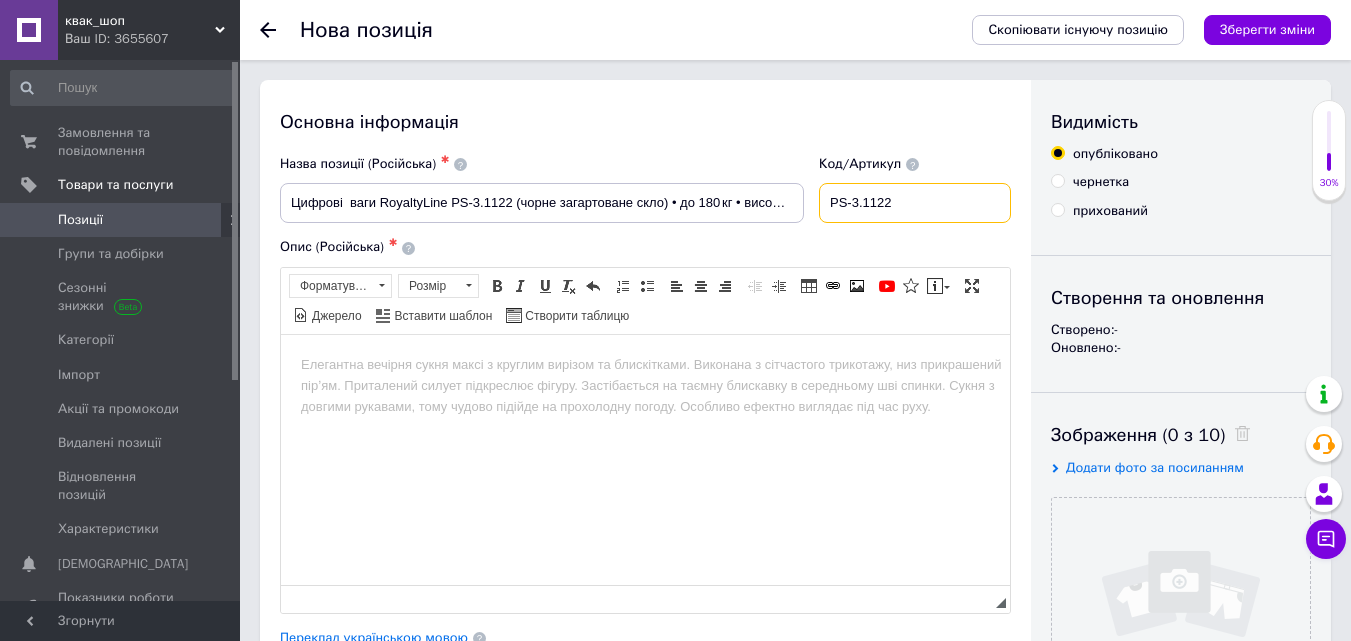 type on "PS‑3.1122" 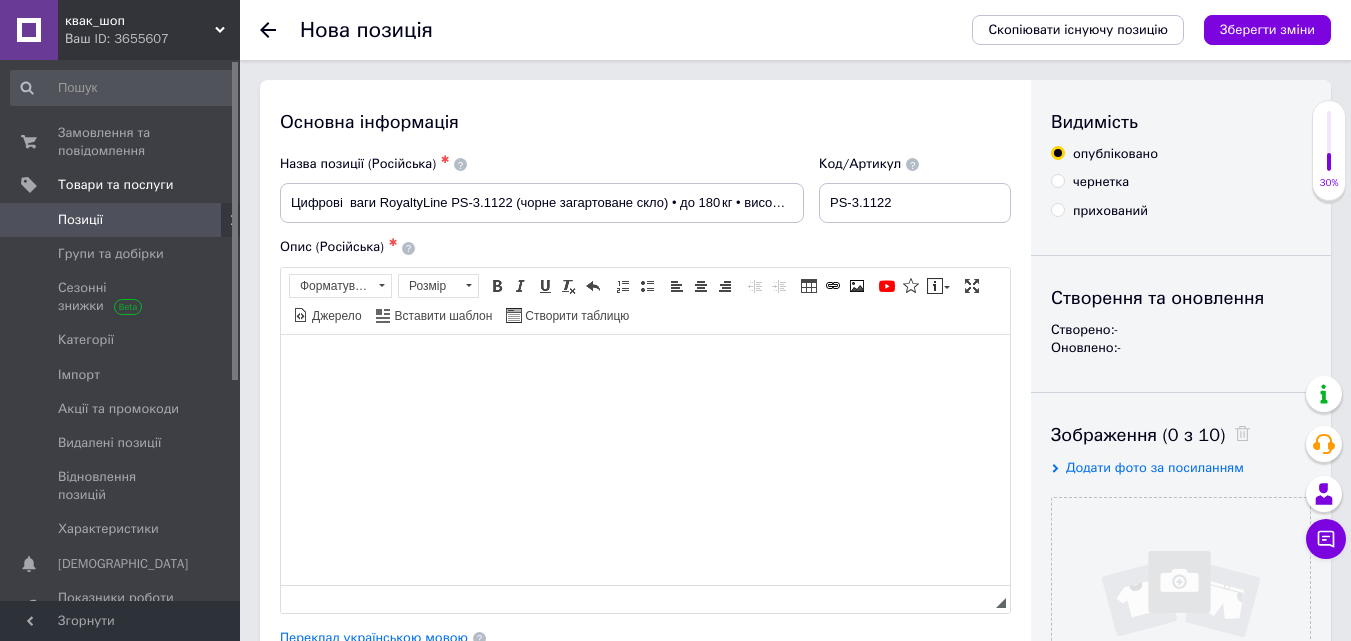 click at bounding box center [645, 364] 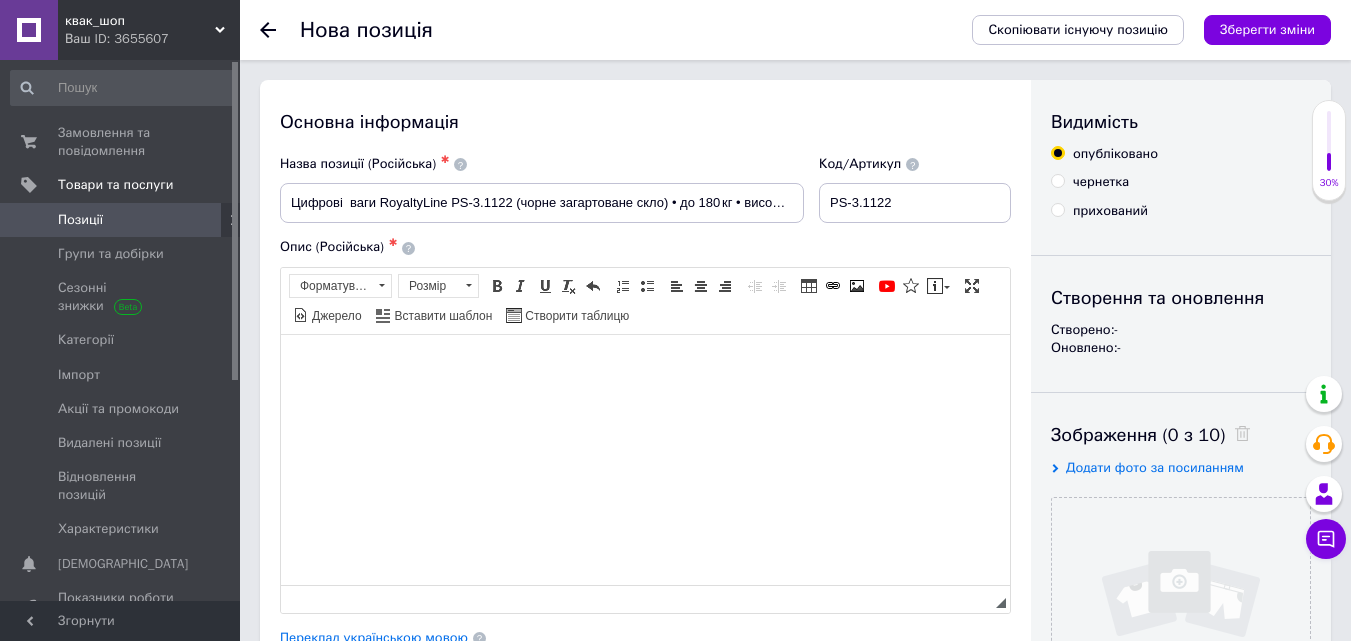 drag, startPoint x: 501, startPoint y: 400, endPoint x: 420, endPoint y: 466, distance: 104.48445 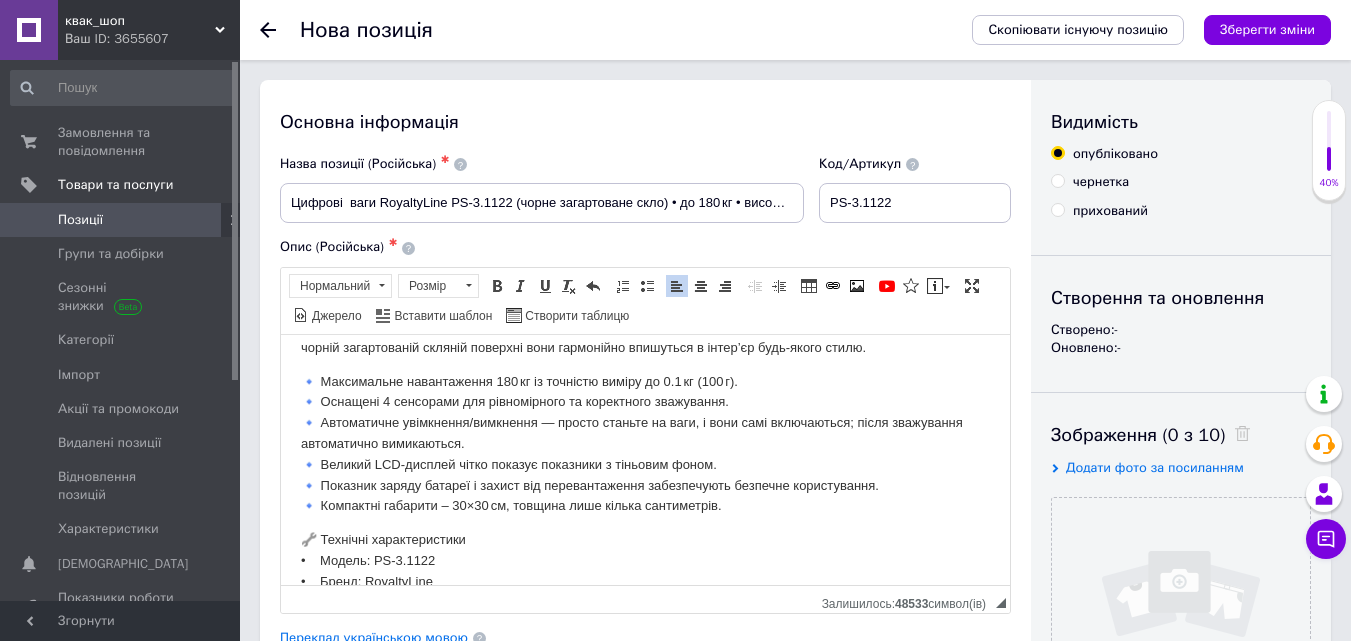 scroll, scrollTop: 0, scrollLeft: 0, axis: both 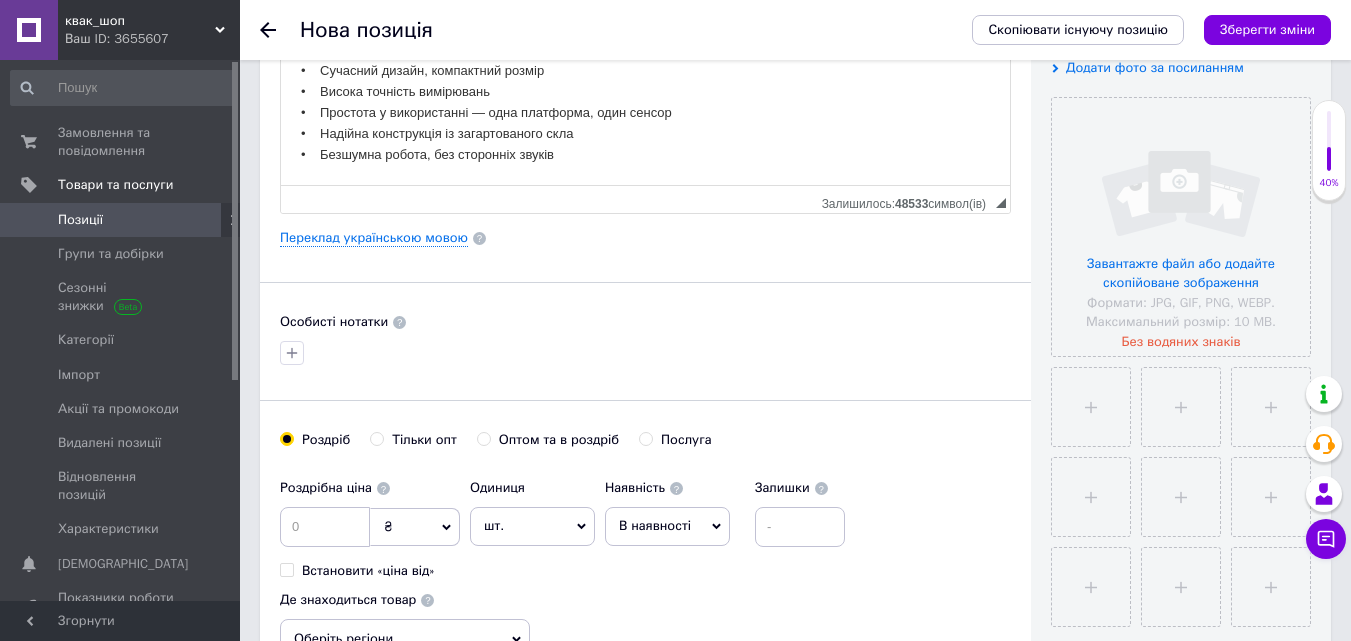click on "Основна інформація Назва позиції (Російська) ✱ Цифрові  ваги RoyaltyLine PS‑3.1122 (чорне загартоване скло) • до 180 кг • високоточні Код/Артикул PS‑3.1122 Опис (Російська) ✱ Представляємо RoyaltyLine PS‑3.1122 – стильні та надточні діжитал ваги для дому та ванної кімнати. Завдяки чорній загартованій скляній поверхні вони гармонійно впишуться в інтер’єр будь-якого стилю.
🔹 Максимальне навантаження 180 кг із точністю виміру до 0.1 кг (100 г).
🔹 Оснащені 4 сенсорами для рівномірного та коректного зважування.
🔹 Великий LCD-дисплей чітко показує показники з тіньовим фоном." at bounding box center (645, 238) 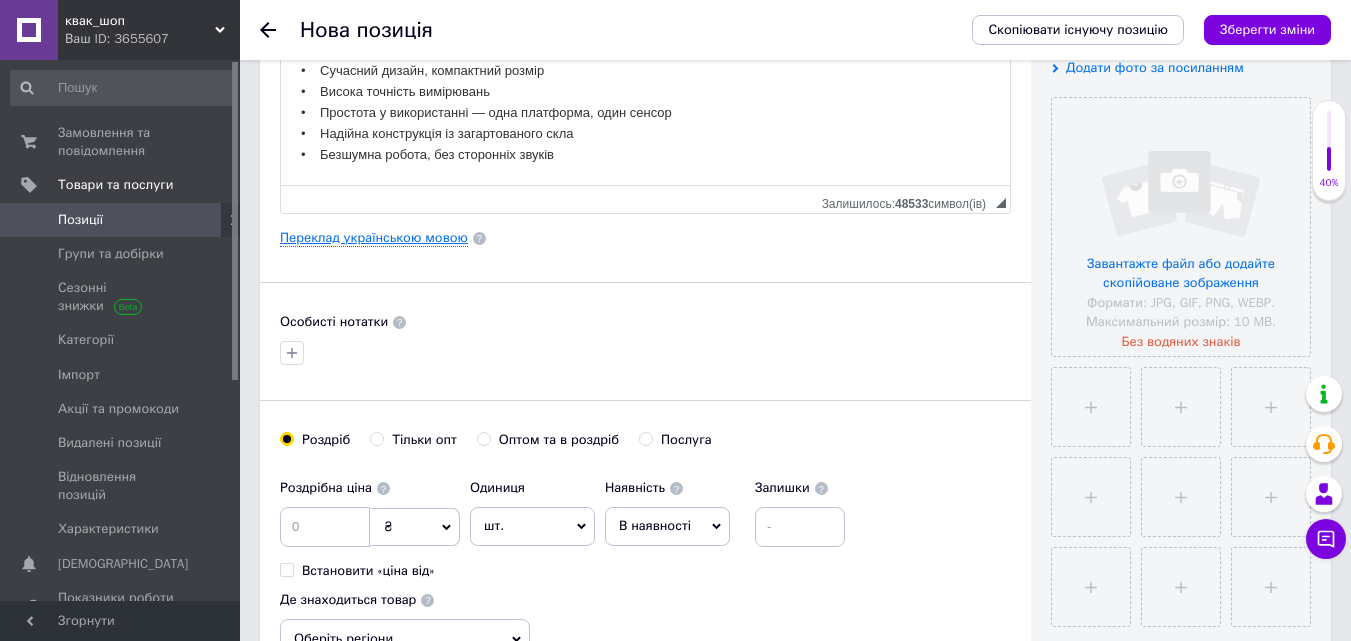 click on "Переклад українською мовою" at bounding box center [374, 238] 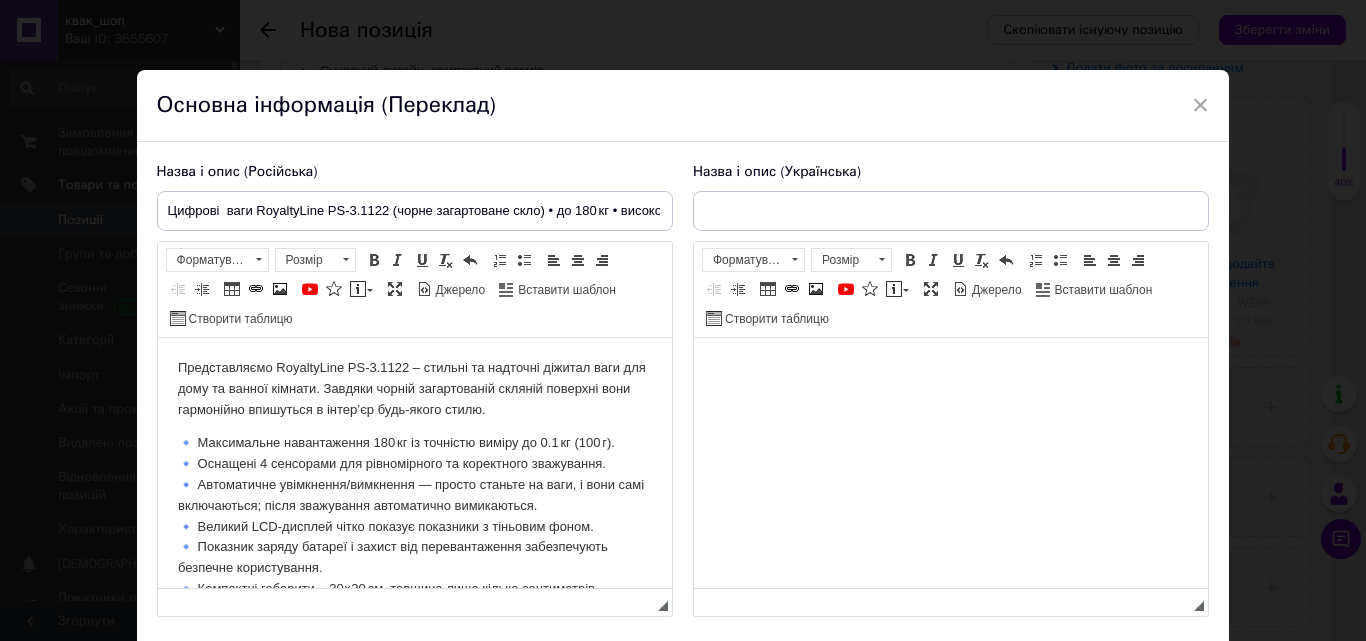 scroll, scrollTop: 0, scrollLeft: 0, axis: both 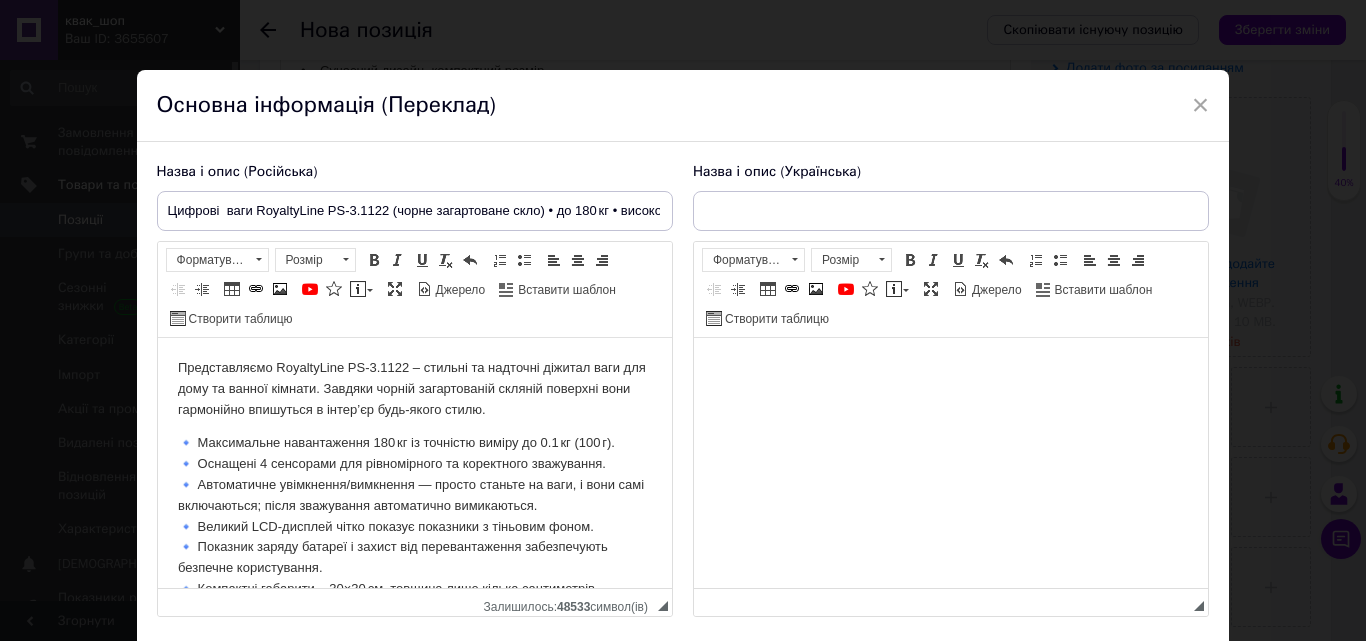 click at bounding box center (950, 368) 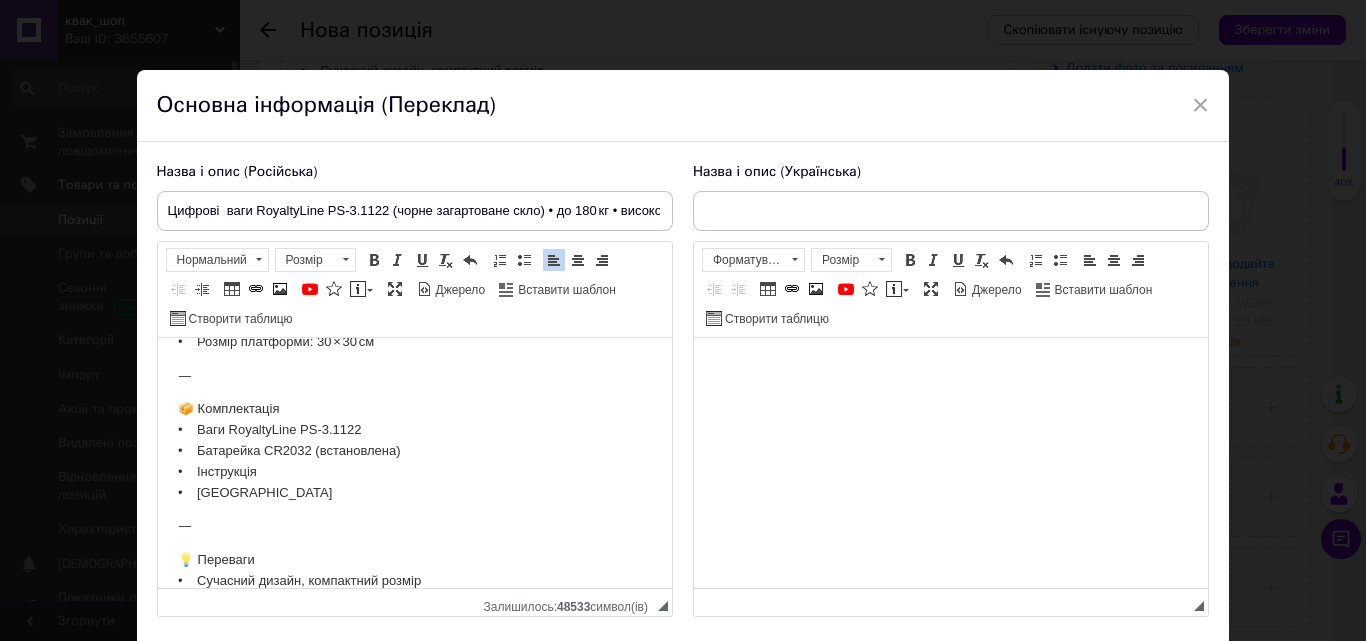 scroll, scrollTop: 596, scrollLeft: 0, axis: vertical 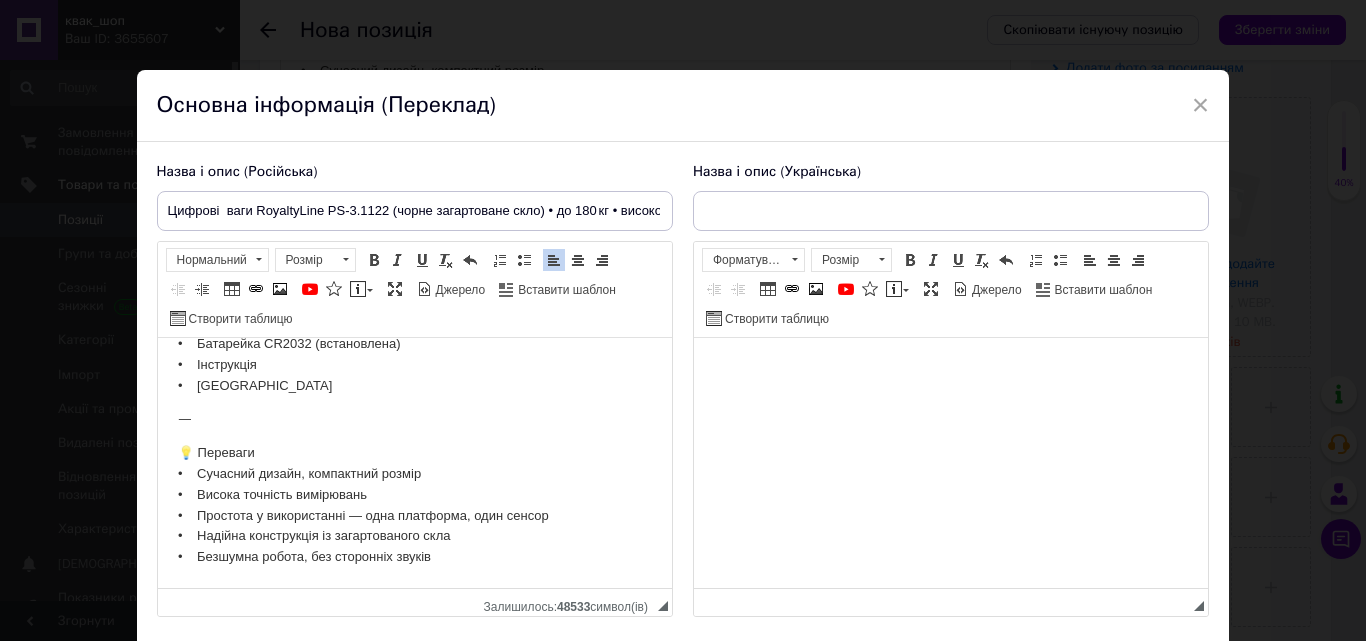 drag, startPoint x: 175, startPoint y: 364, endPoint x: 579, endPoint y: 564, distance: 450.79486 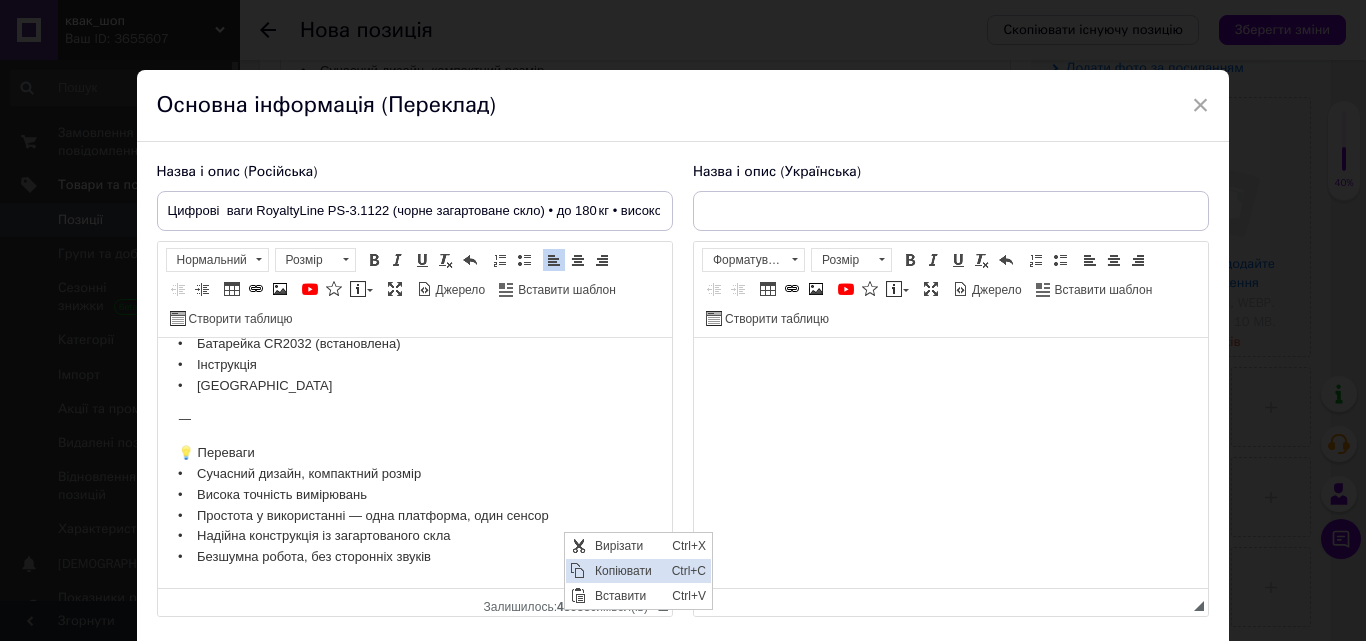 click on "Копіювати" at bounding box center (628, 571) 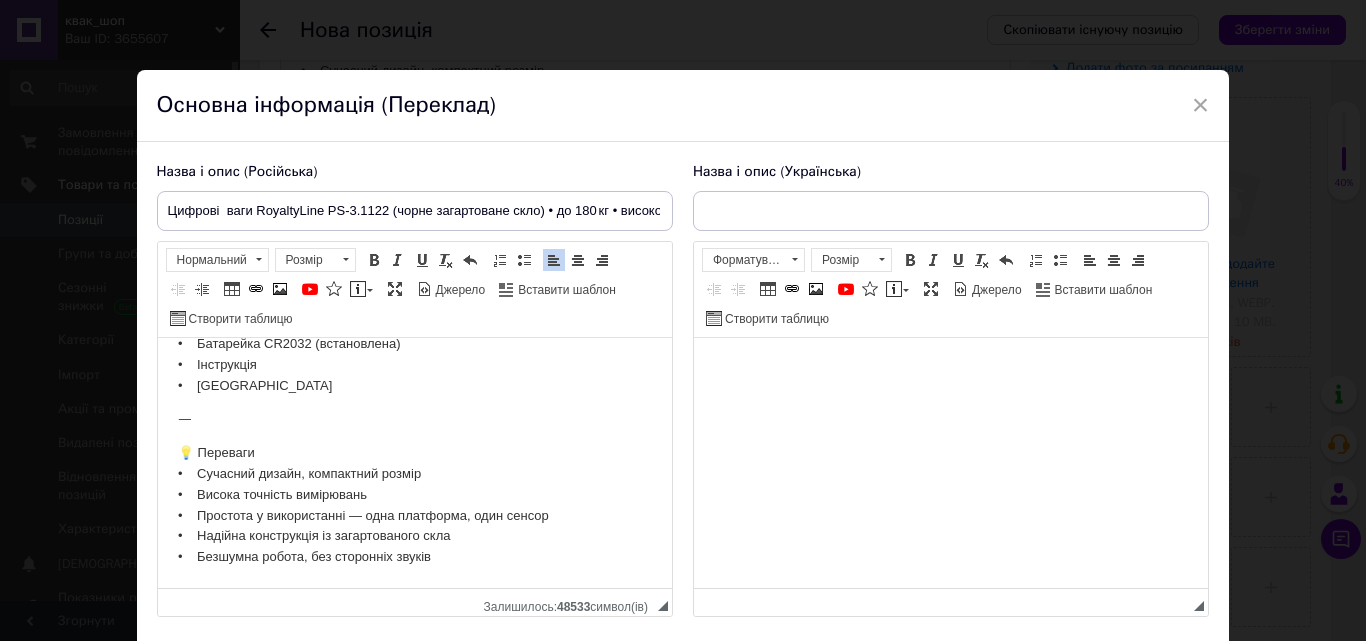 click at bounding box center [950, 368] 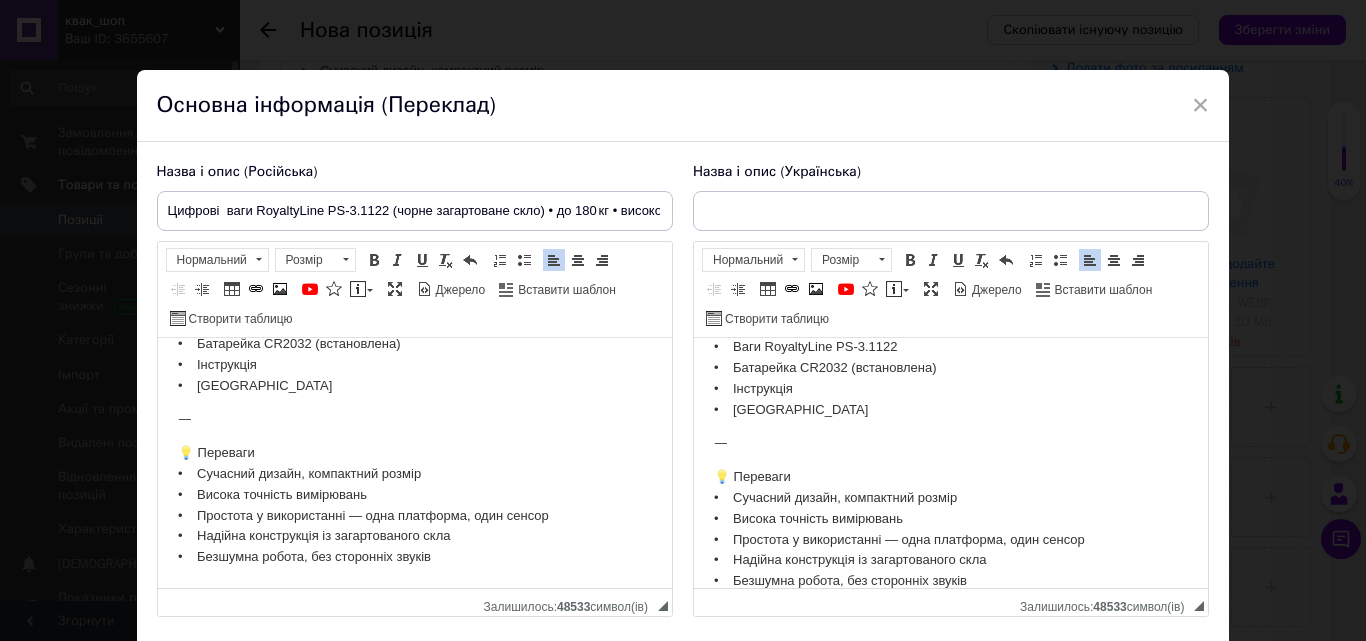 click on "💡 Переваги     •    Сучасний дизайн, компактний розмір     •    Висока точність вимірювань     •    Простота у використанні — одна платформа, один сенсор     •    Надійна конструкція із загартованого скла     •    Безшумна робота, без сторонніх звуків" at bounding box center (414, 505) 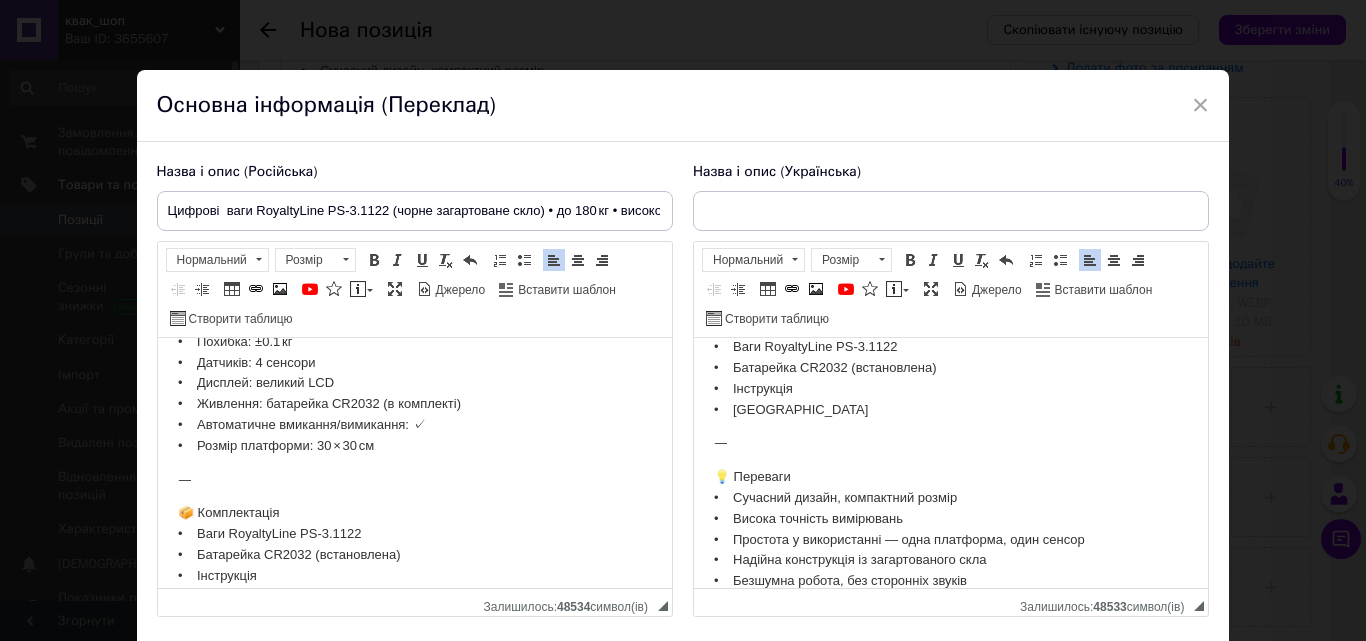 scroll, scrollTop: 0, scrollLeft: 0, axis: both 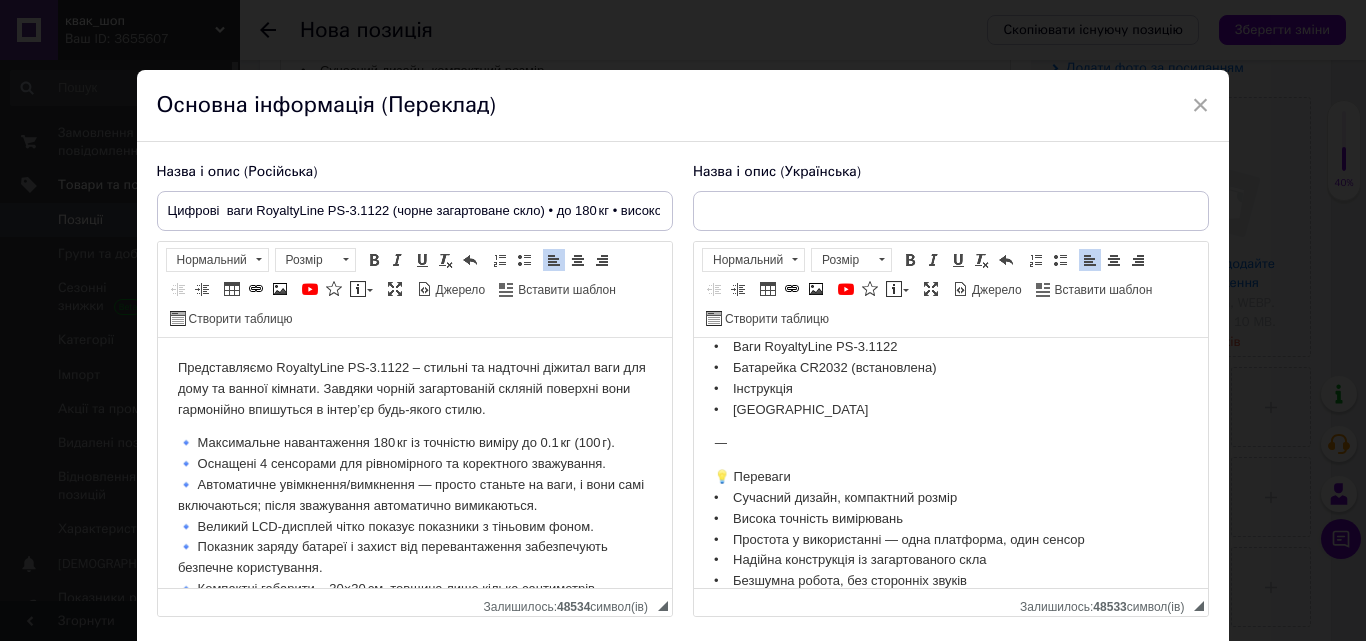 drag, startPoint x: 574, startPoint y: 561, endPoint x: 177, endPoint y: 357, distance: 446.34628 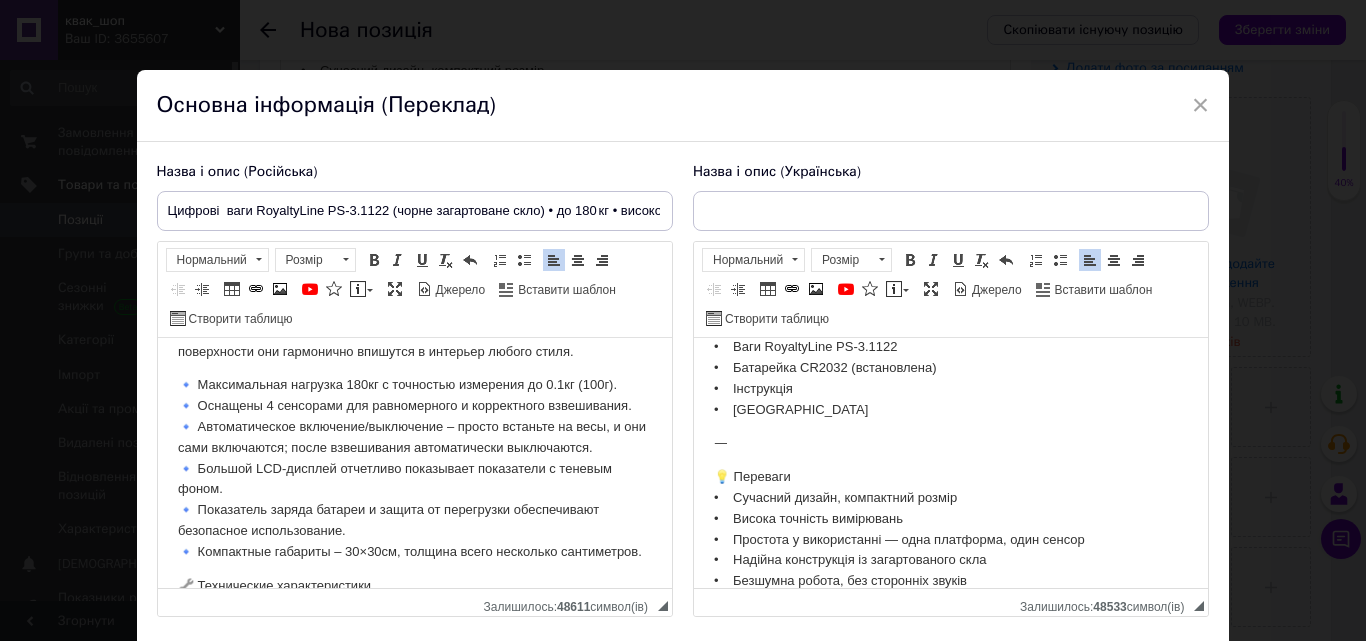 scroll, scrollTop: 0, scrollLeft: 0, axis: both 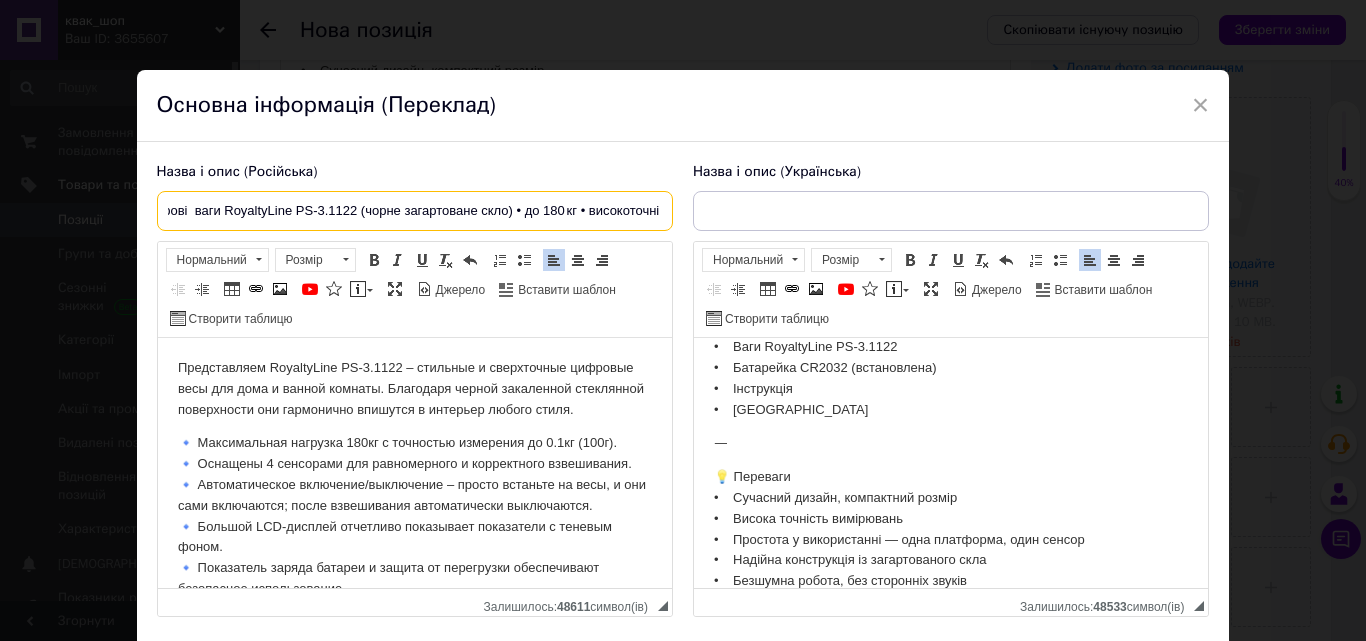 drag, startPoint x: 162, startPoint y: 212, endPoint x: 689, endPoint y: 220, distance: 527.0607 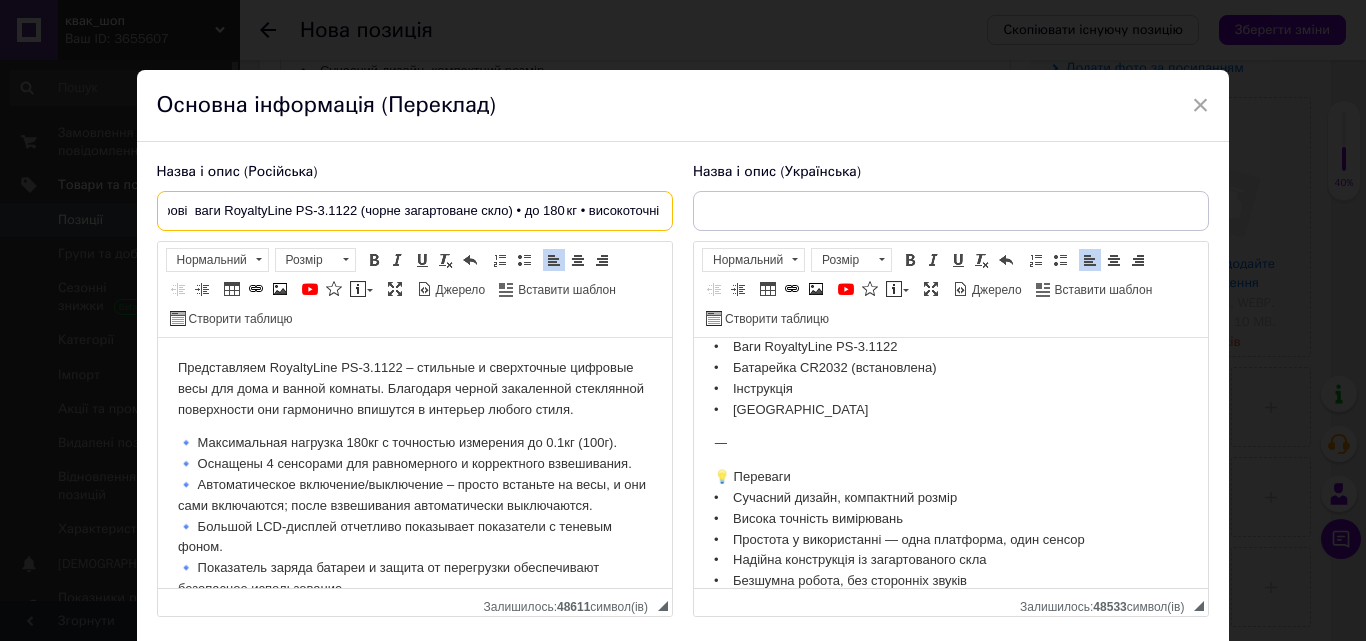 scroll, scrollTop: 0, scrollLeft: 0, axis: both 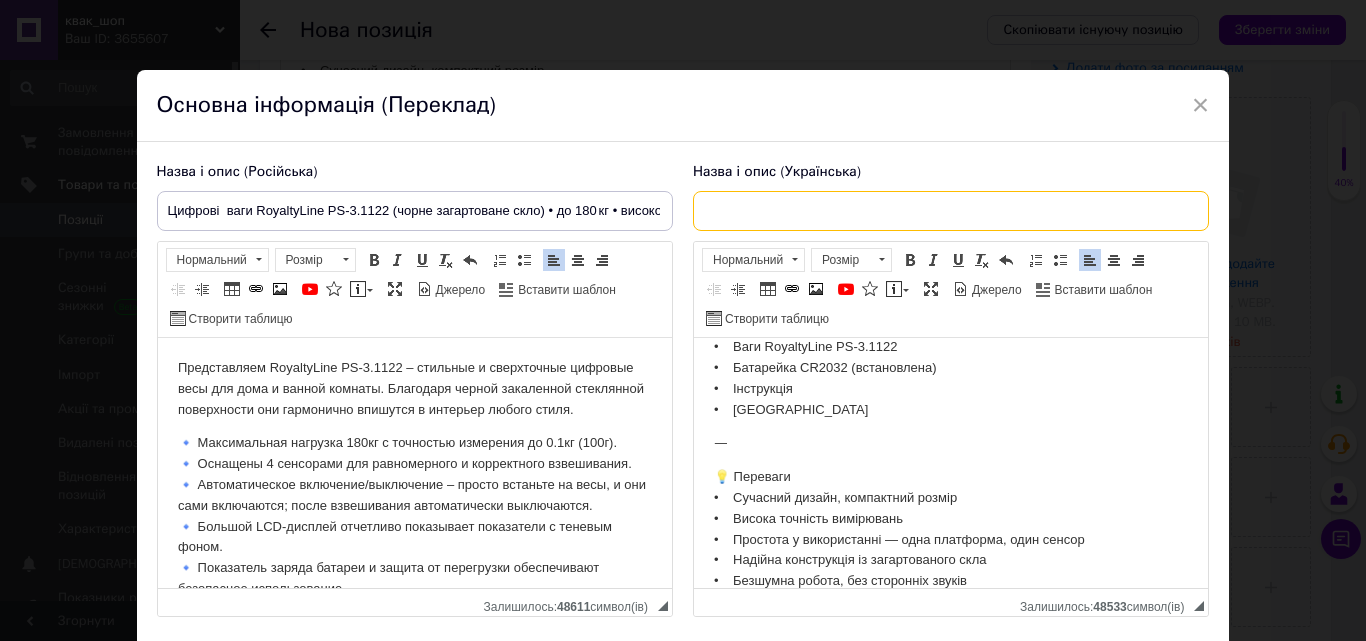 click at bounding box center [951, 211] 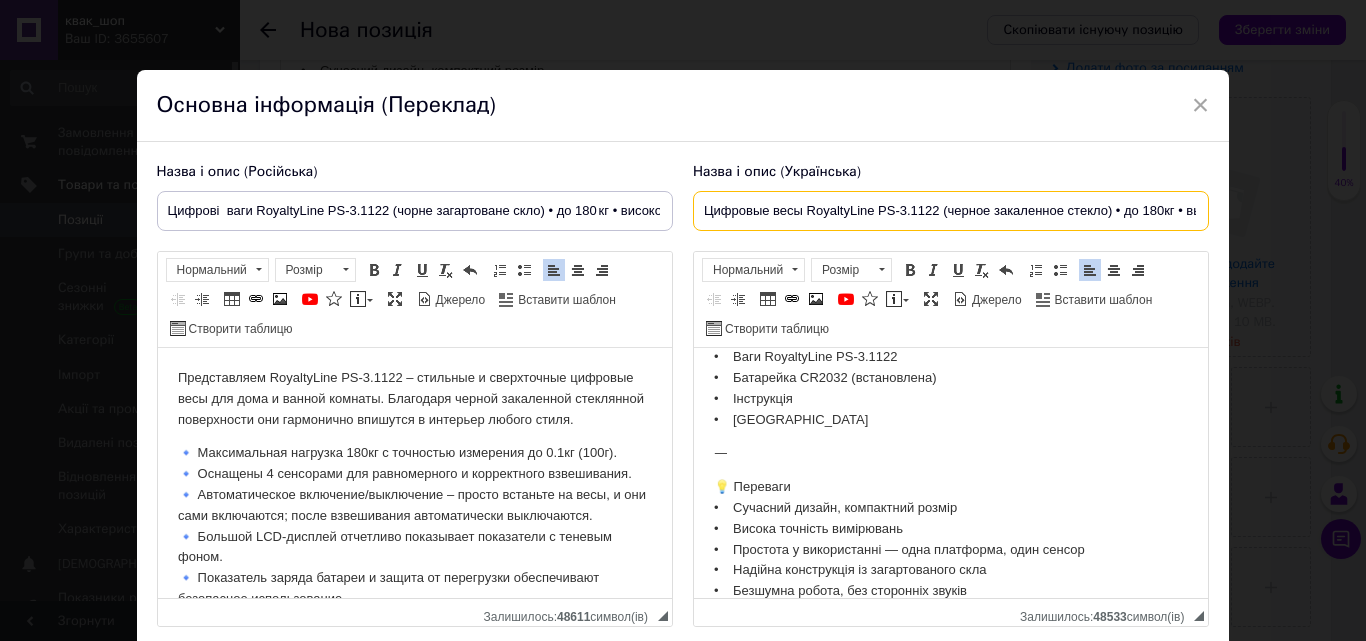 scroll, scrollTop: 0, scrollLeft: 77, axis: horizontal 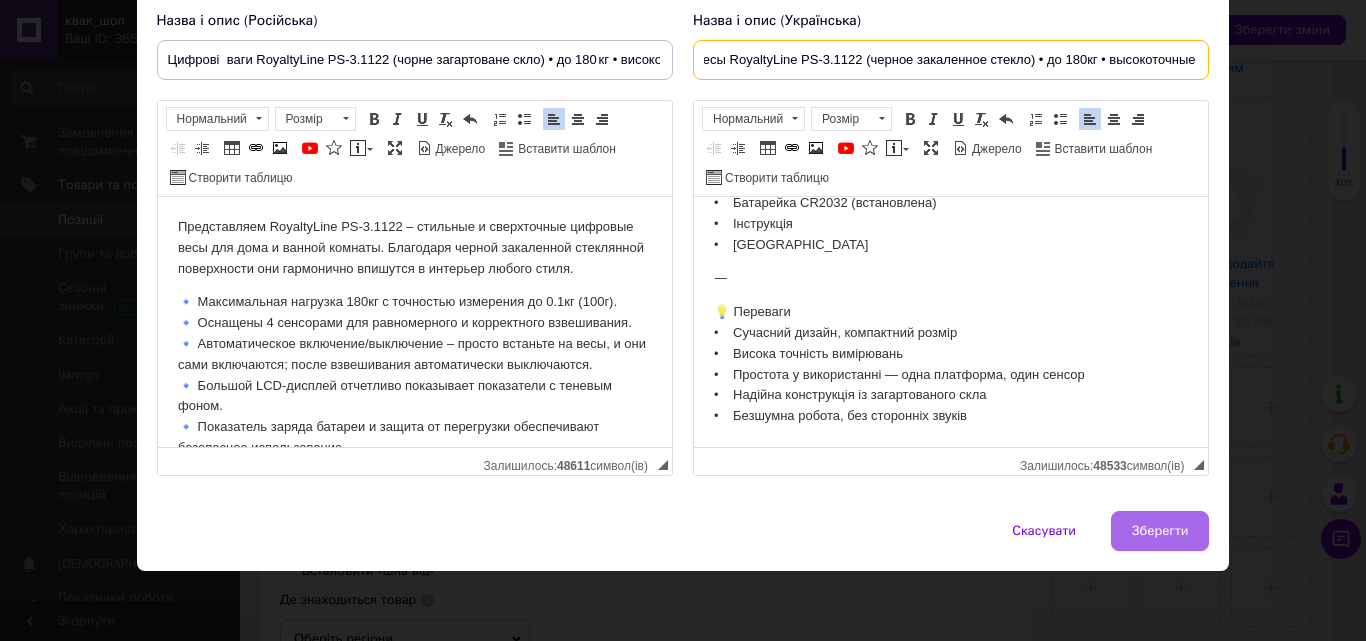 type on "Цифровые весы RoyaltyLine PS‑3.1122 (черное закаленное стекло) • до 180кг • высокоточные" 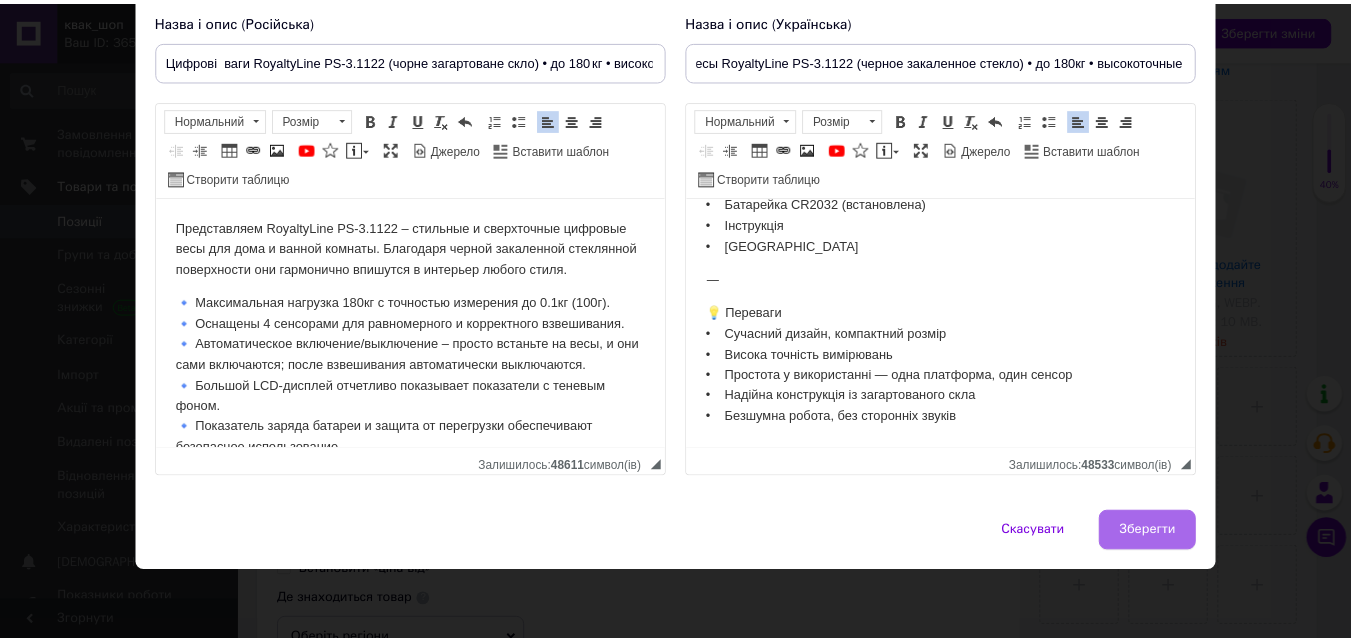 scroll, scrollTop: 0, scrollLeft: 0, axis: both 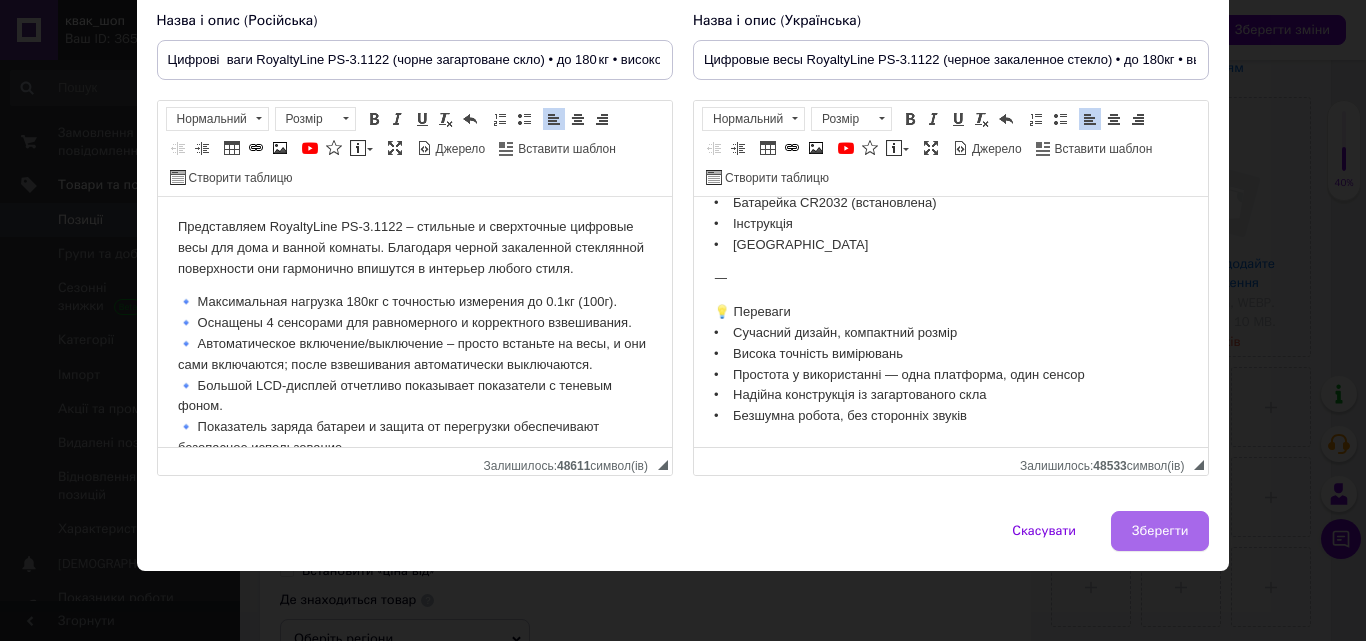 click on "Зберегти" at bounding box center [1160, 531] 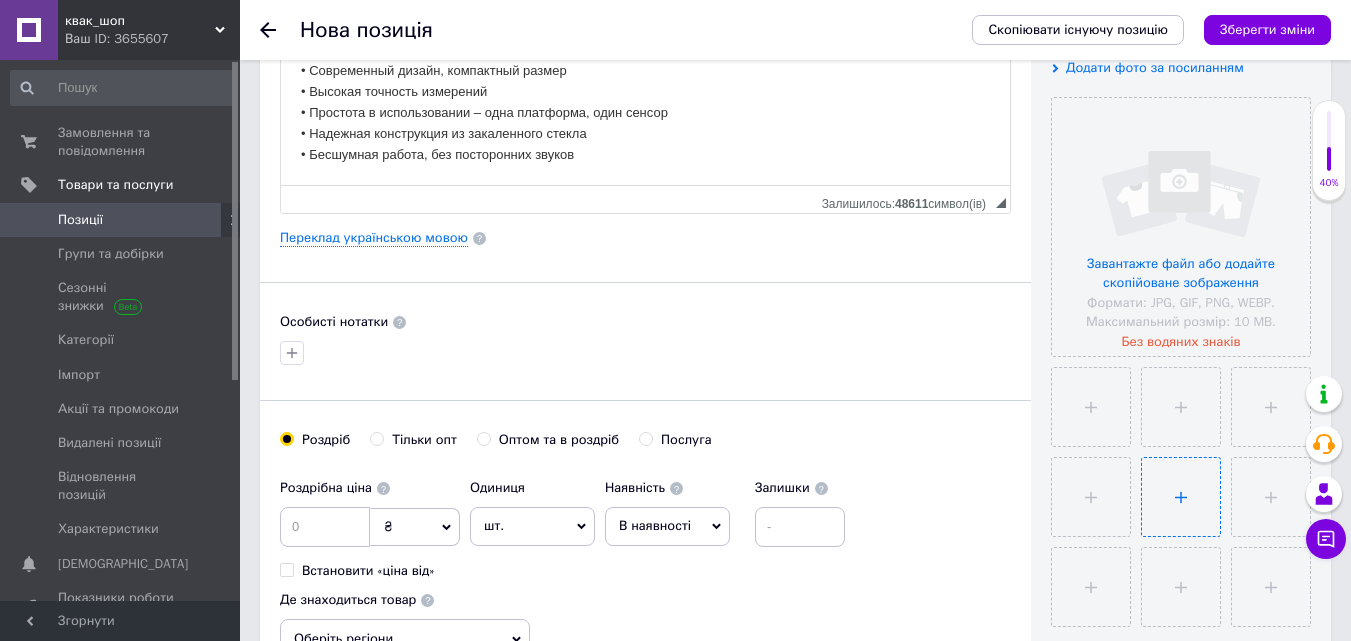 scroll, scrollTop: 346, scrollLeft: 0, axis: vertical 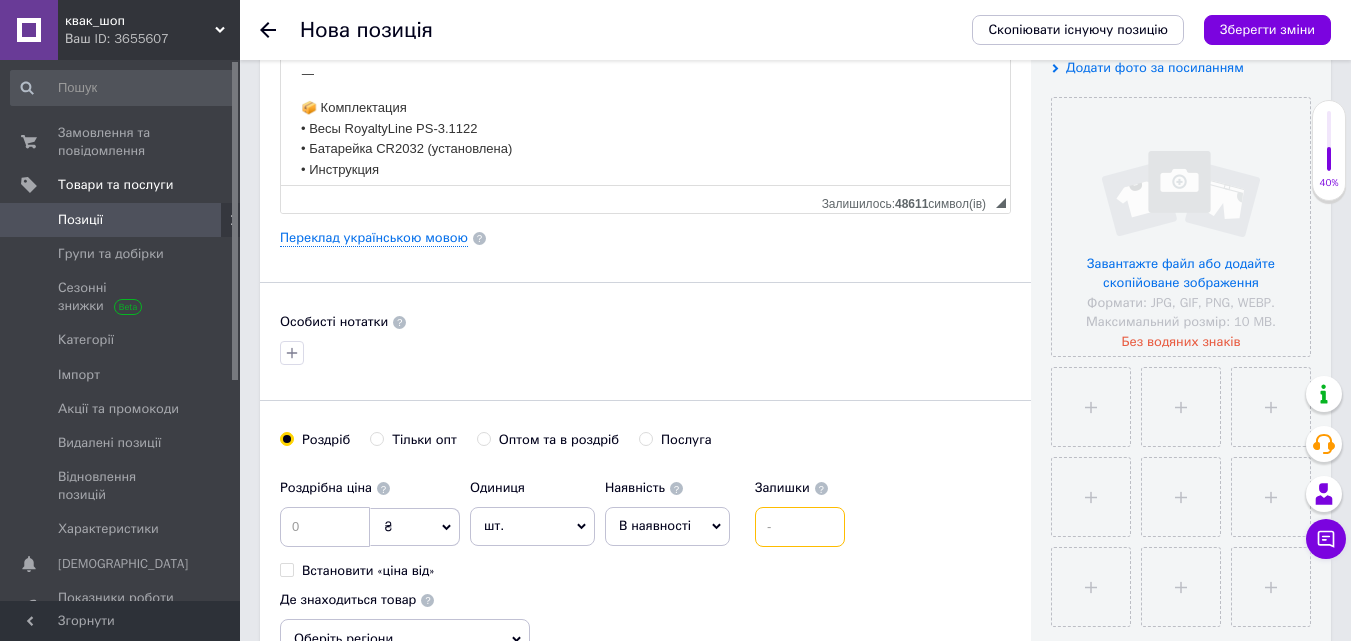 click at bounding box center [800, 527] 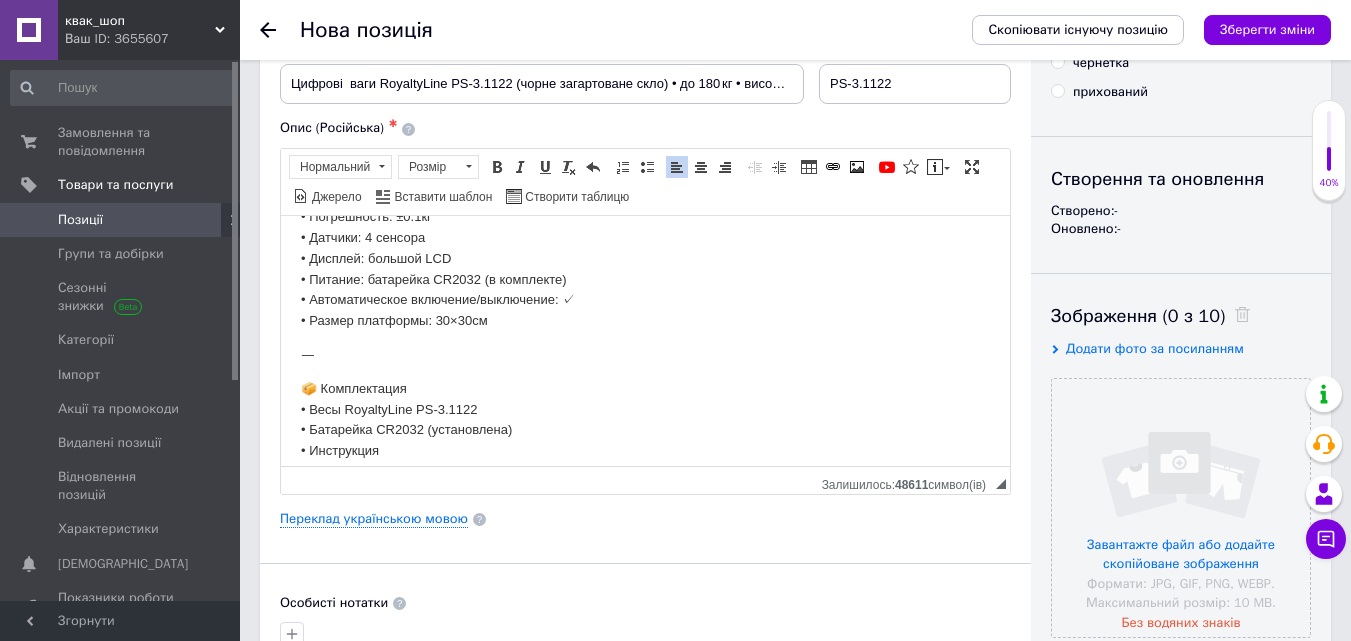 scroll, scrollTop: 100, scrollLeft: 0, axis: vertical 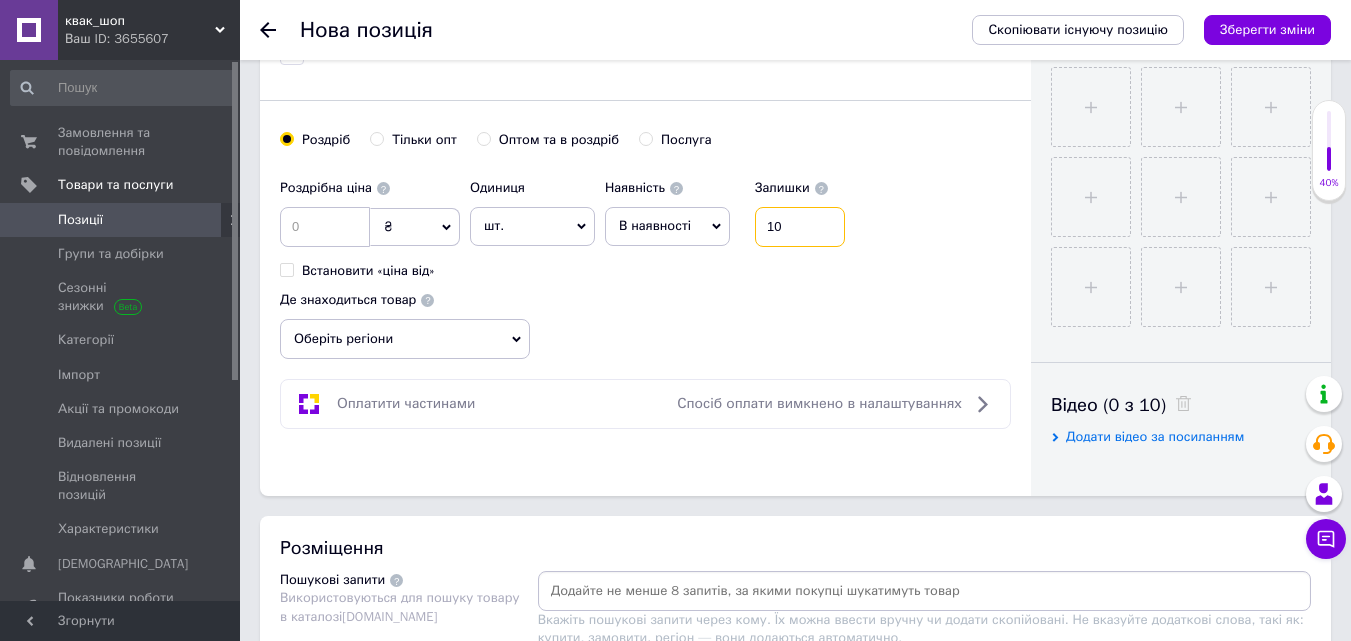 type on "10" 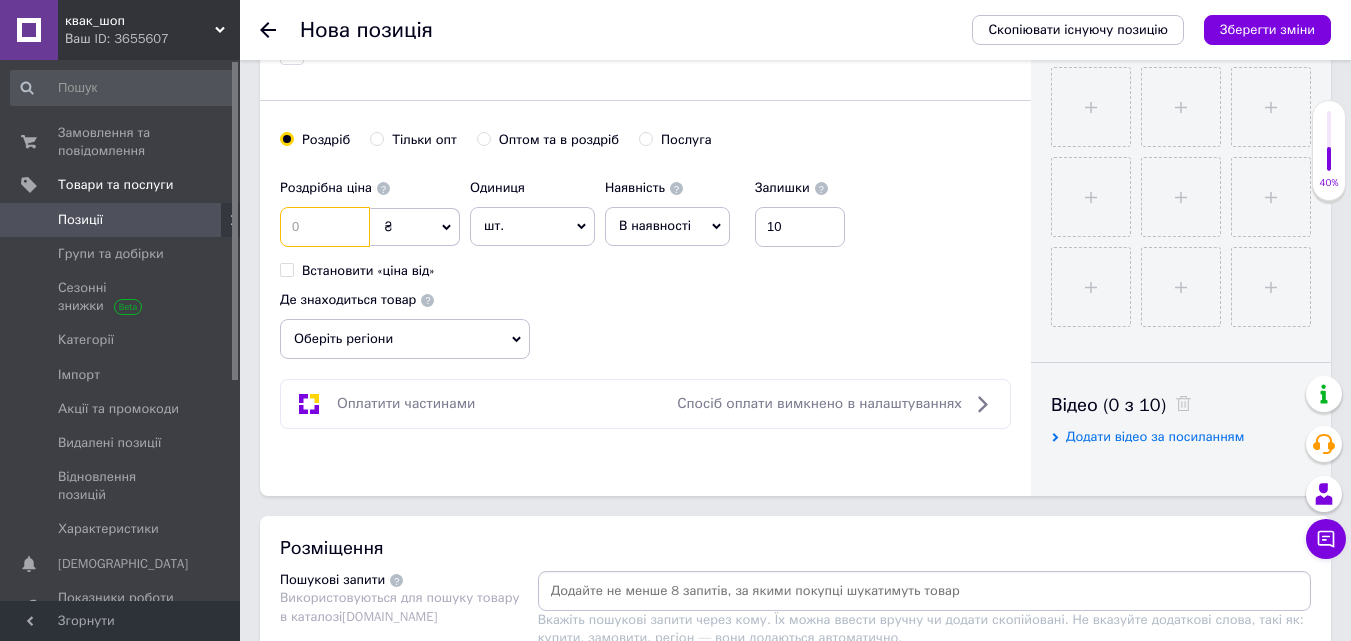 click at bounding box center (325, 227) 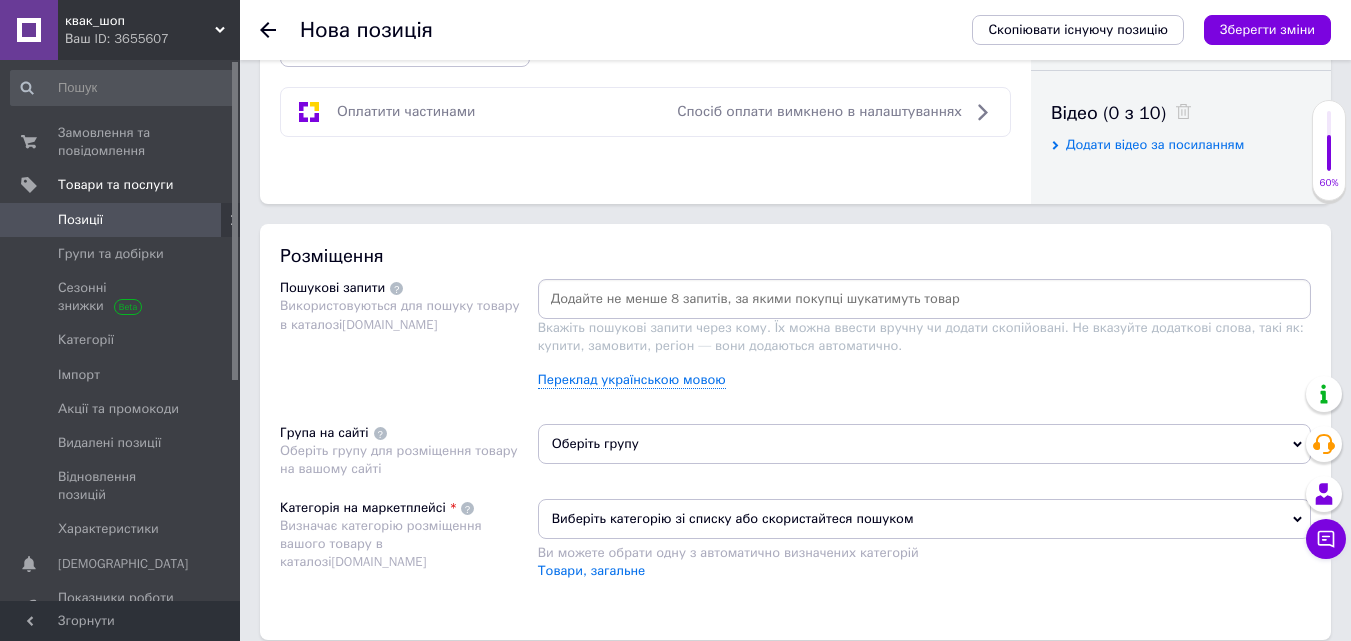 scroll, scrollTop: 1000, scrollLeft: 0, axis: vertical 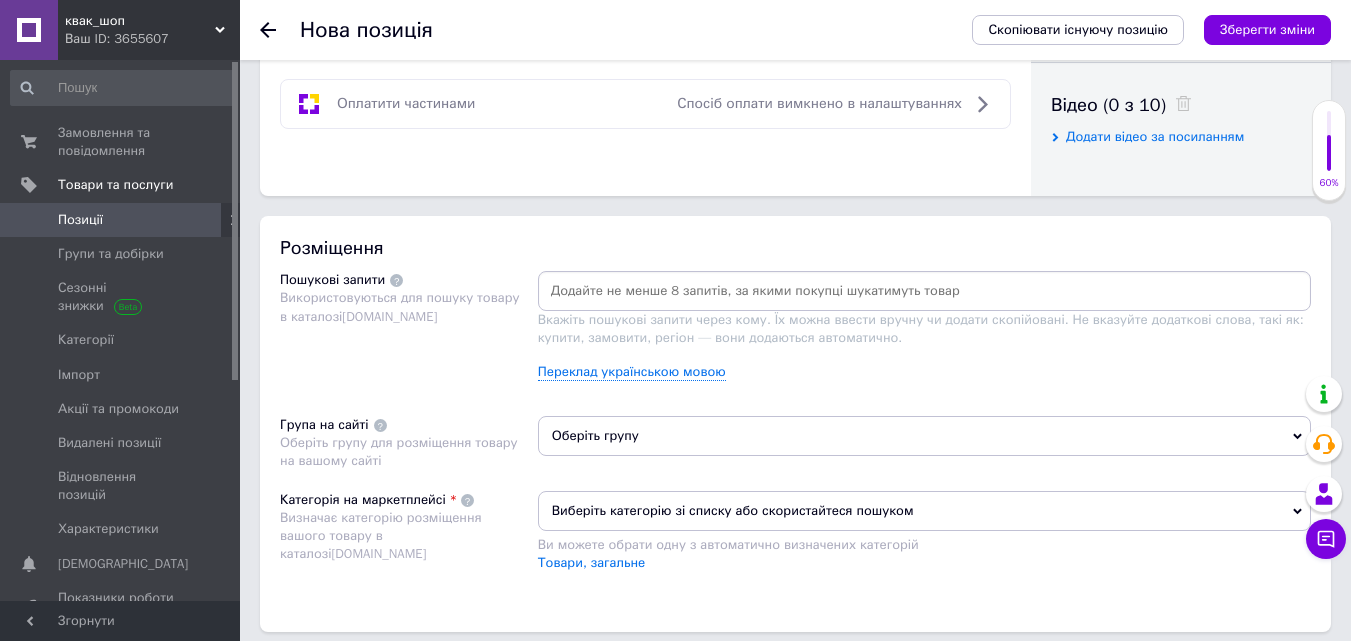 type on "600" 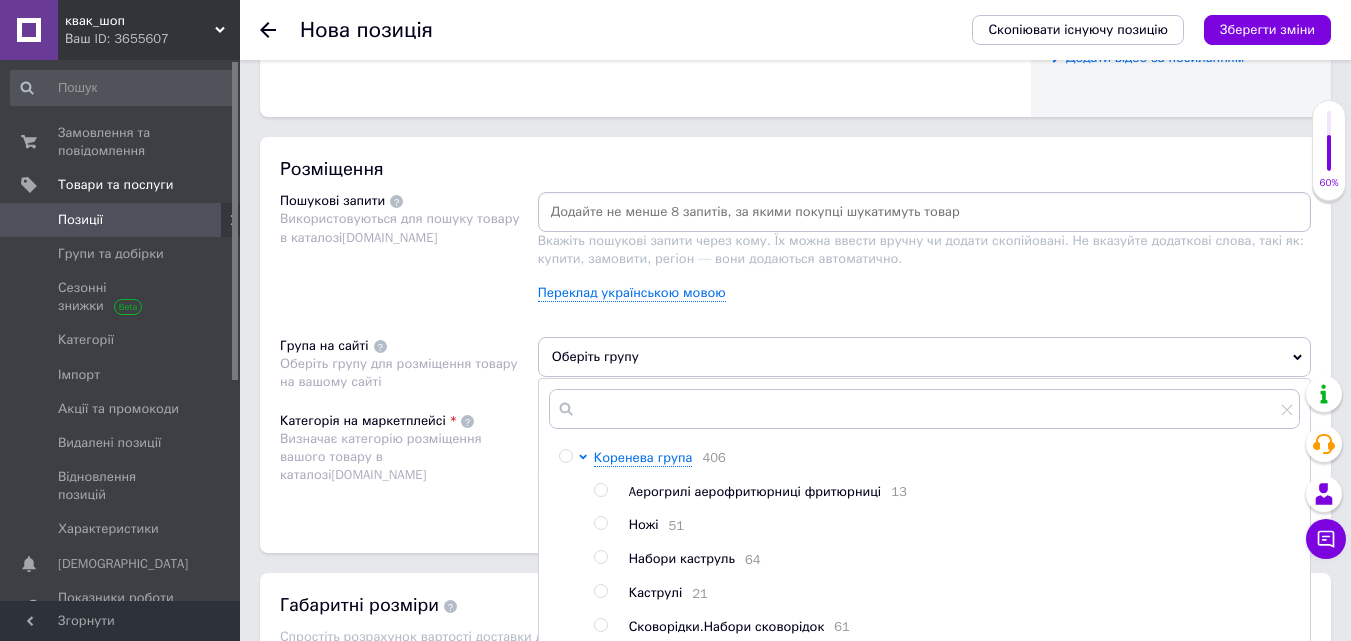 scroll, scrollTop: 1384, scrollLeft: 0, axis: vertical 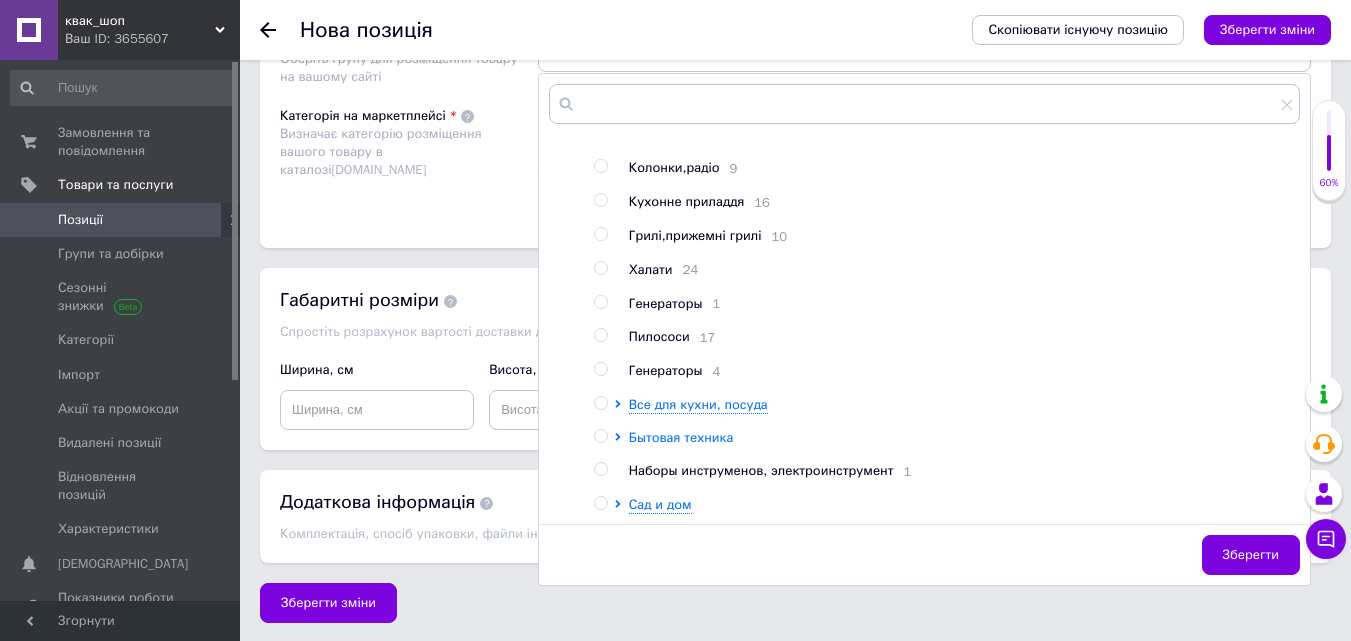 click 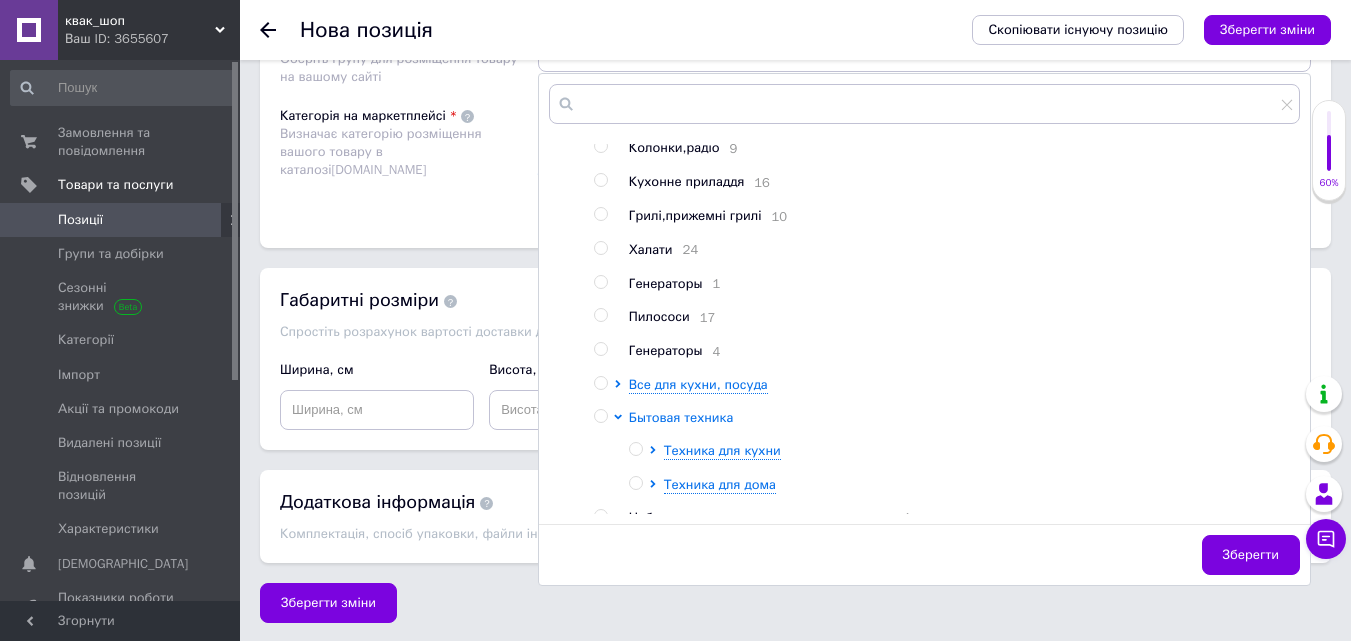 scroll, scrollTop: 443, scrollLeft: 0, axis: vertical 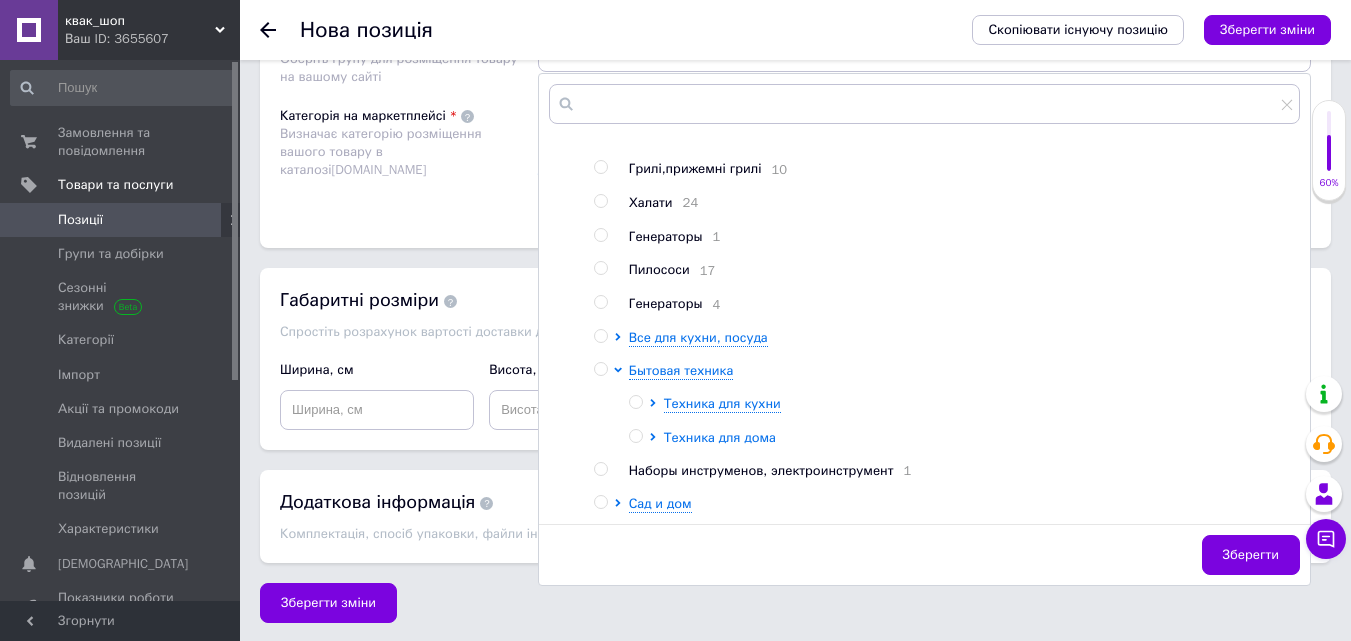 click 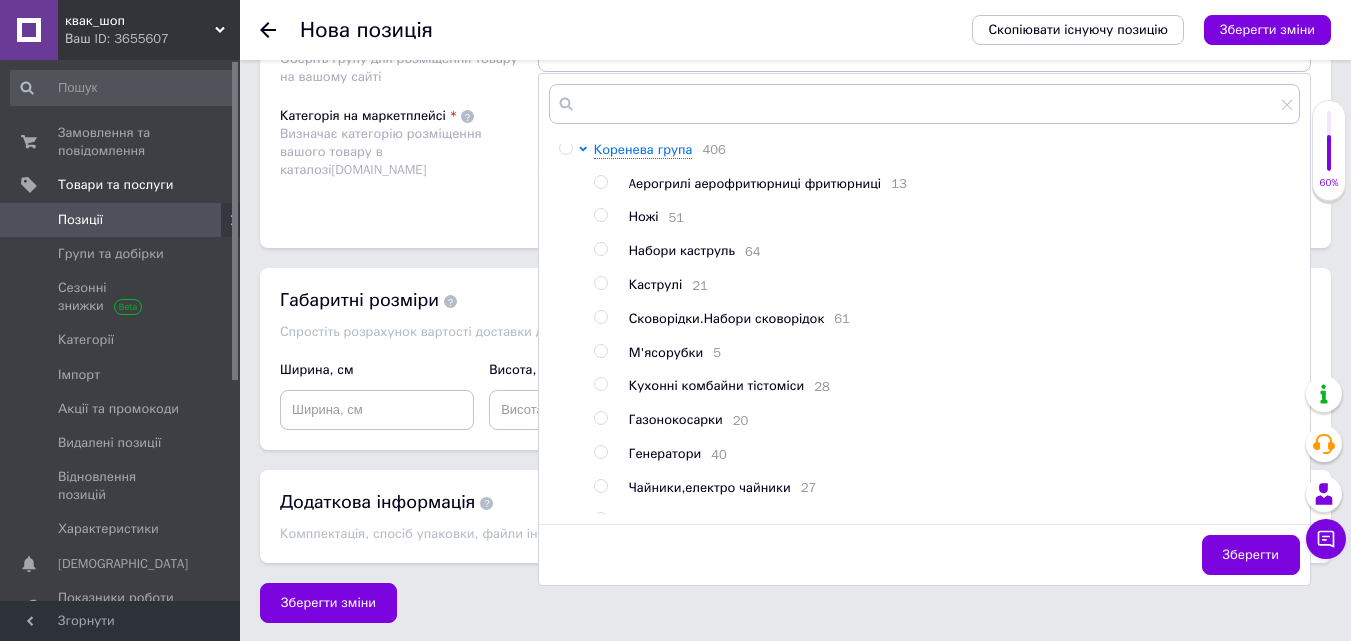 scroll, scrollTop: 0, scrollLeft: 0, axis: both 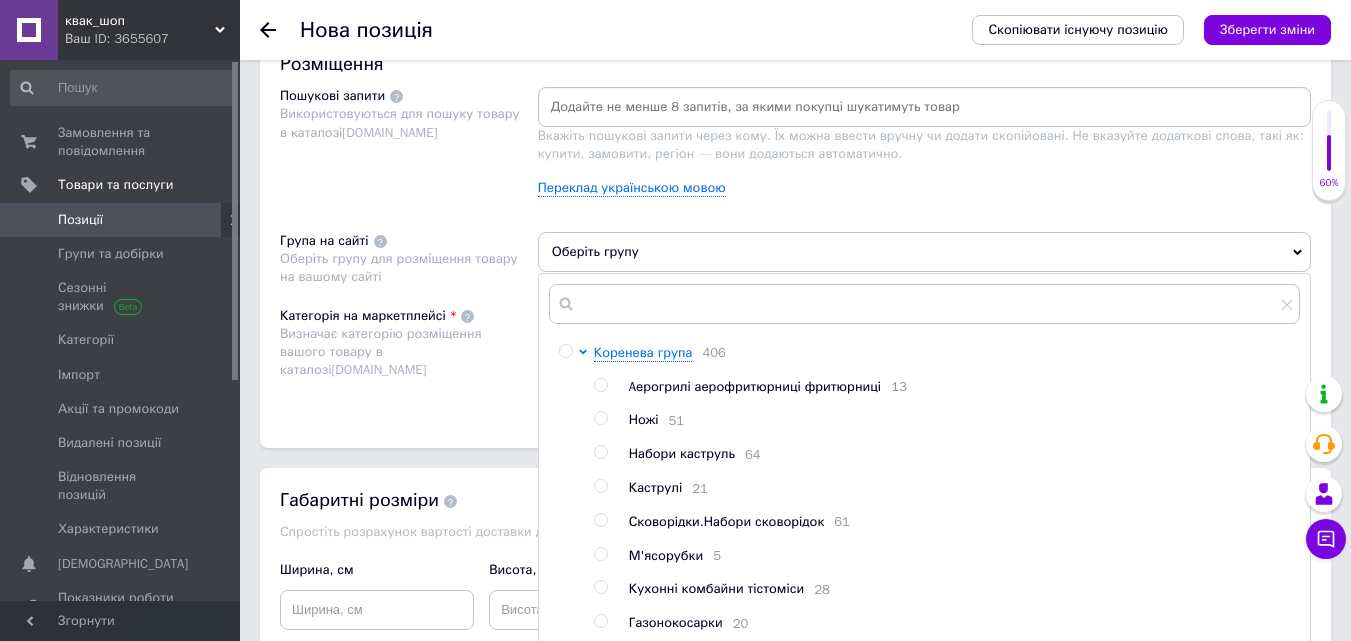 click on "Коренева група" at bounding box center (643, 352) 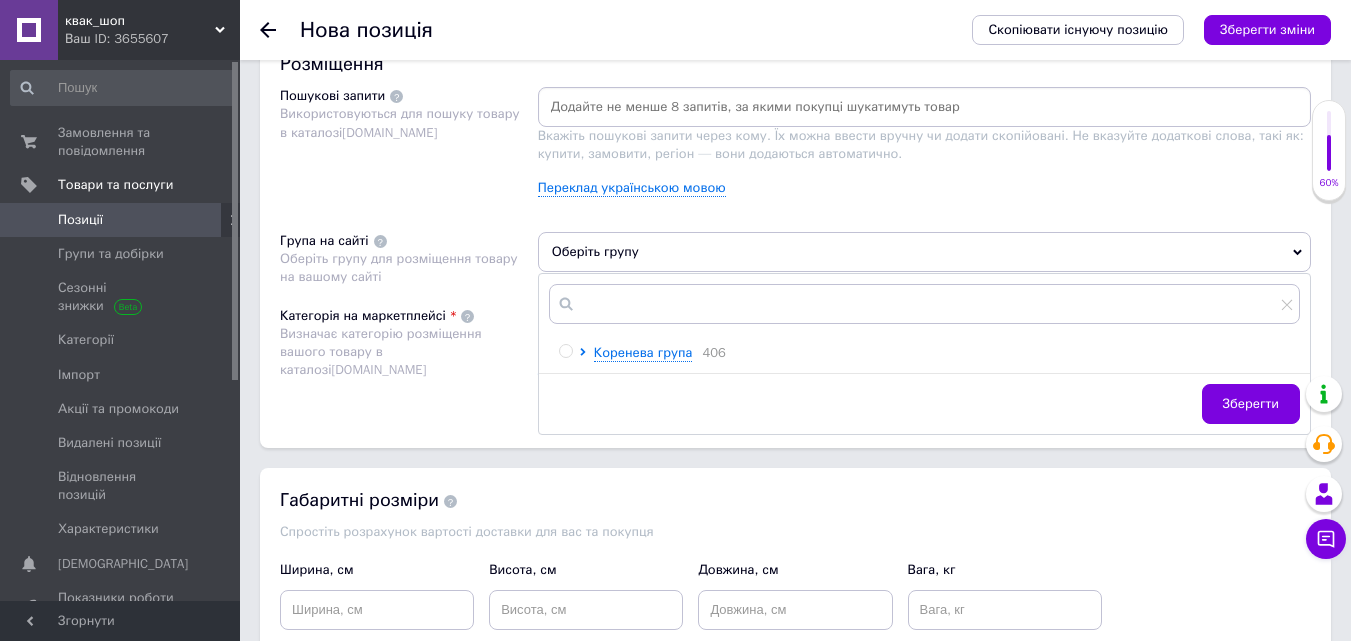 click at bounding box center [565, 351] 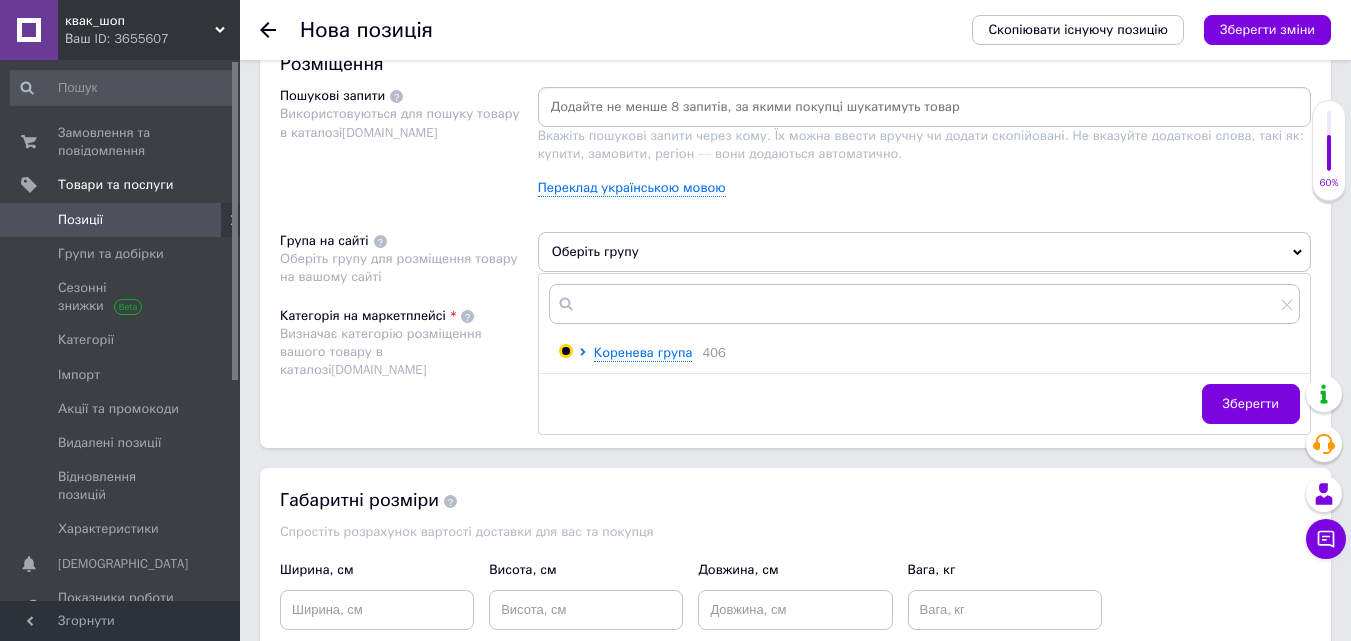 radio on "true" 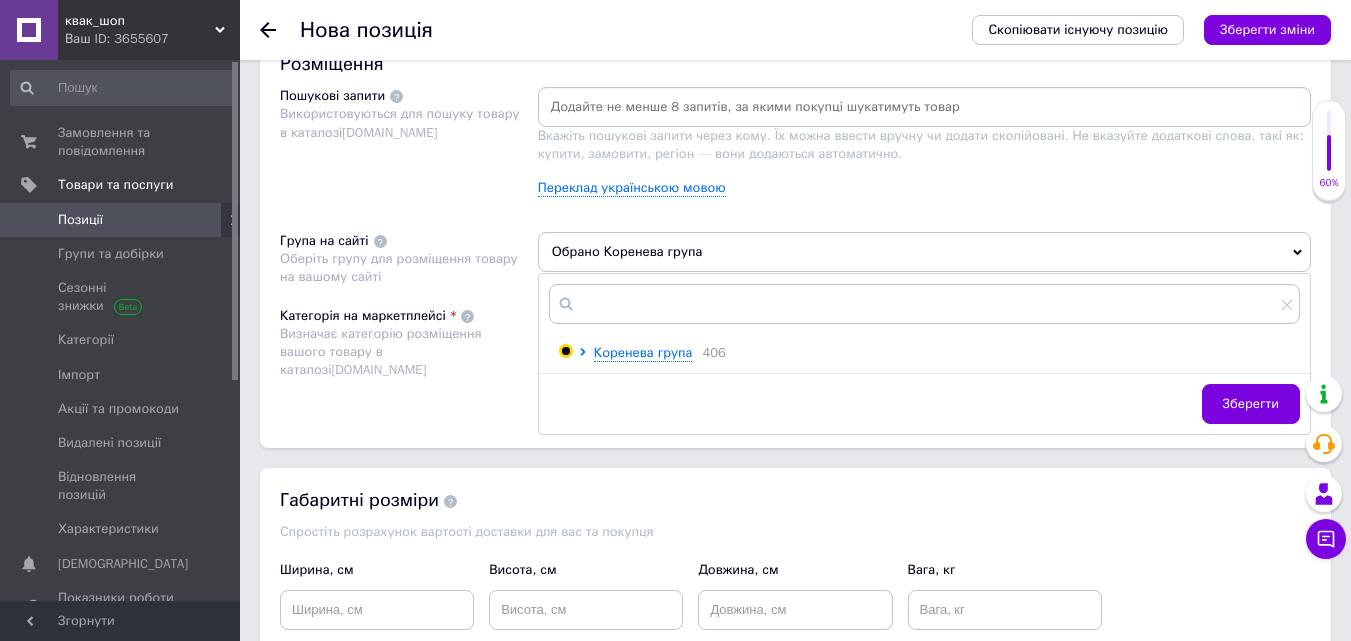 click on "Зберегти" at bounding box center (1251, 404) 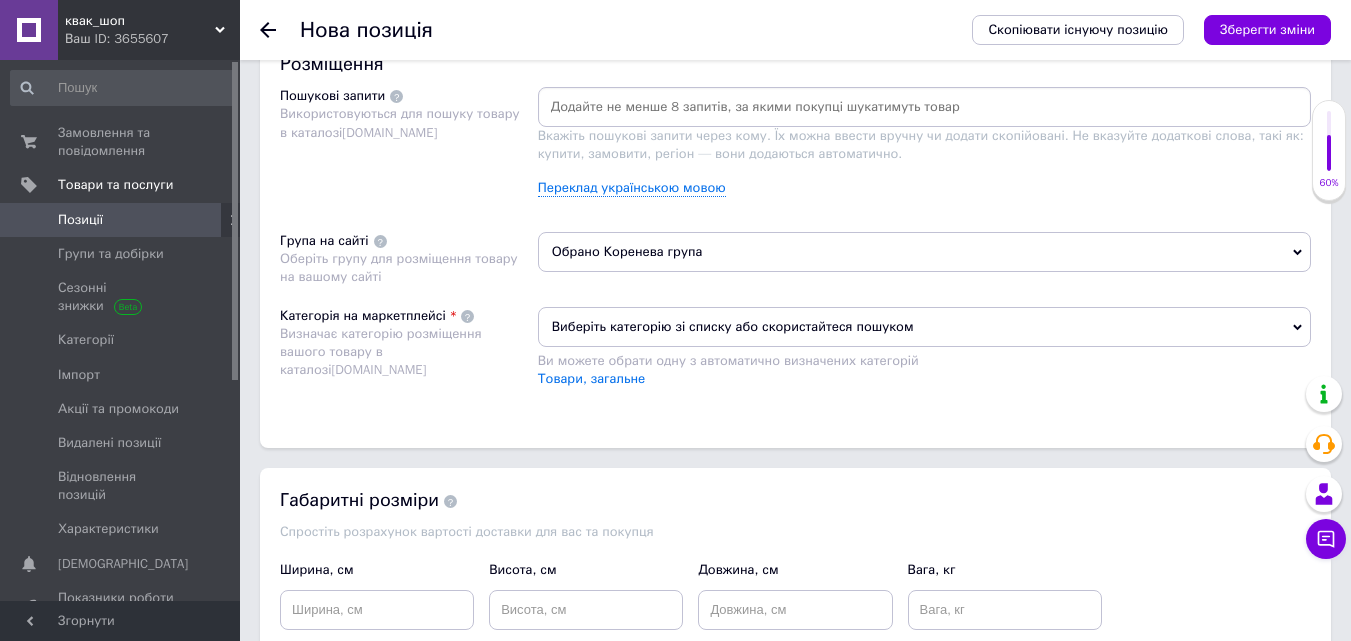 click on "Виберіть категорію зі списку або скористайтеся пошуком" at bounding box center [924, 327] 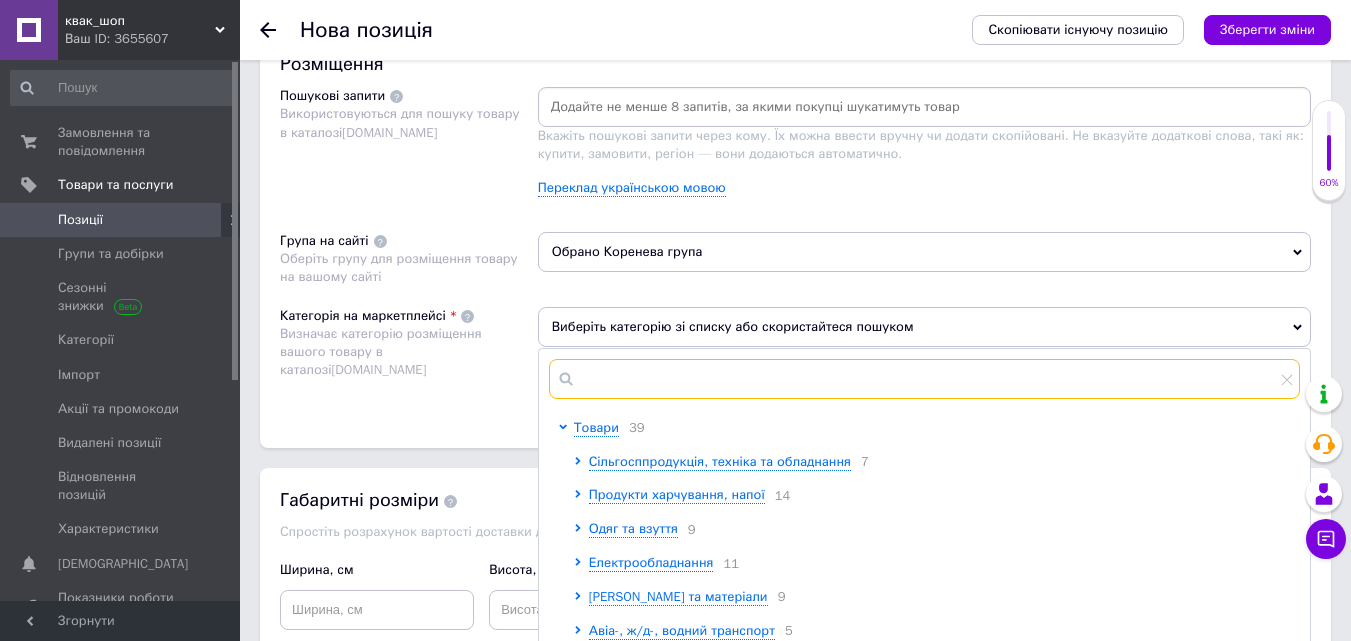 click at bounding box center [924, 379] 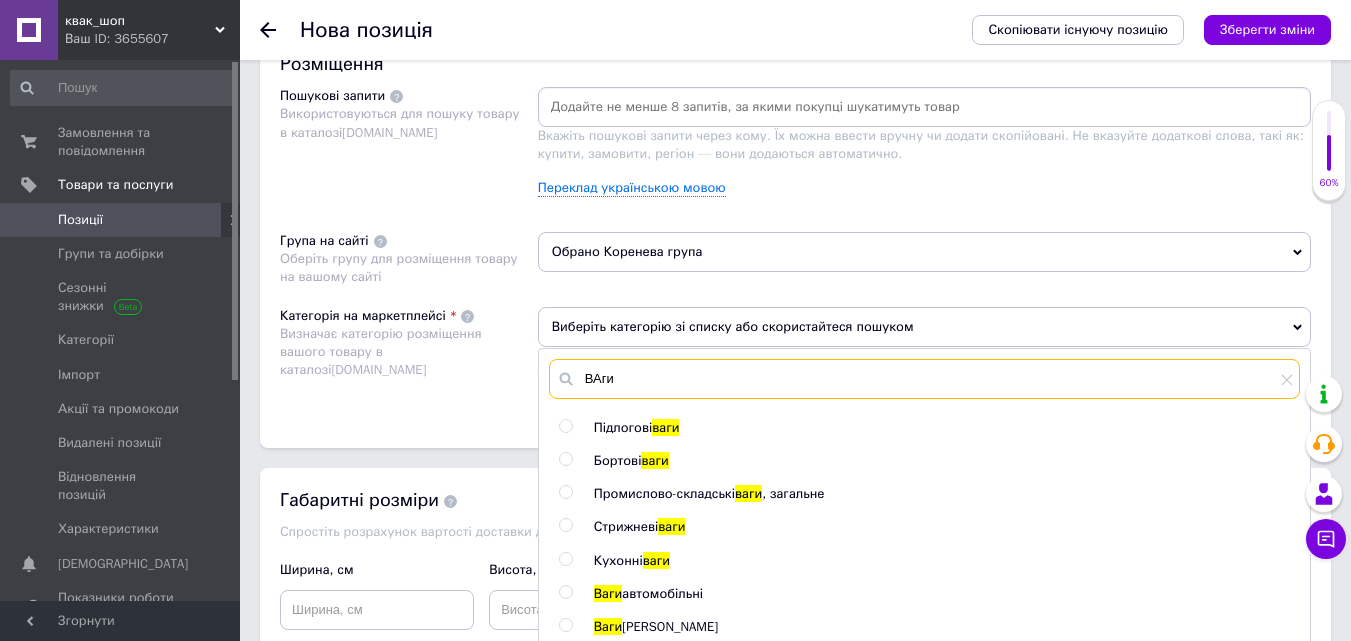 type on "ВАги" 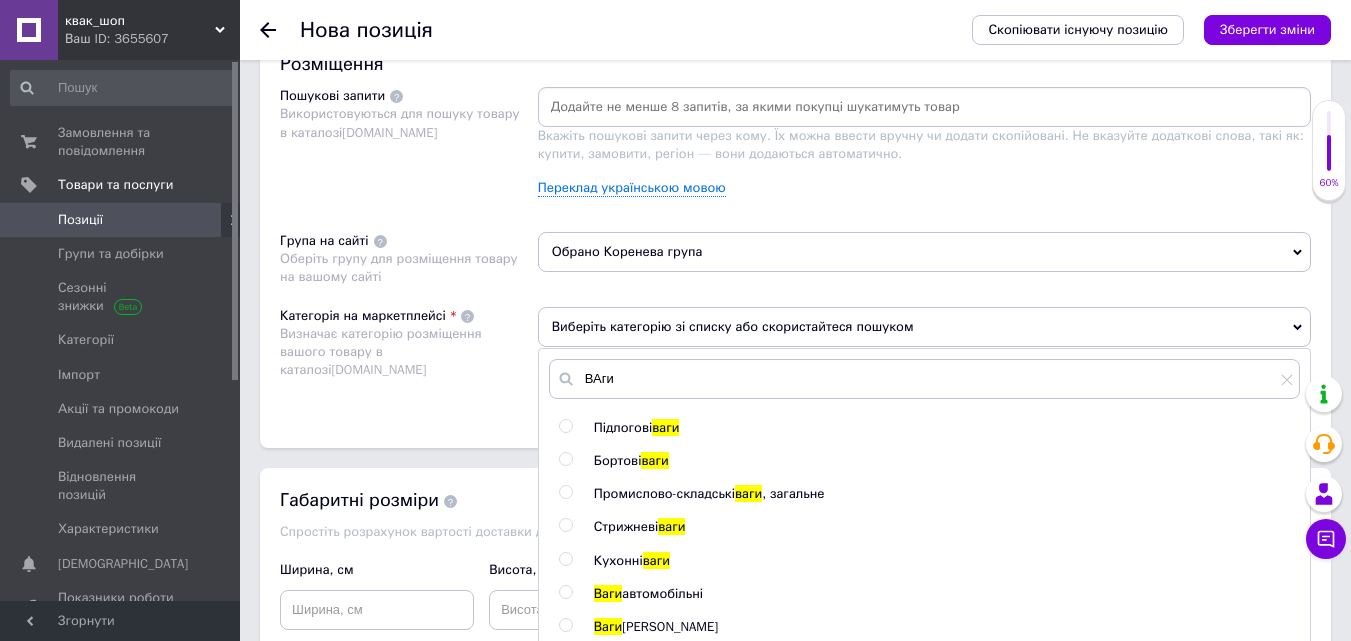 click on "ваги" at bounding box center [665, 427] 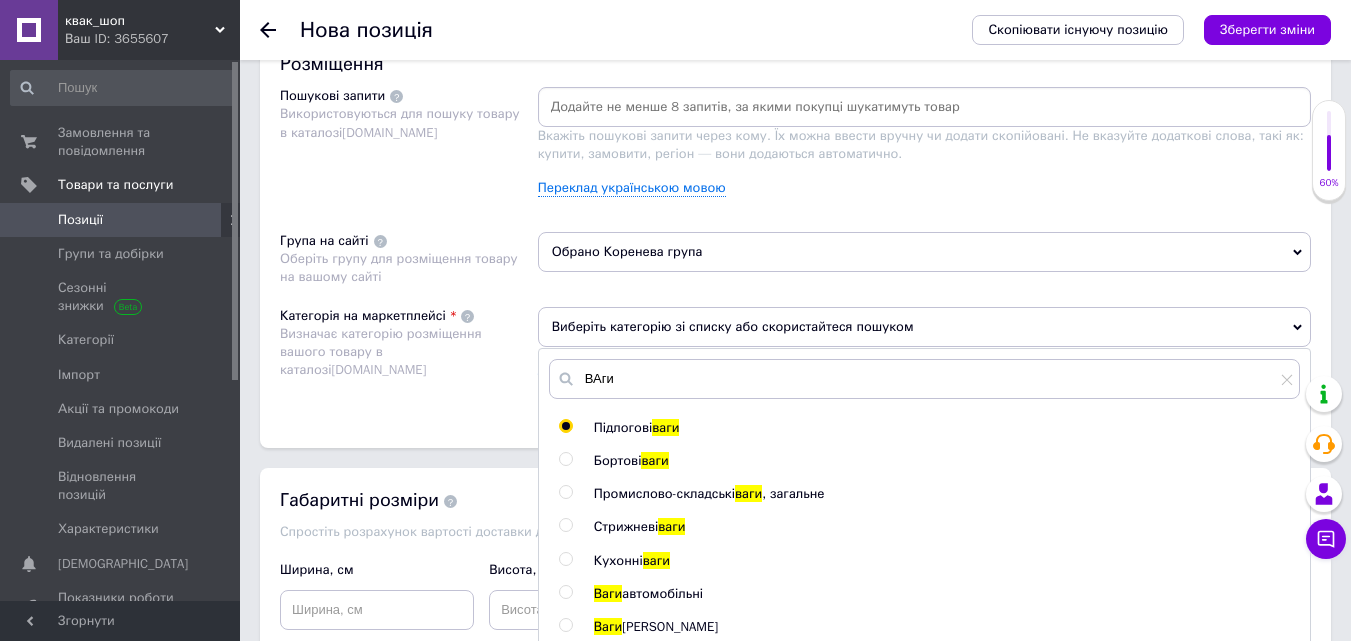 radio on "true" 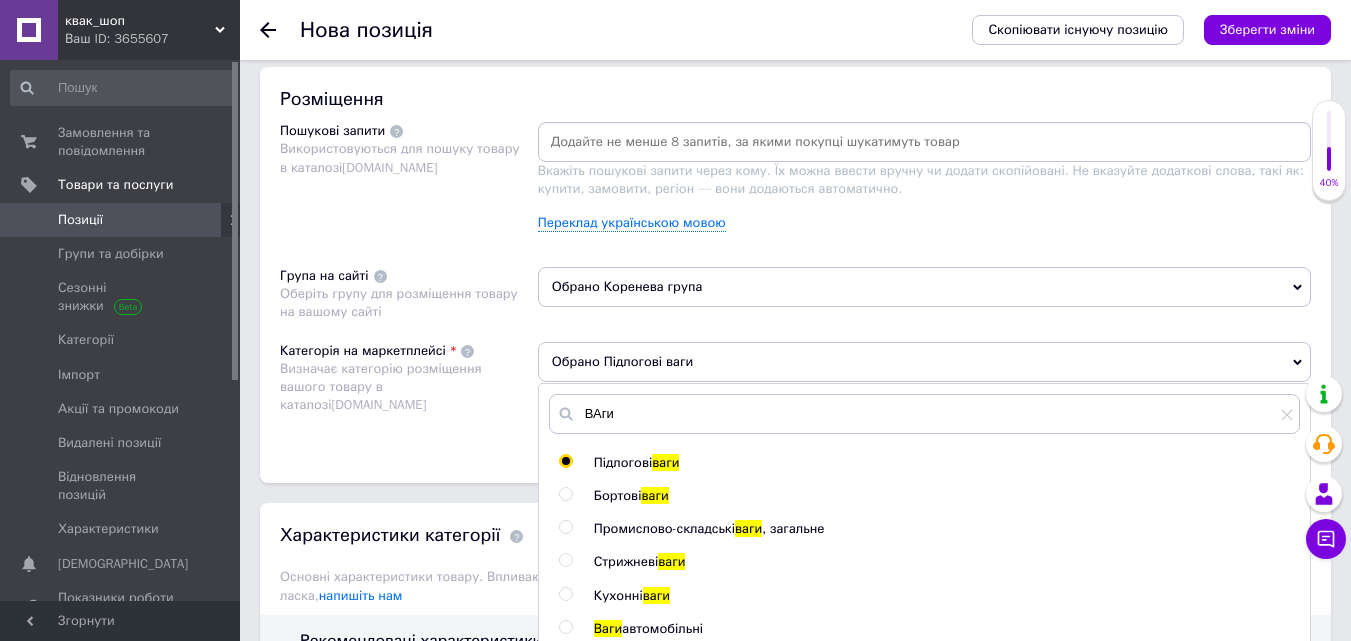 scroll, scrollTop: 1184, scrollLeft: 0, axis: vertical 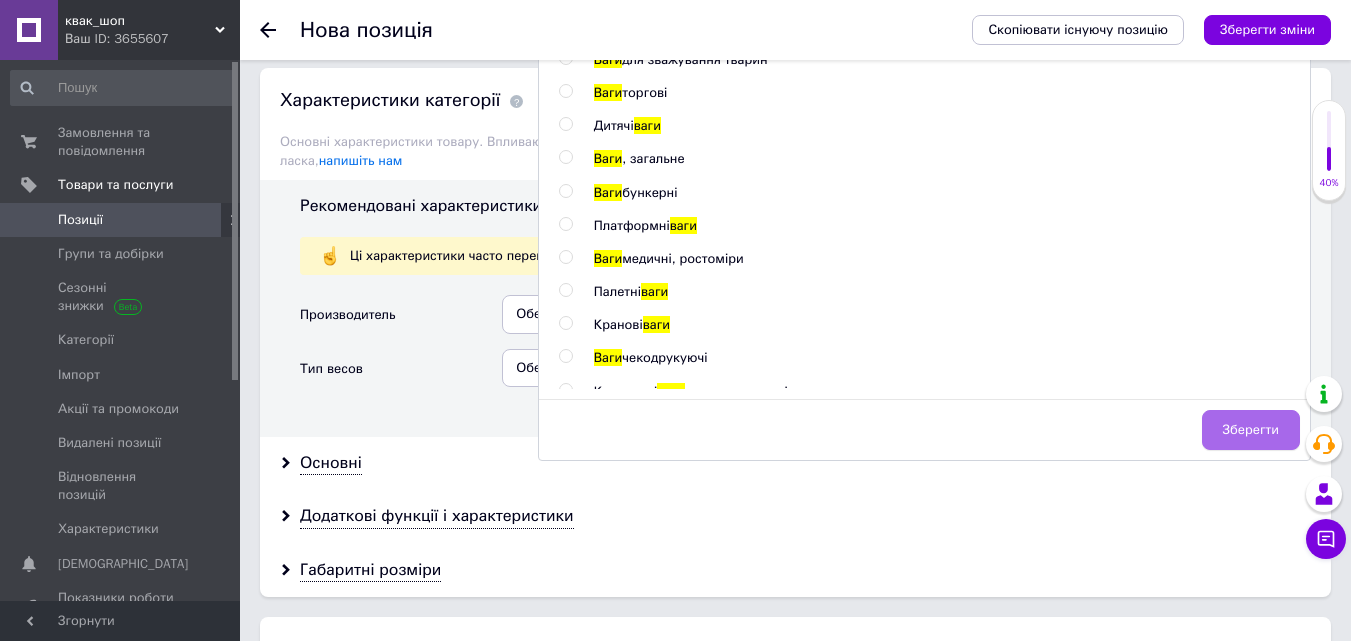 click on "Зберегти" at bounding box center [1251, 430] 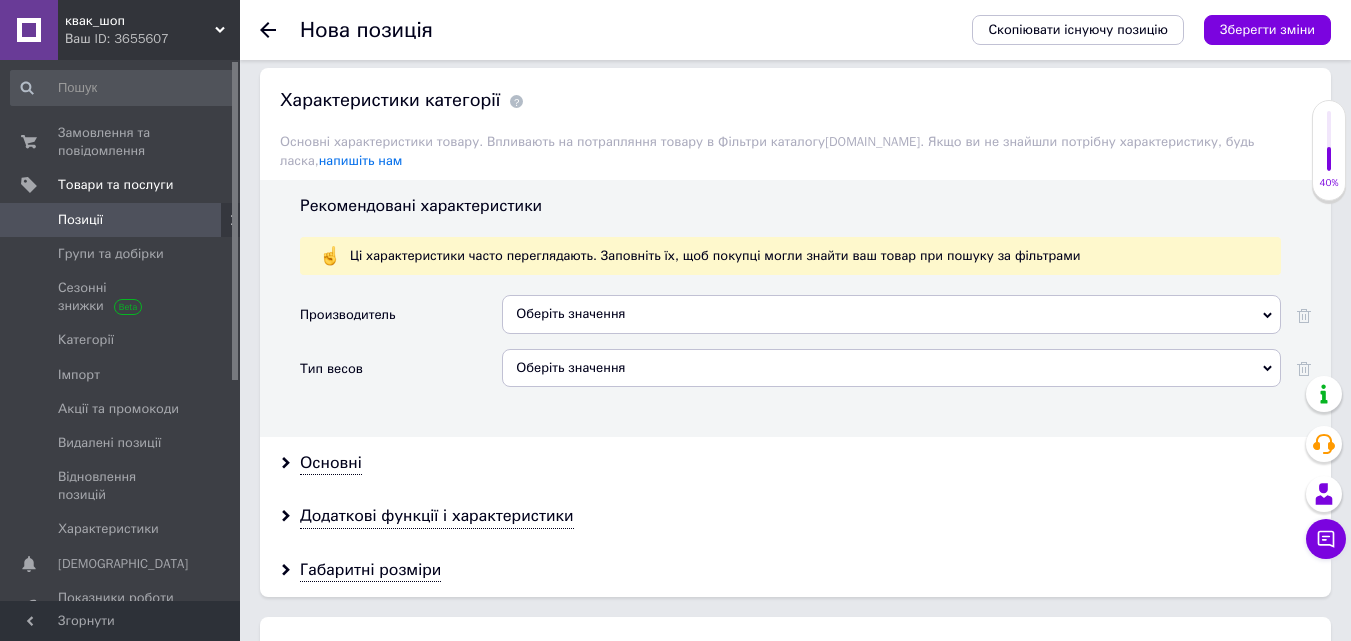 click on "Оберіть значення" at bounding box center [891, 314] 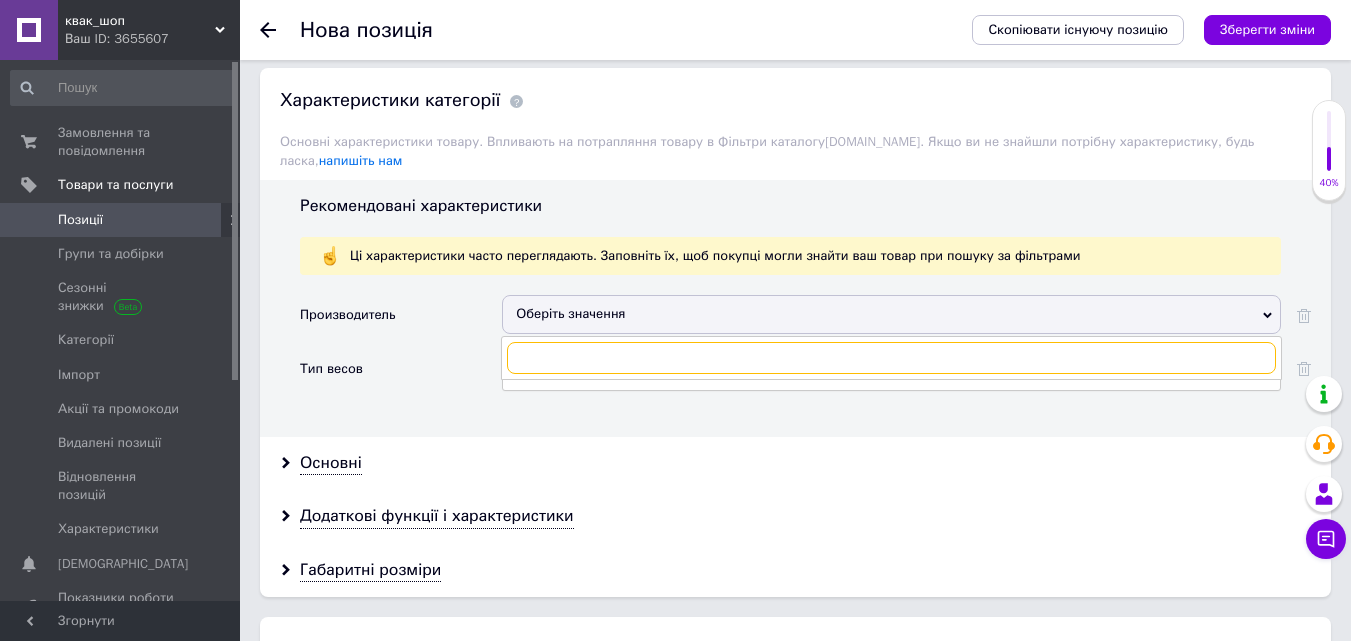 click at bounding box center (891, 358) 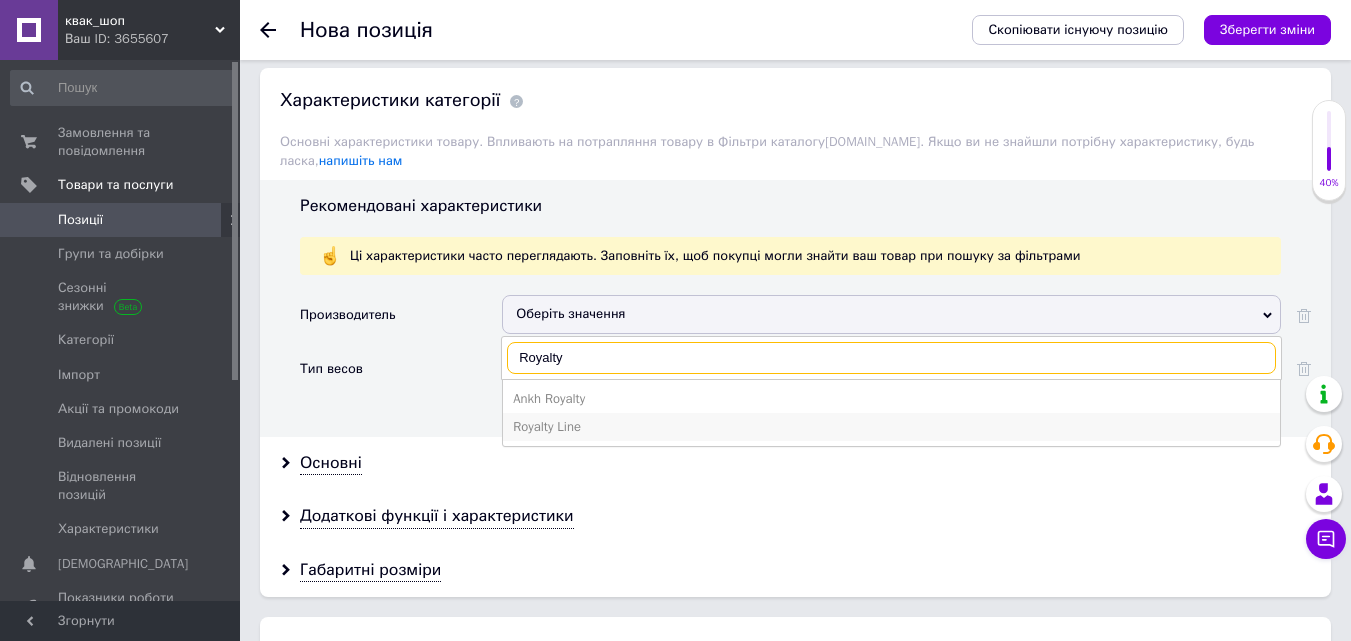 type on "Royalty" 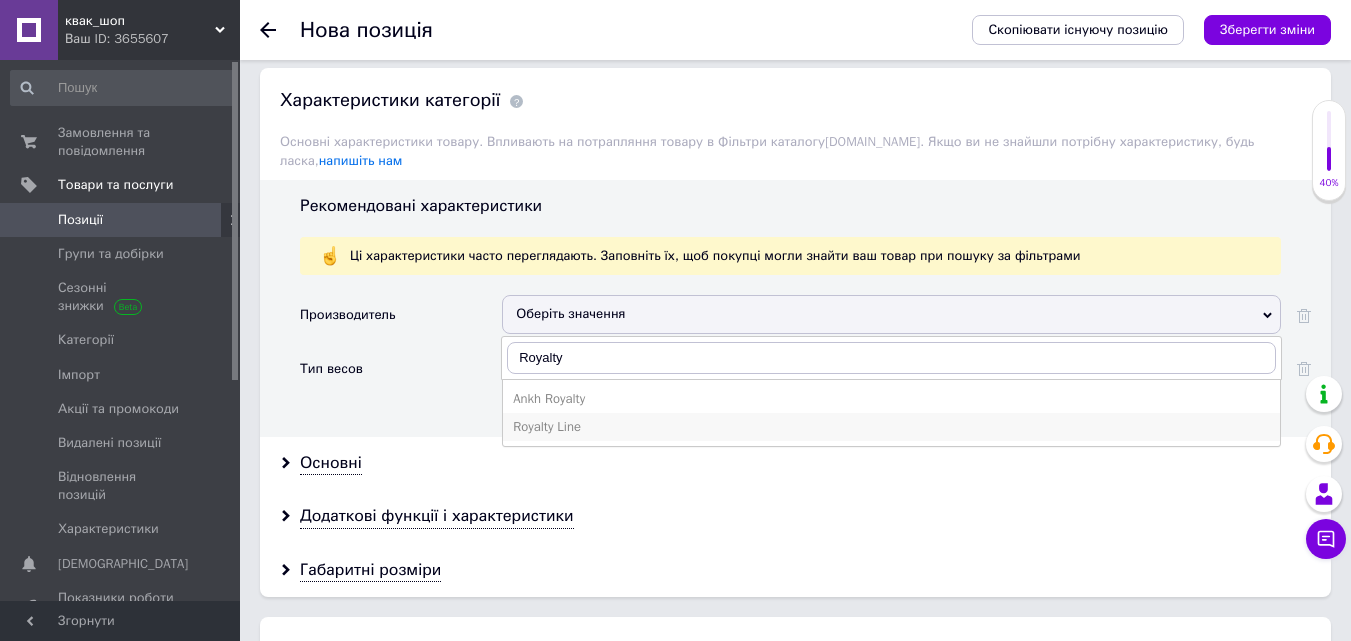 click on "Royalty Line" at bounding box center (891, 427) 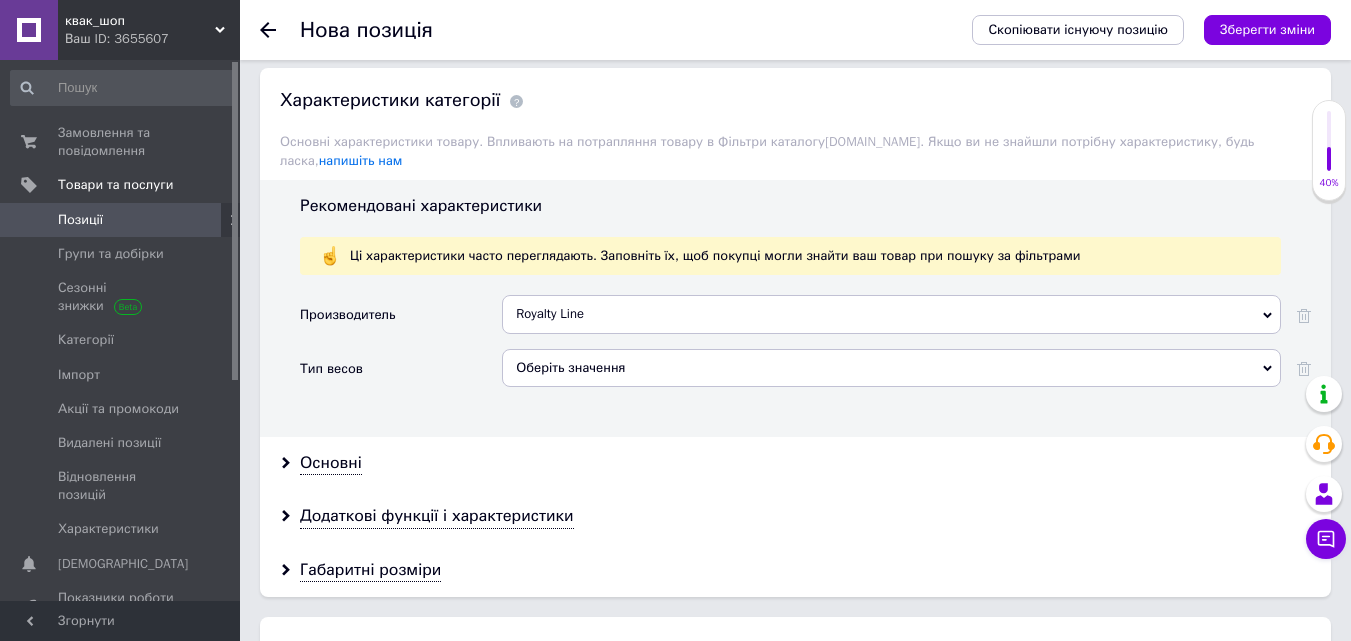 click on "Оберіть значення" at bounding box center (891, 368) 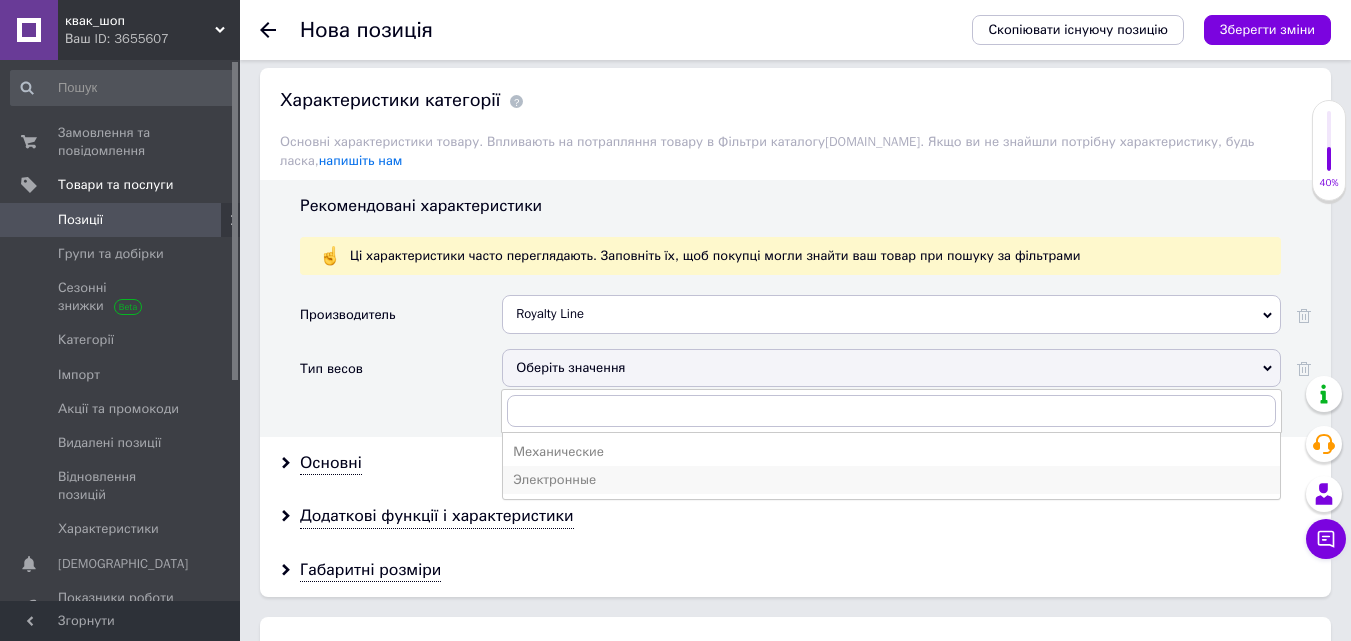 click on "Электронные" at bounding box center [891, 480] 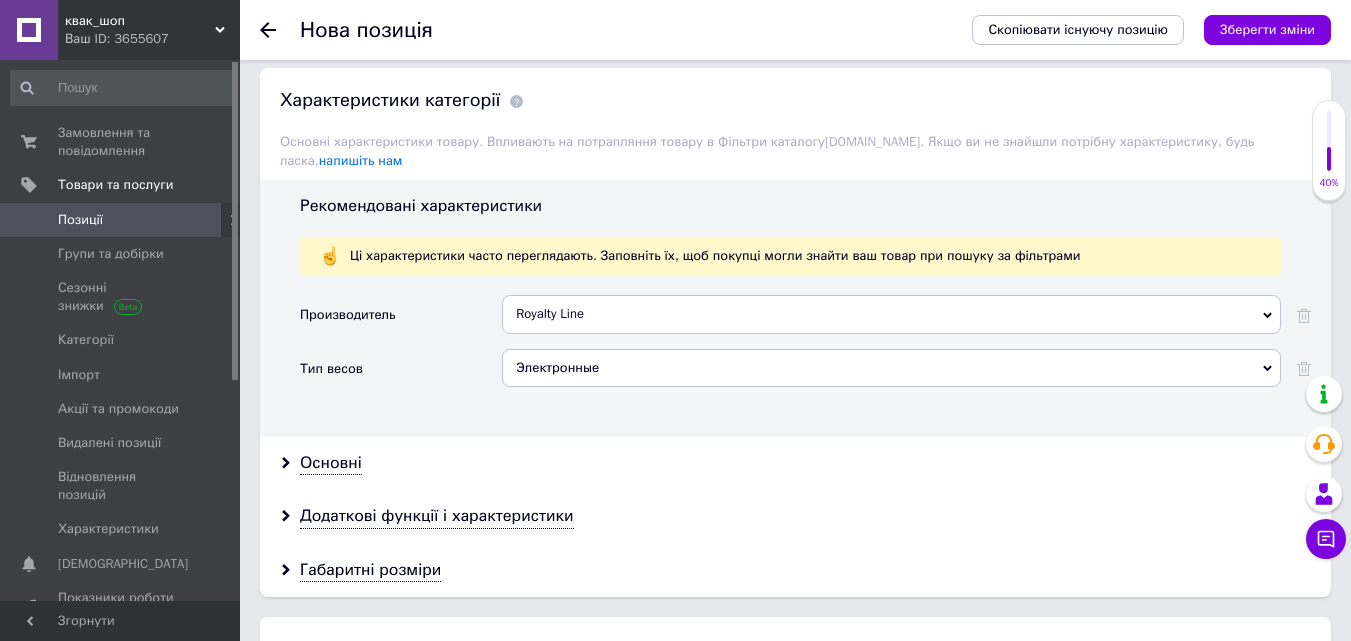 click on "Основні" at bounding box center [795, 463] 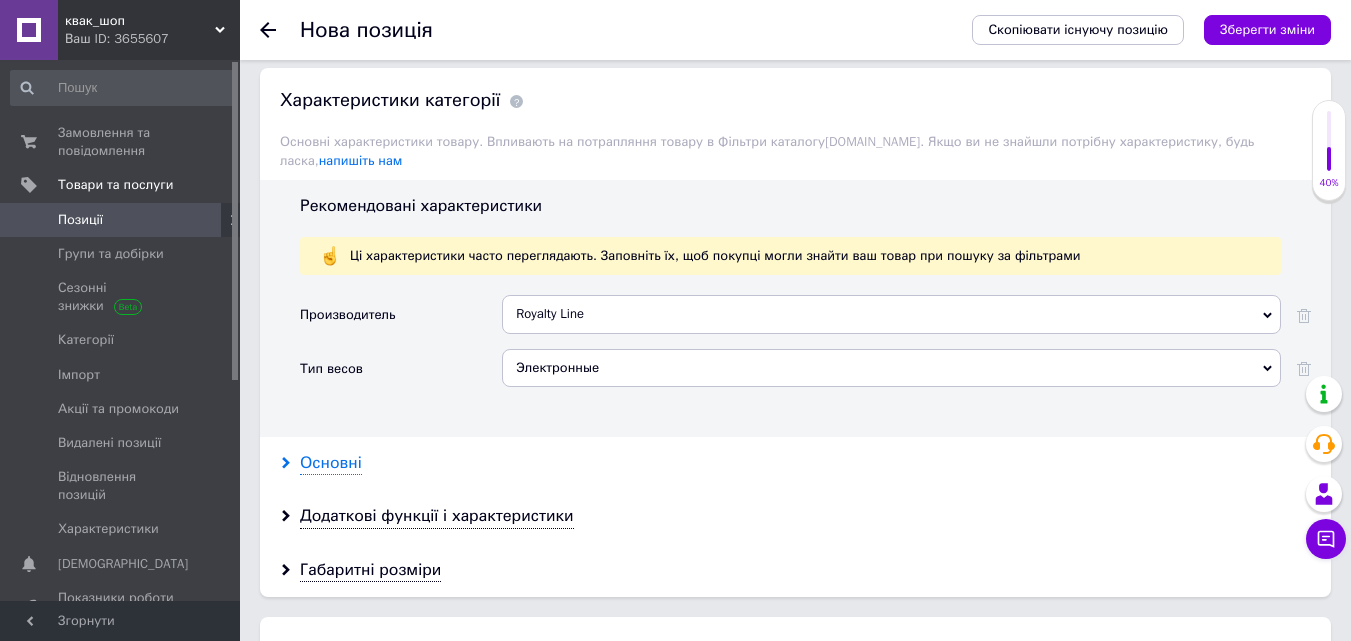 click on "Основні" at bounding box center [331, 463] 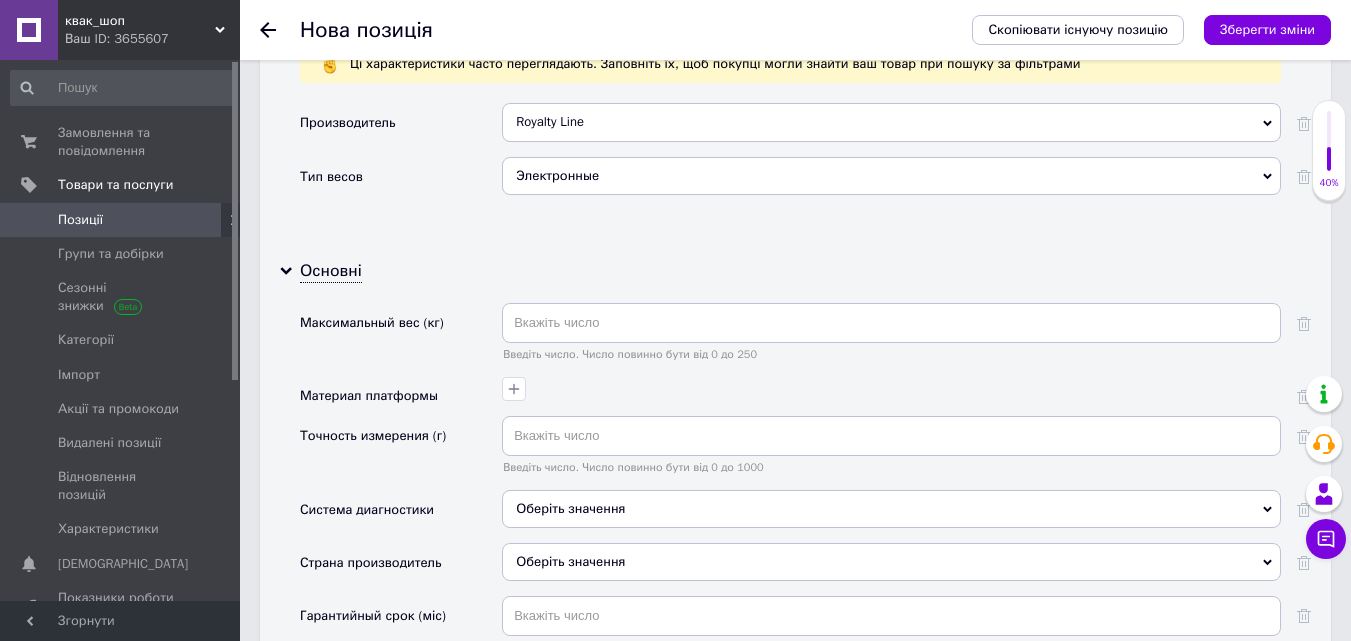 scroll, scrollTop: 1784, scrollLeft: 0, axis: vertical 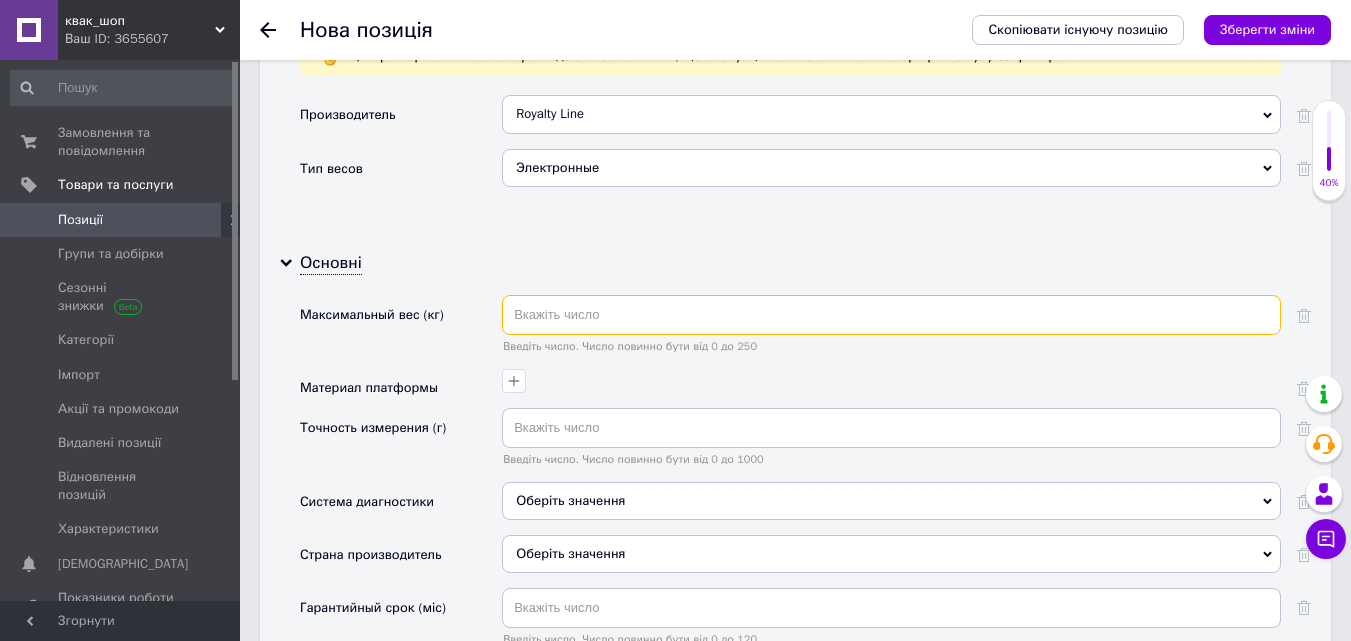 click at bounding box center [891, 315] 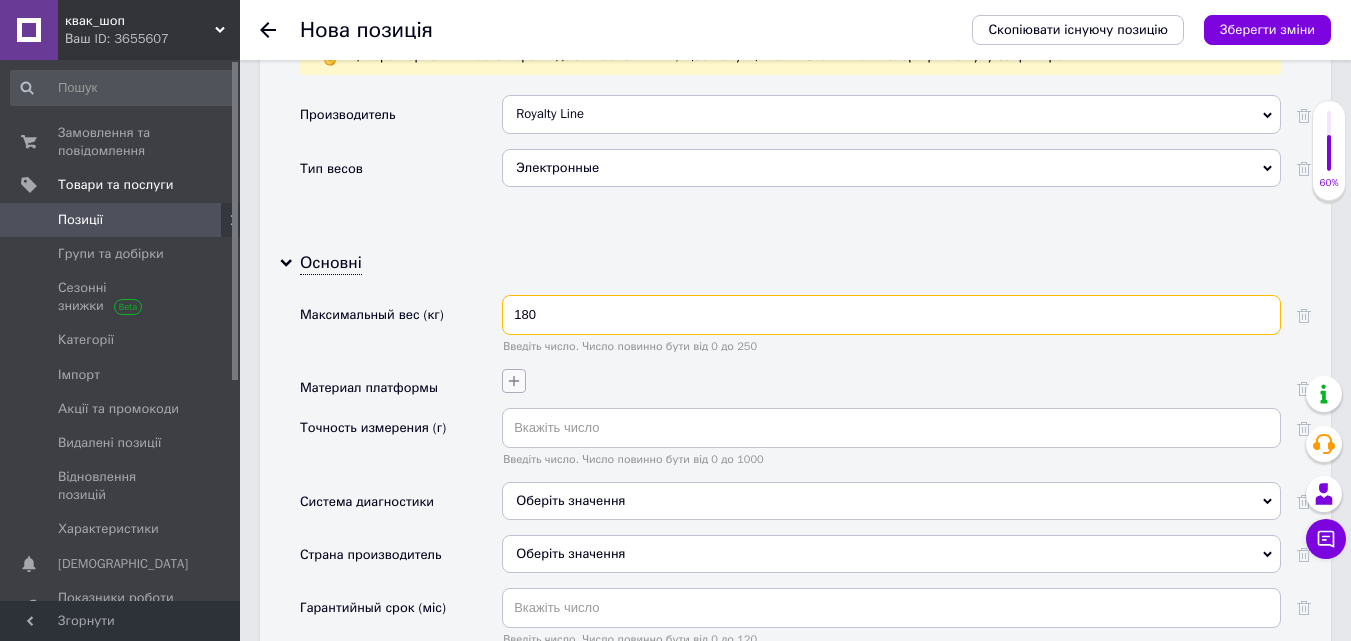 type on "180" 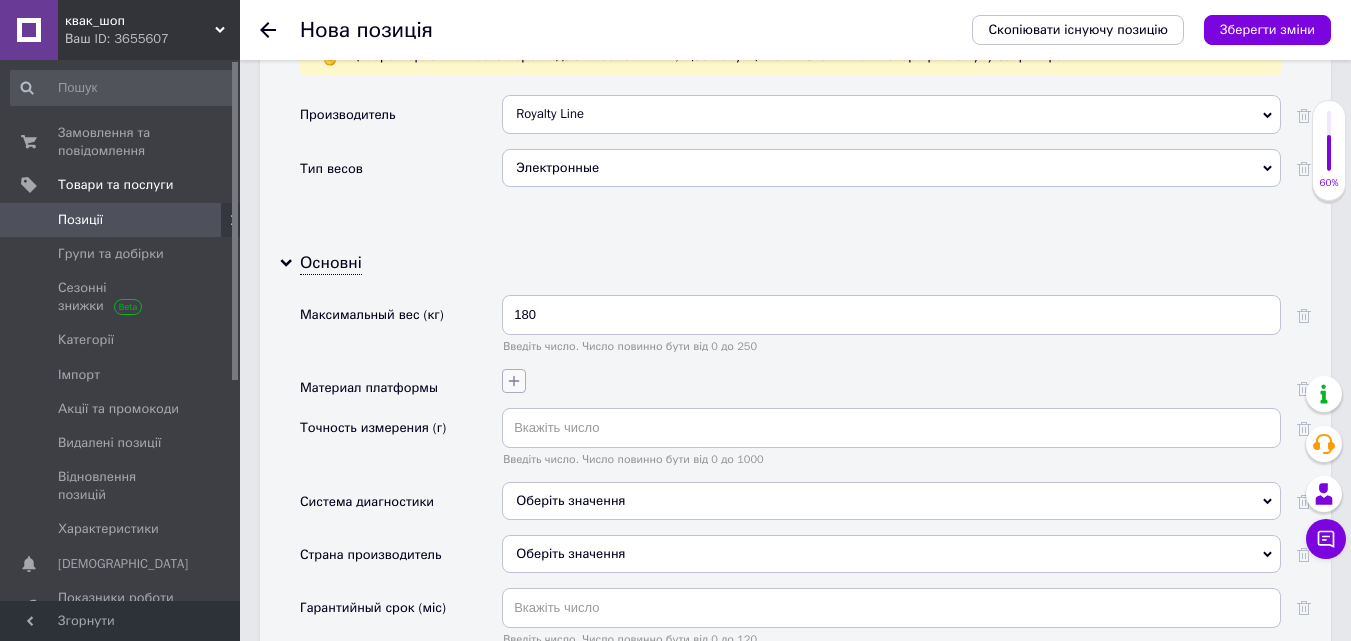 click 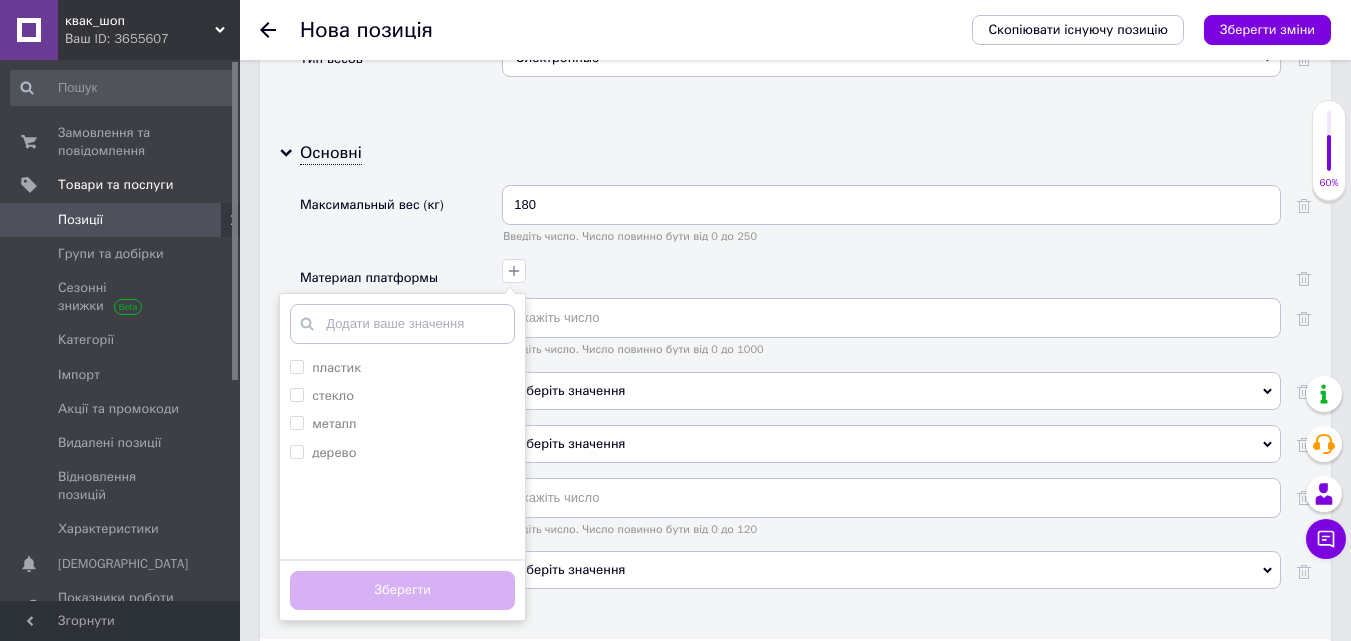 scroll, scrollTop: 1984, scrollLeft: 0, axis: vertical 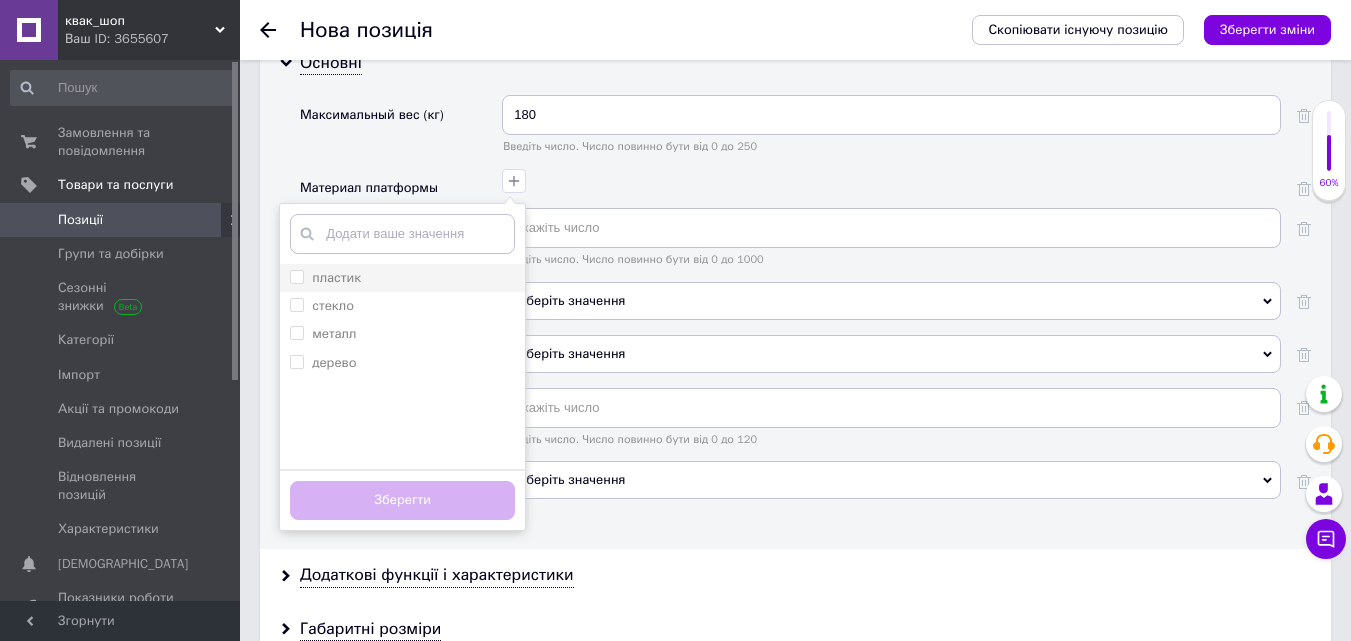 click on "пластик" at bounding box center (402, 278) 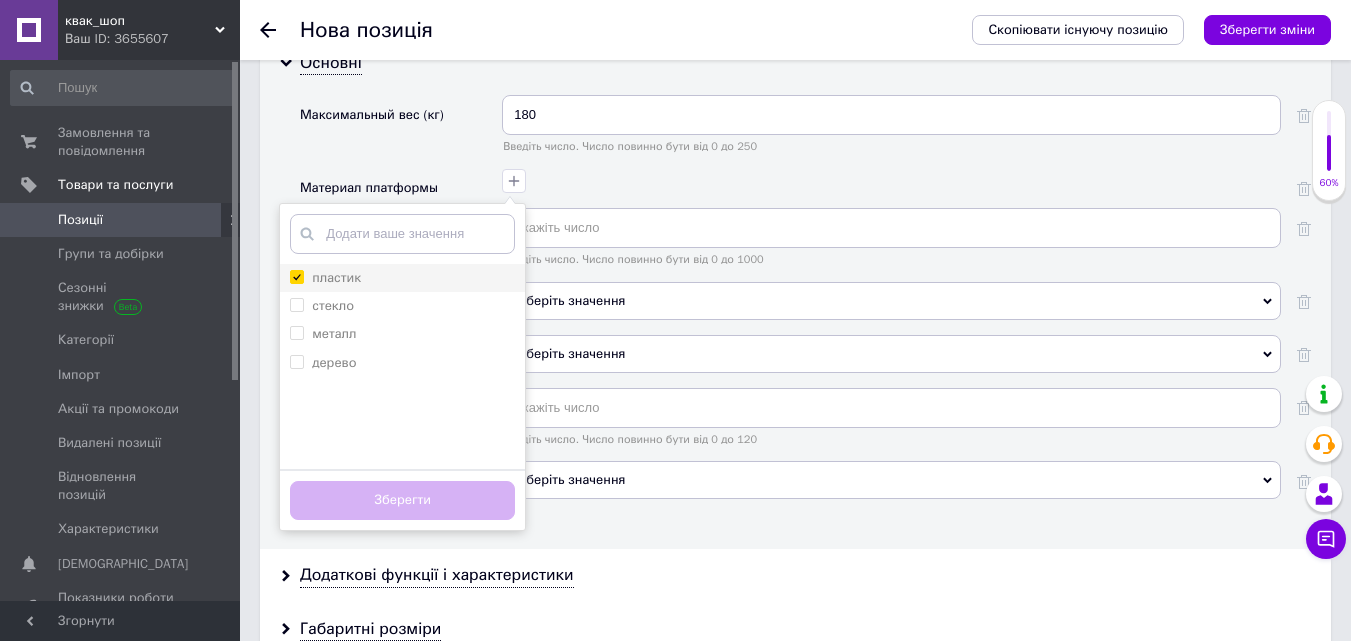 checkbox on "true" 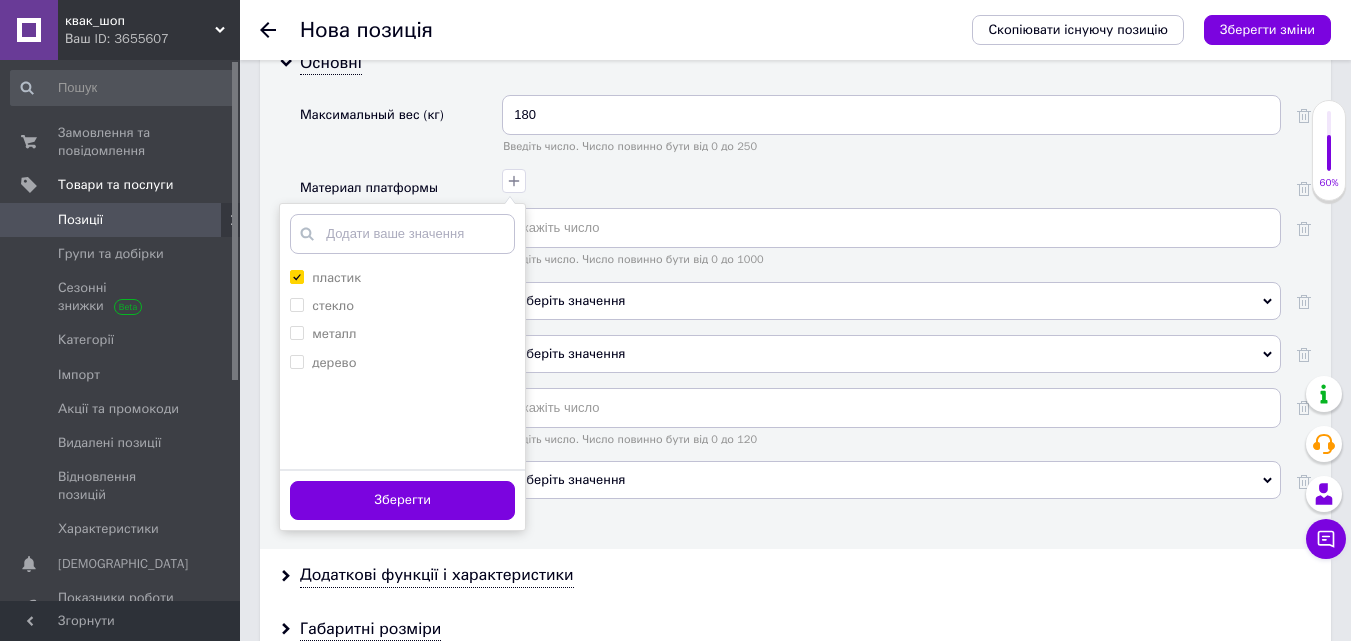 drag, startPoint x: 398, startPoint y: 465, endPoint x: 396, endPoint y: 446, distance: 19.104973 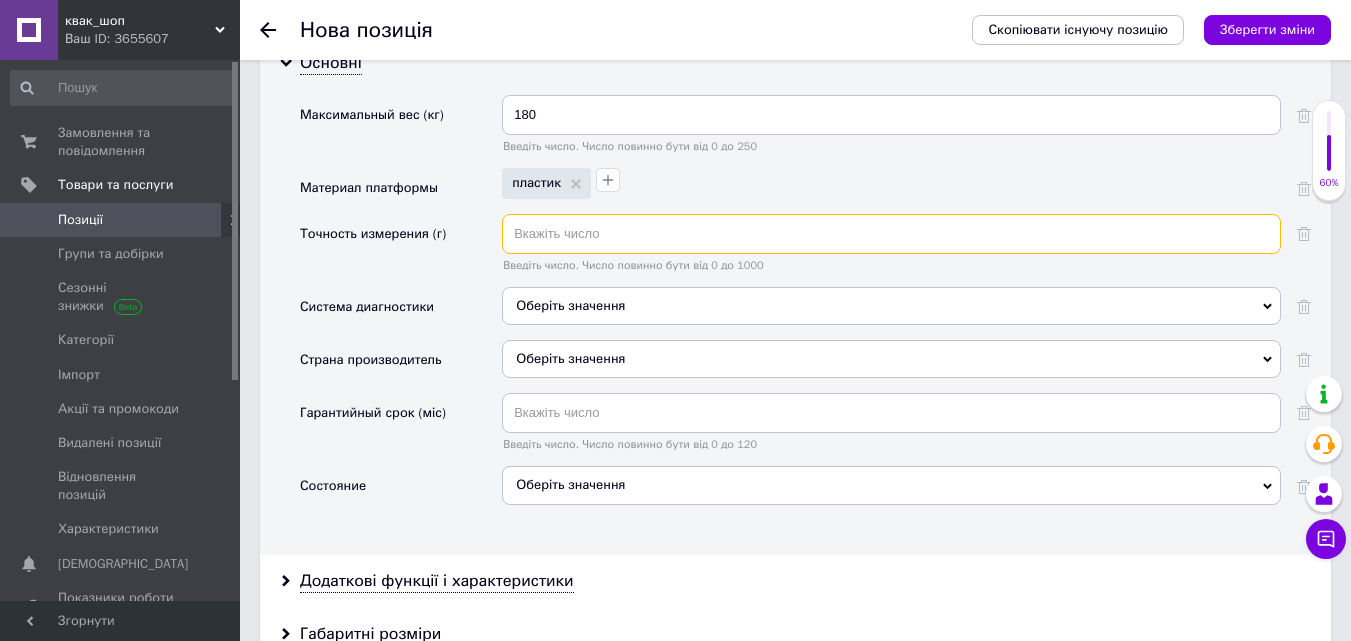 click at bounding box center (891, 234) 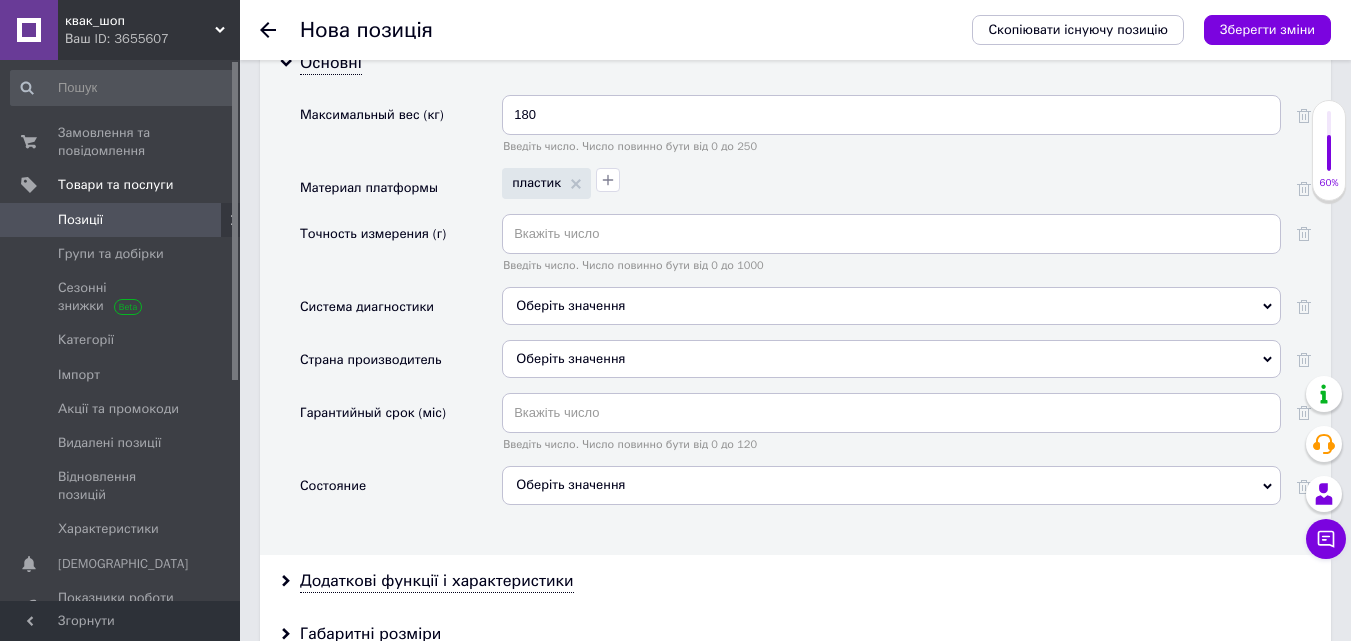 click on "Оберіть значення" at bounding box center [891, 306] 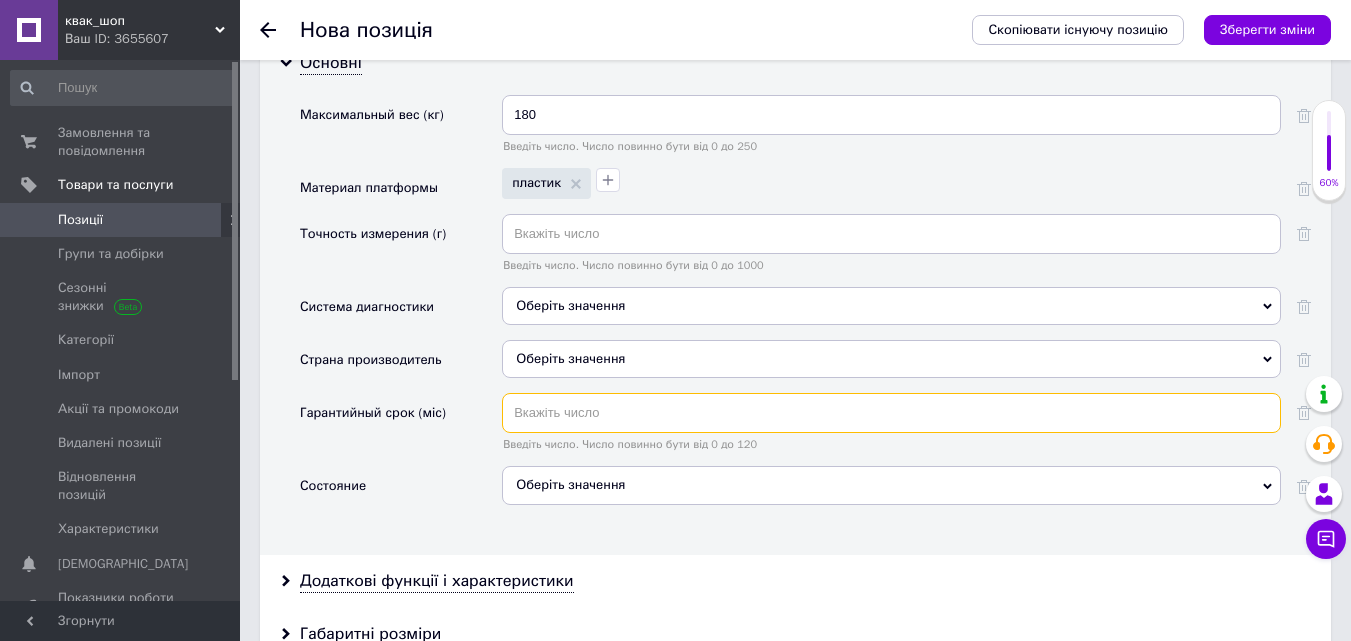 click at bounding box center (891, 413) 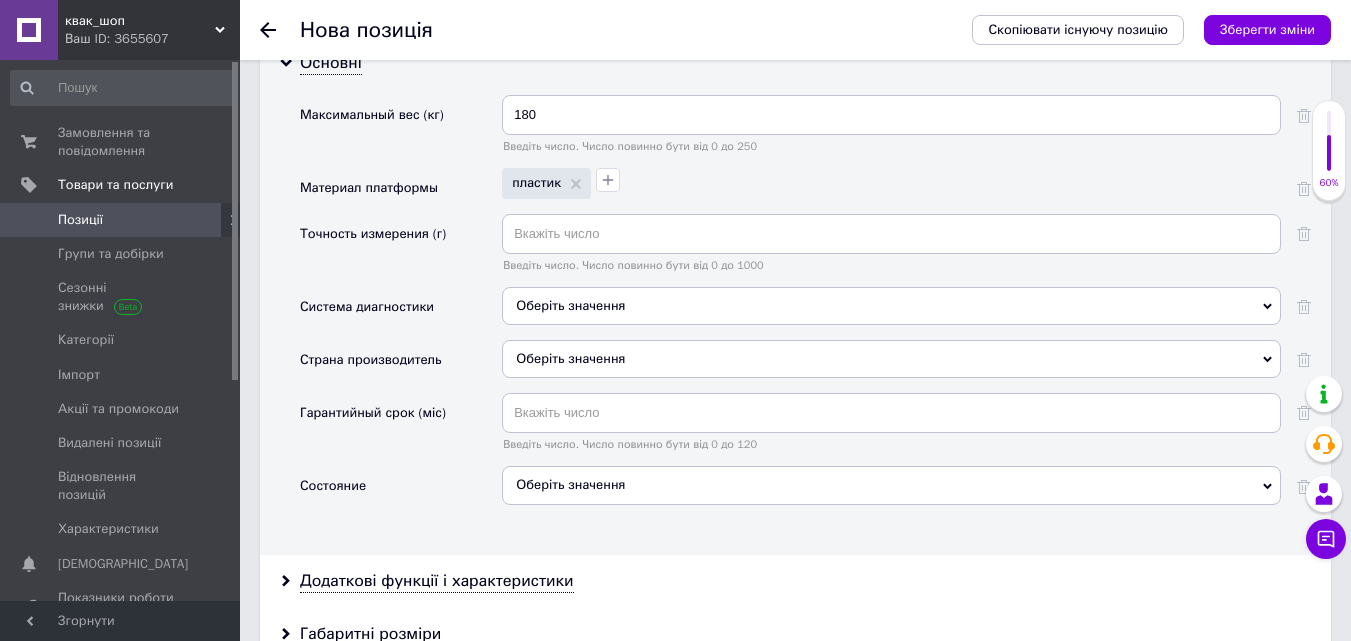 click on "Оберіть значення" at bounding box center [891, 485] 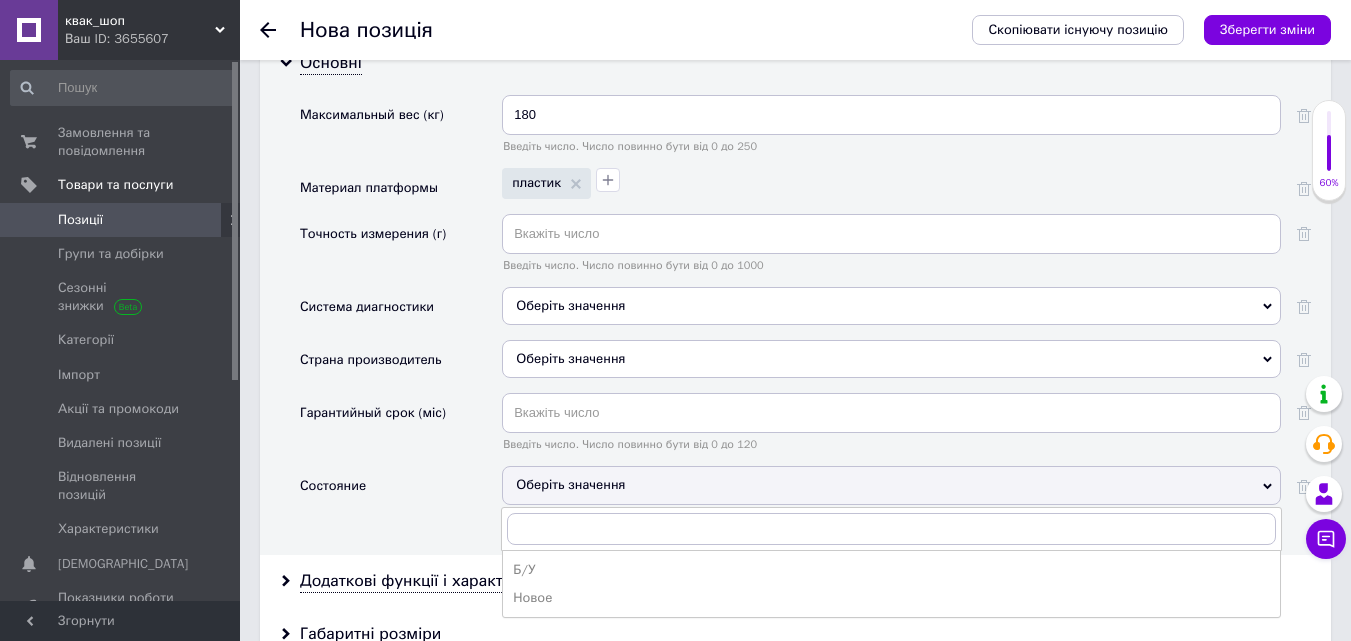 drag, startPoint x: 562, startPoint y: 578, endPoint x: 476, endPoint y: 575, distance: 86.05231 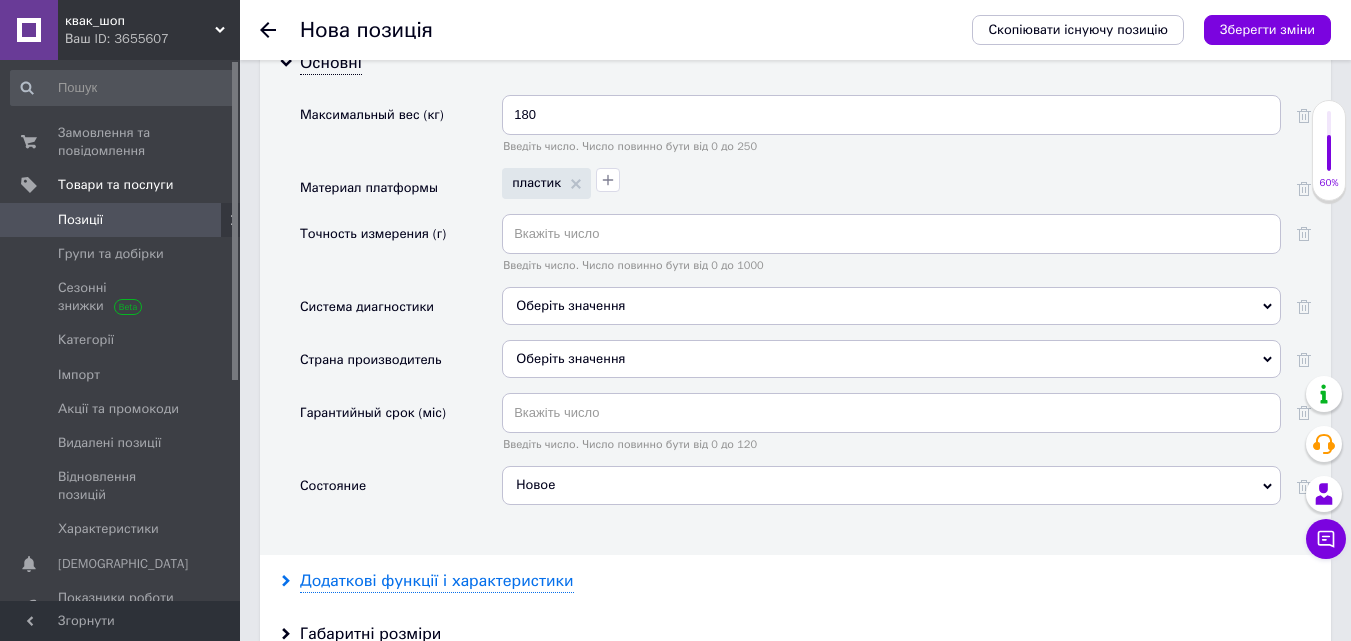 click on "Додаткові функції і характеристики" at bounding box center (437, 581) 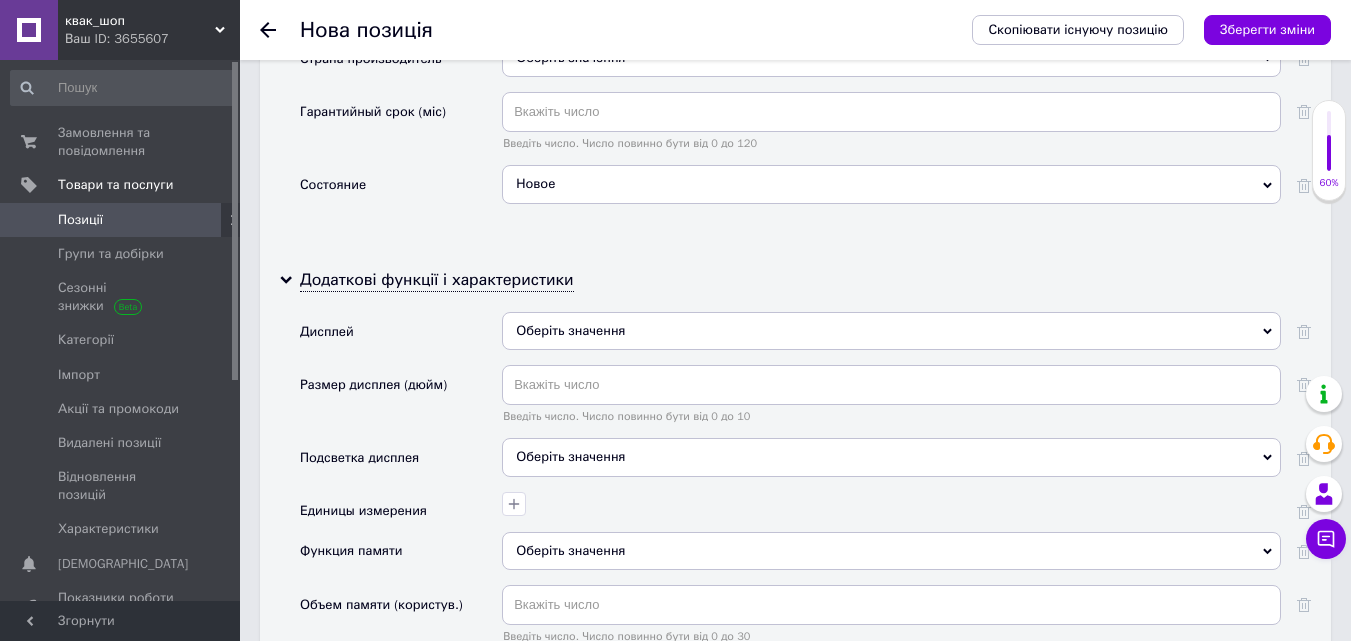 scroll, scrollTop: 2284, scrollLeft: 0, axis: vertical 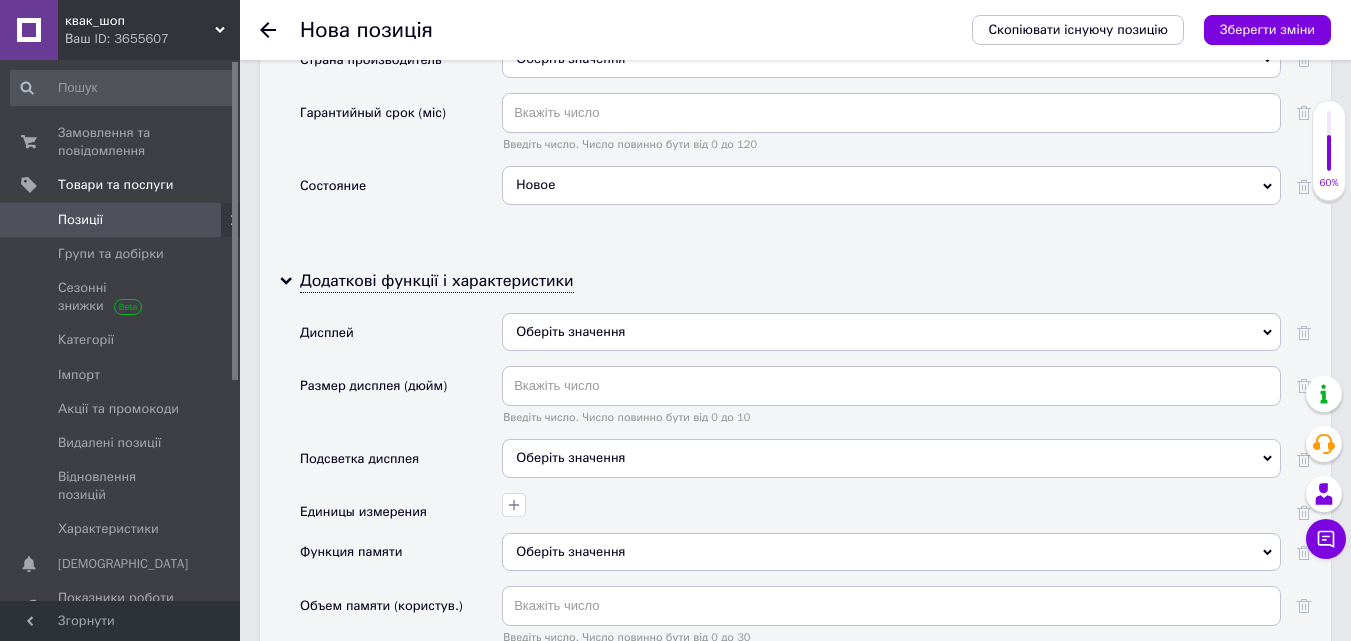 click on "Оберіть значення" at bounding box center (570, 331) 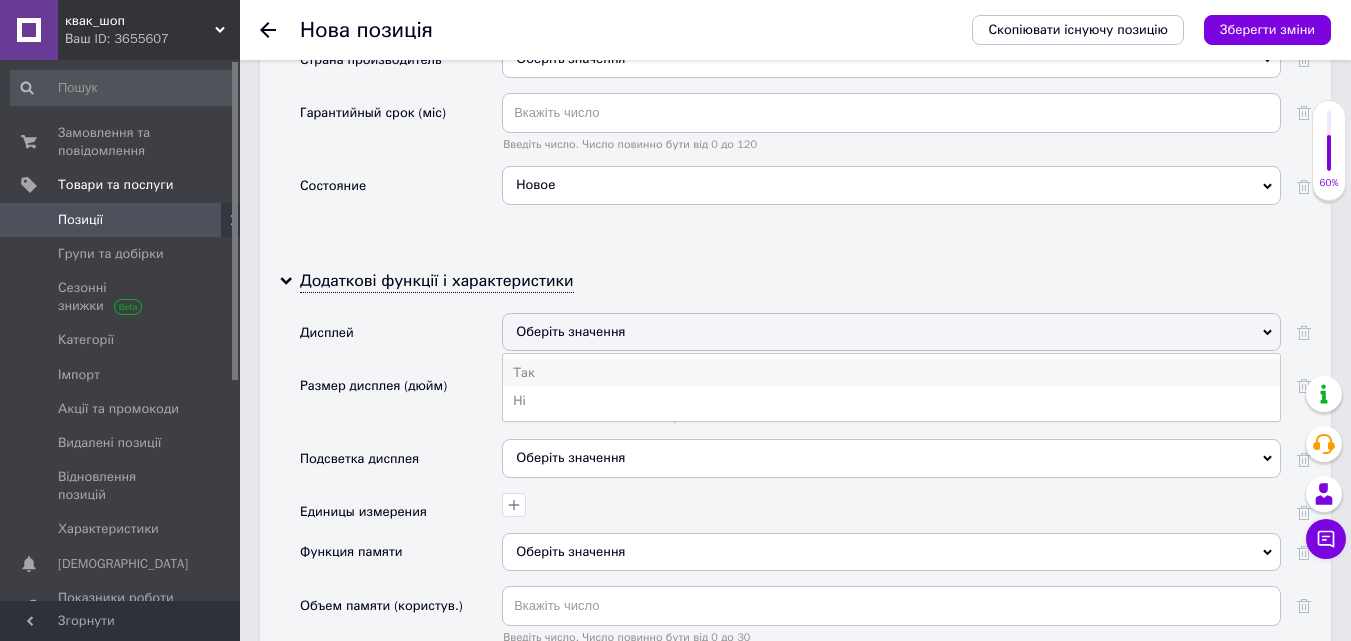 click on "Так" at bounding box center [891, 373] 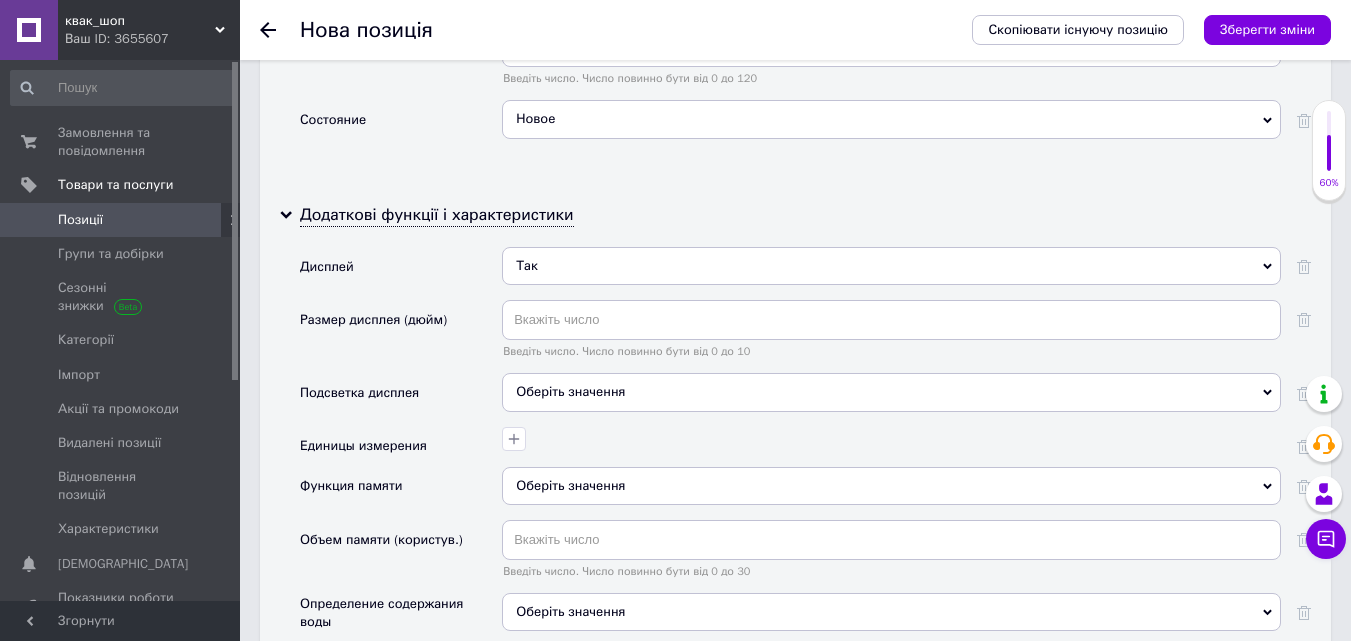 scroll, scrollTop: 2384, scrollLeft: 0, axis: vertical 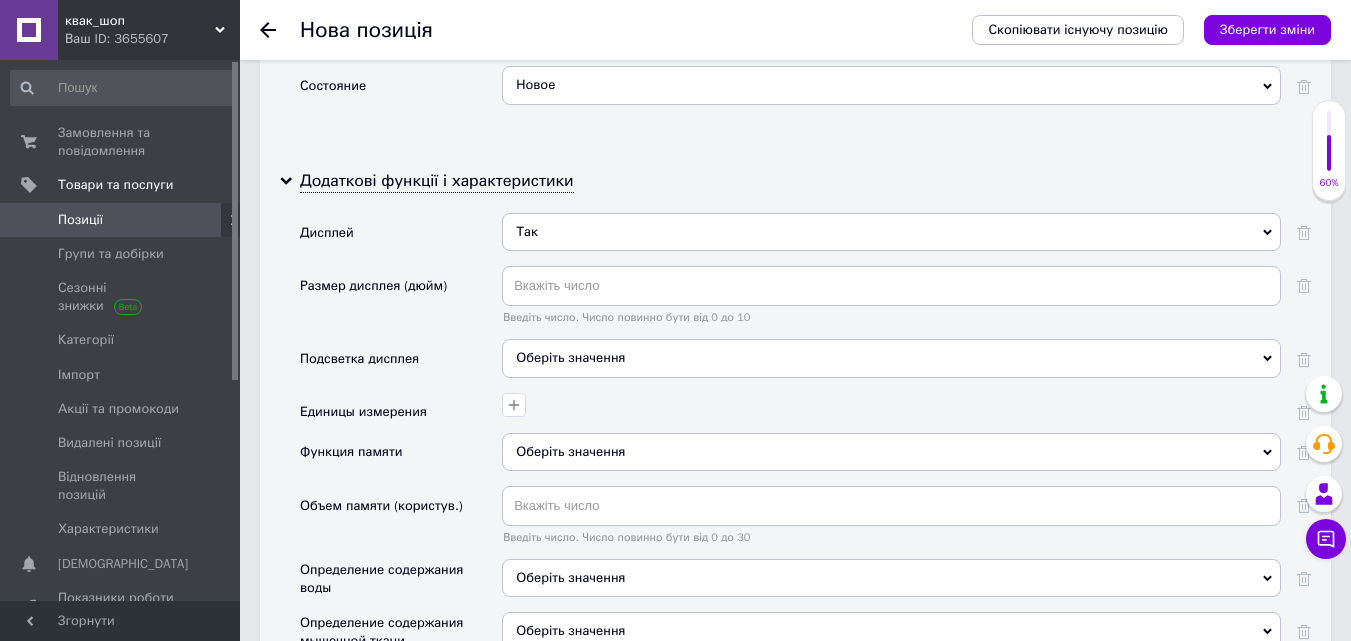 click on "Оберіть значення" at bounding box center [570, 357] 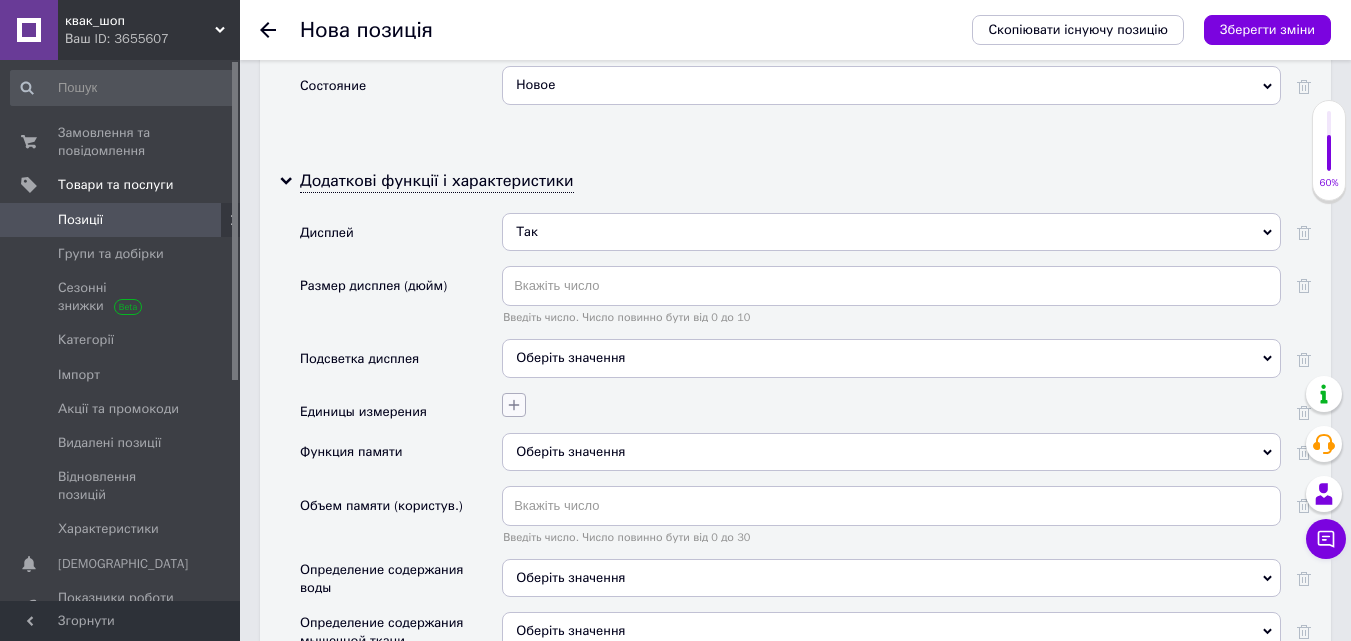 click 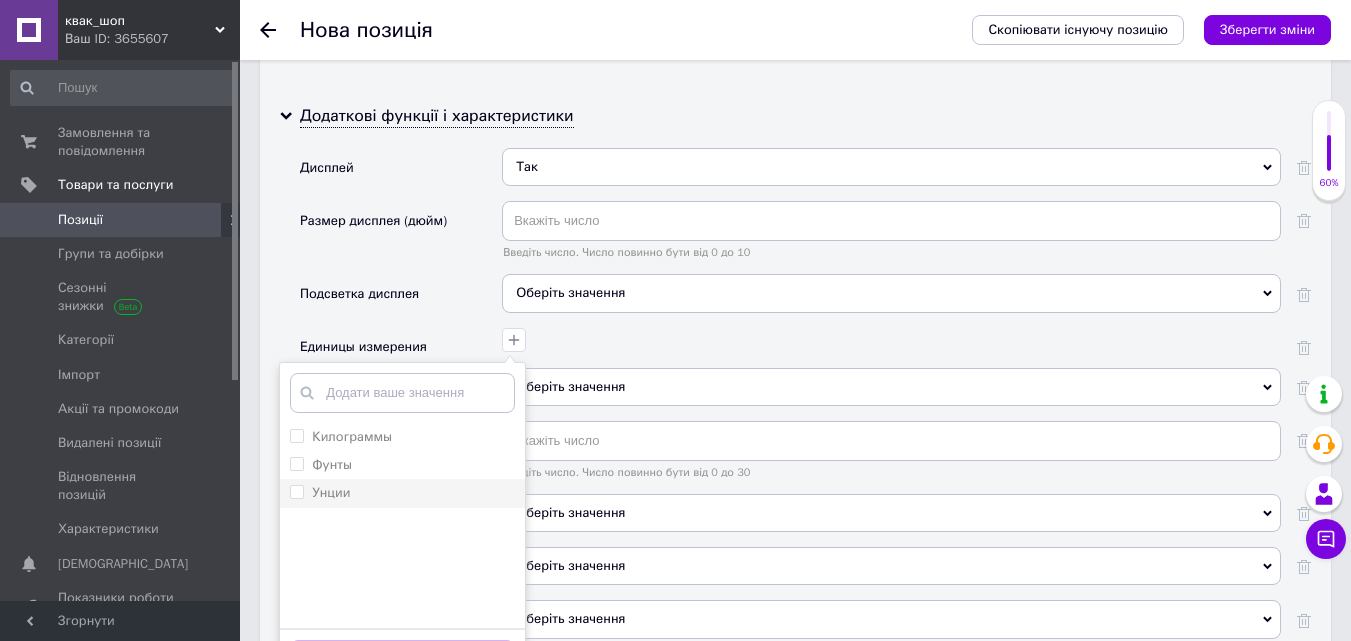 scroll, scrollTop: 2484, scrollLeft: 0, axis: vertical 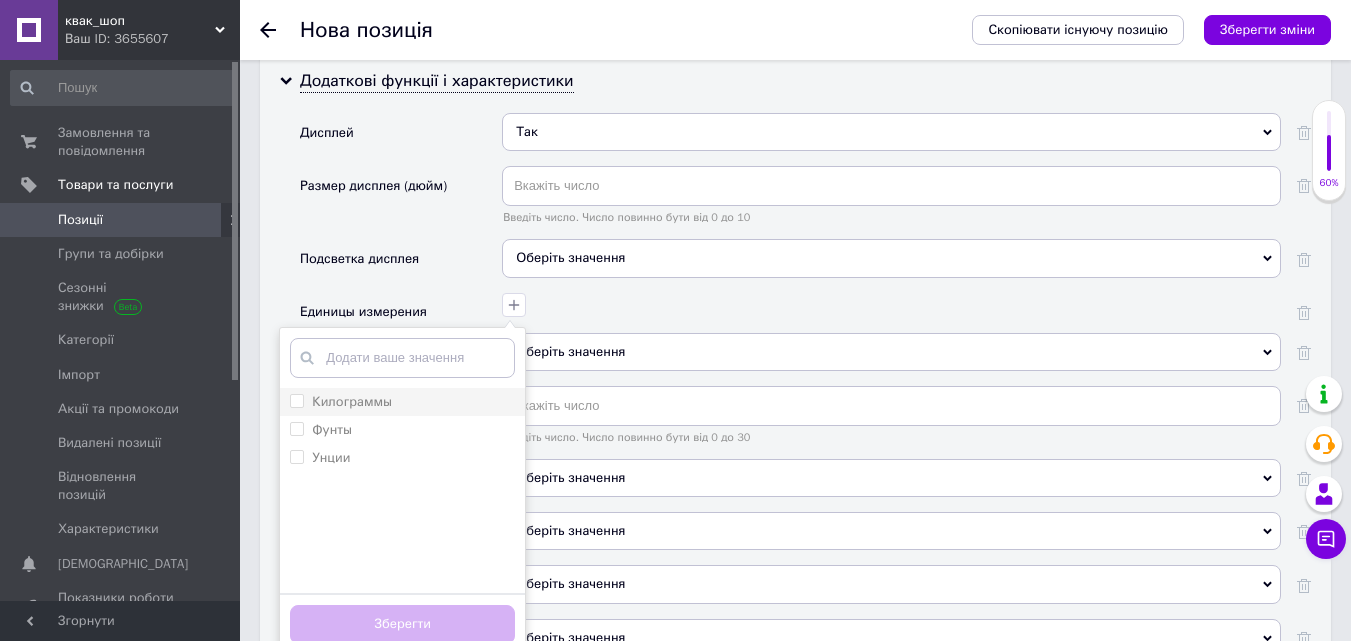 click on "Килограммы" at bounding box center (402, 402) 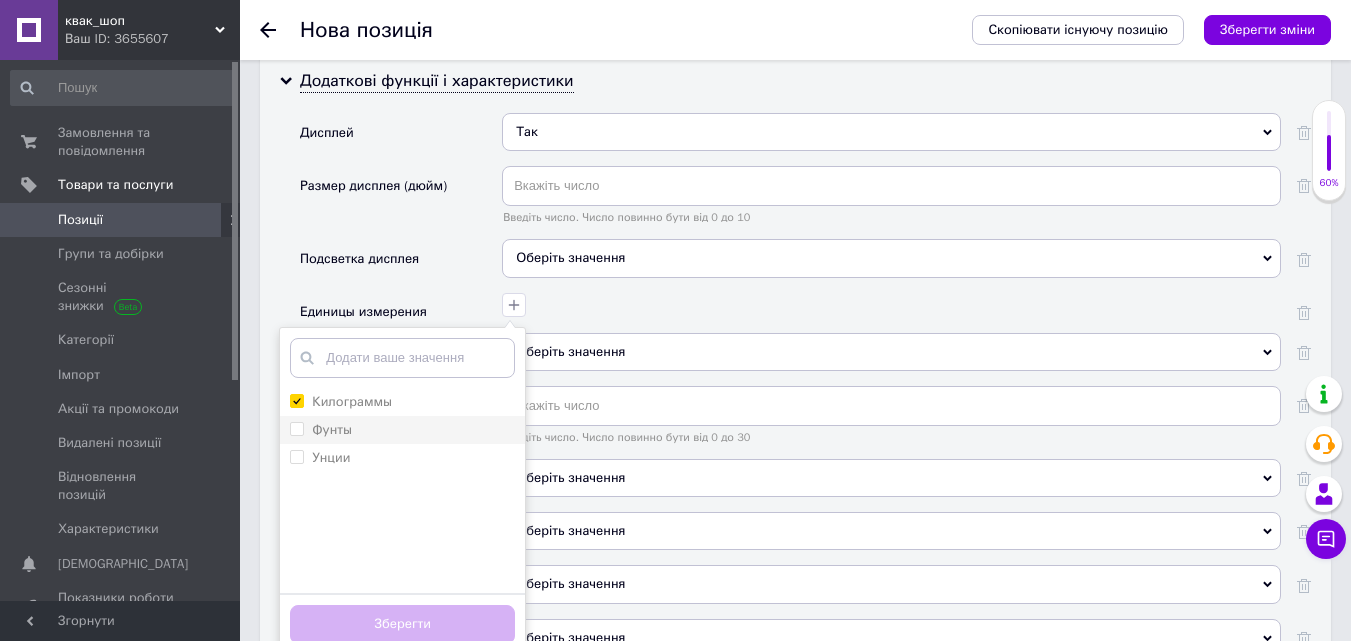 checkbox on "true" 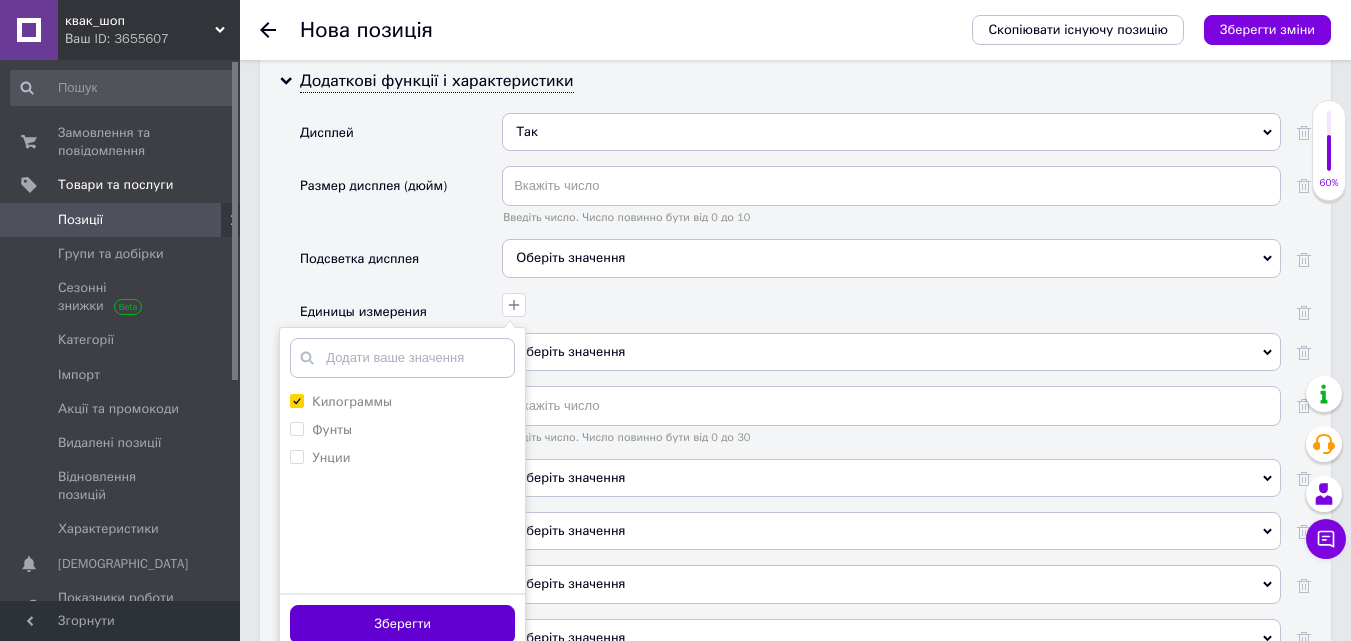 click on "Зберегти" at bounding box center (402, 624) 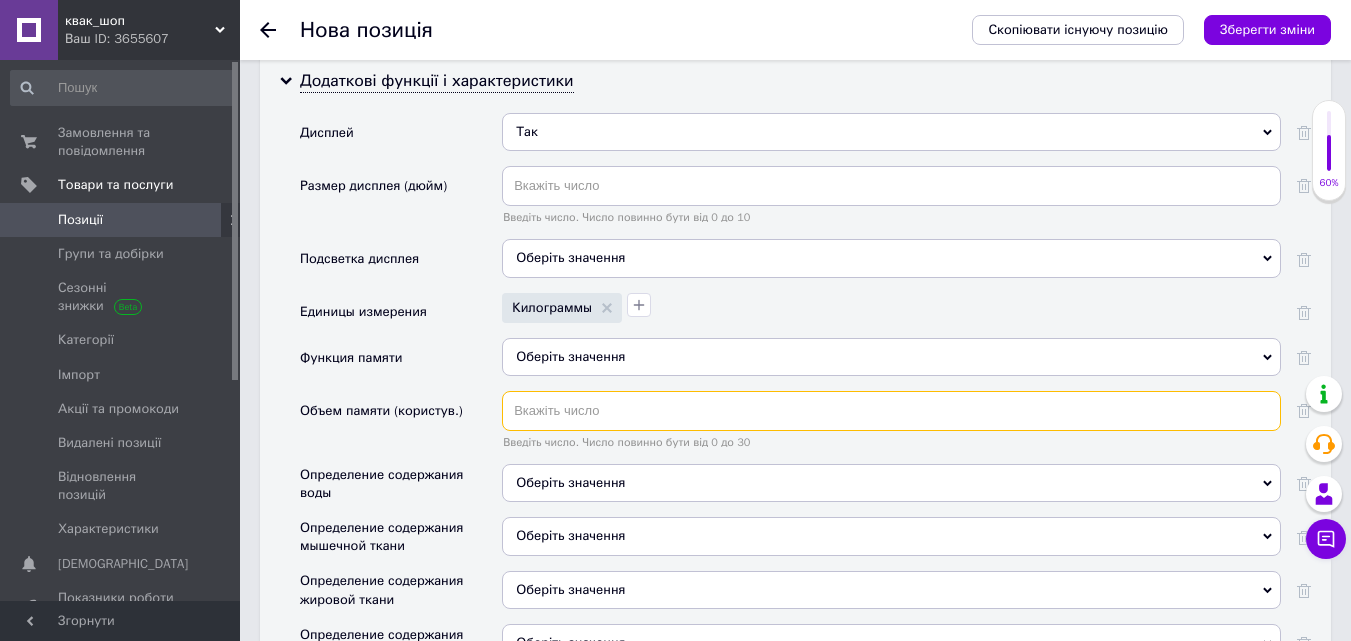 click at bounding box center (891, 411) 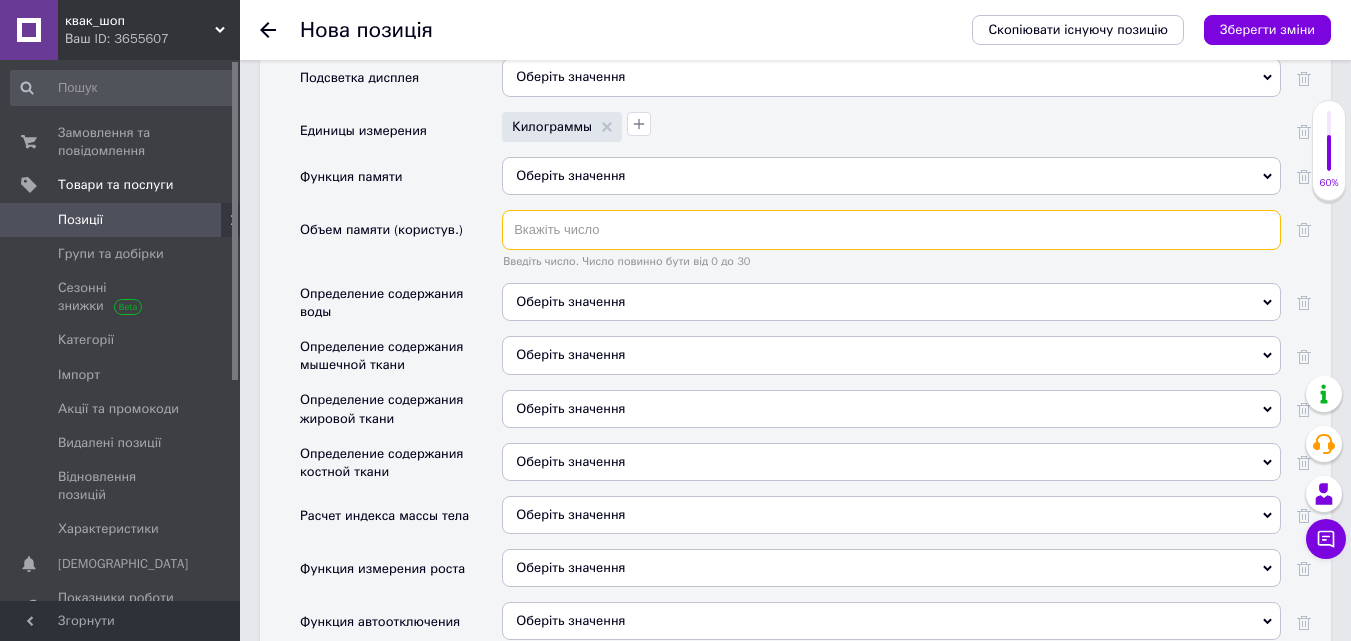 scroll, scrollTop: 2684, scrollLeft: 0, axis: vertical 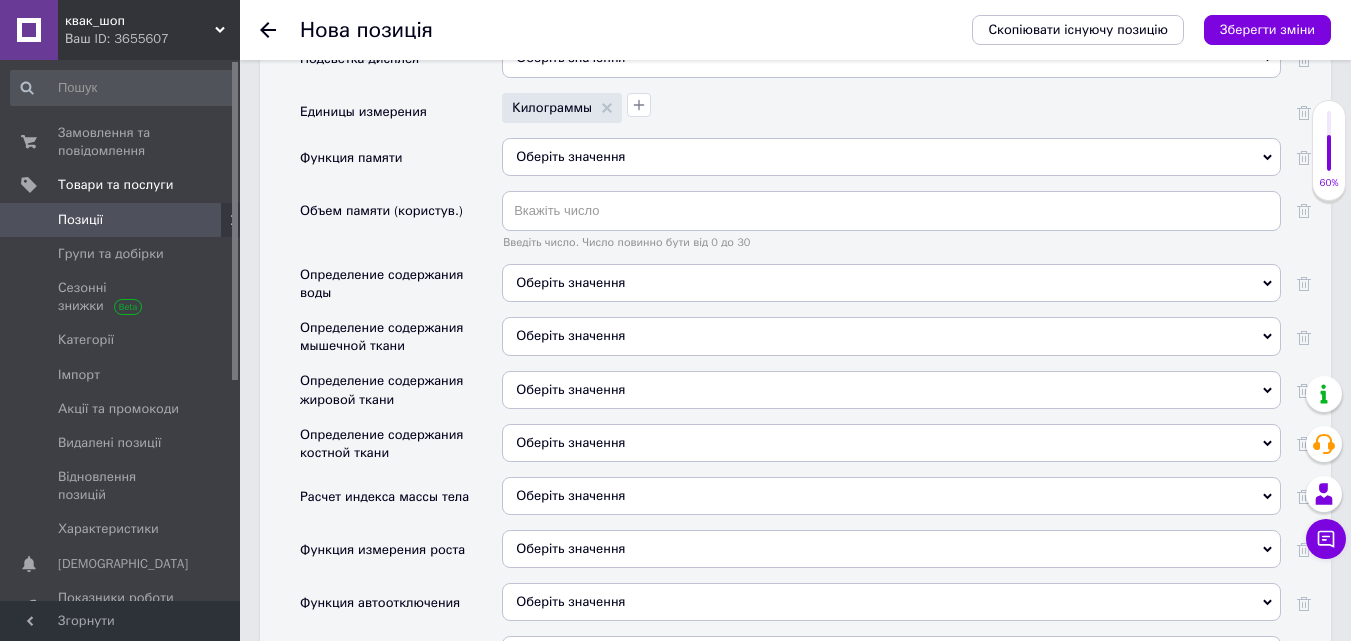 click on "Объем памяти (користув.)" at bounding box center (401, 227) 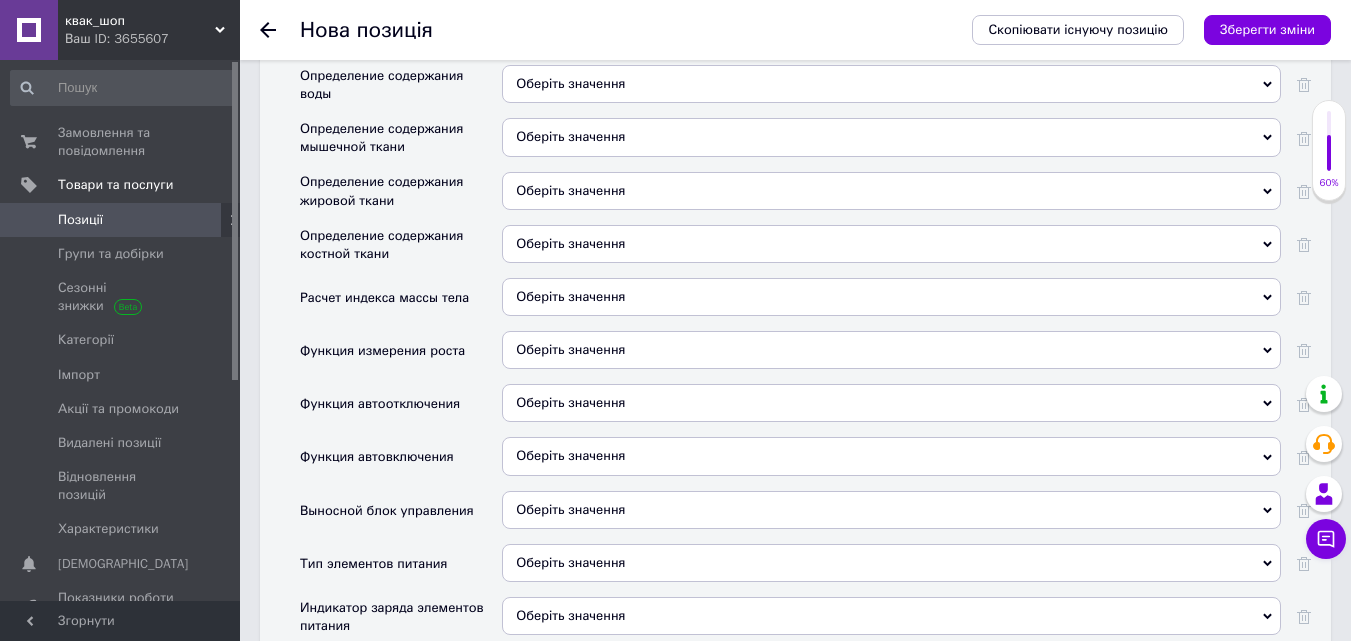 scroll, scrollTop: 2884, scrollLeft: 0, axis: vertical 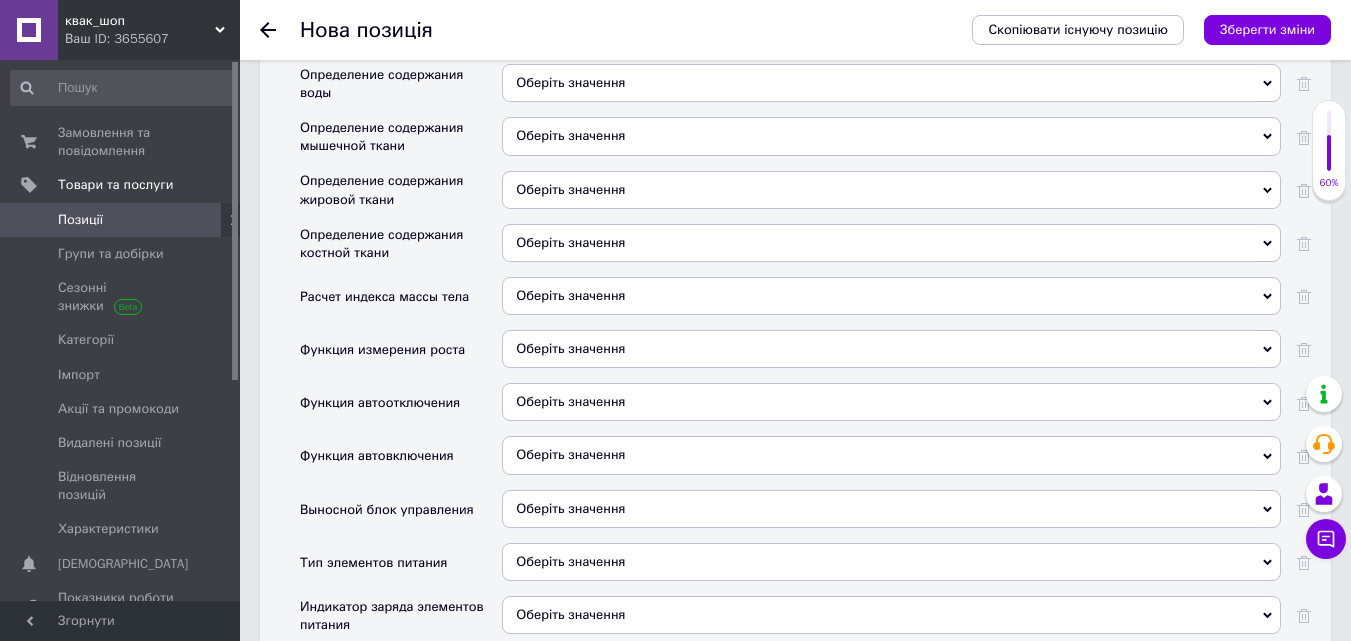 click on "Оберіть значення" at bounding box center (891, 402) 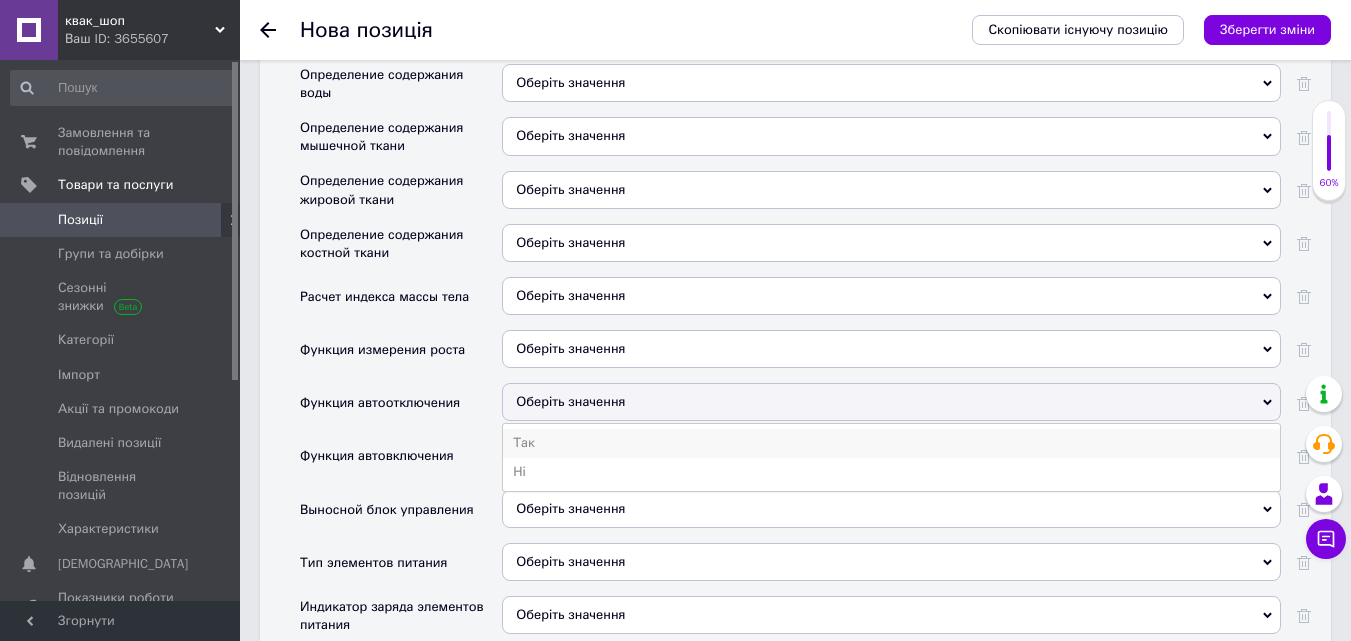 click on "Так" at bounding box center [891, 443] 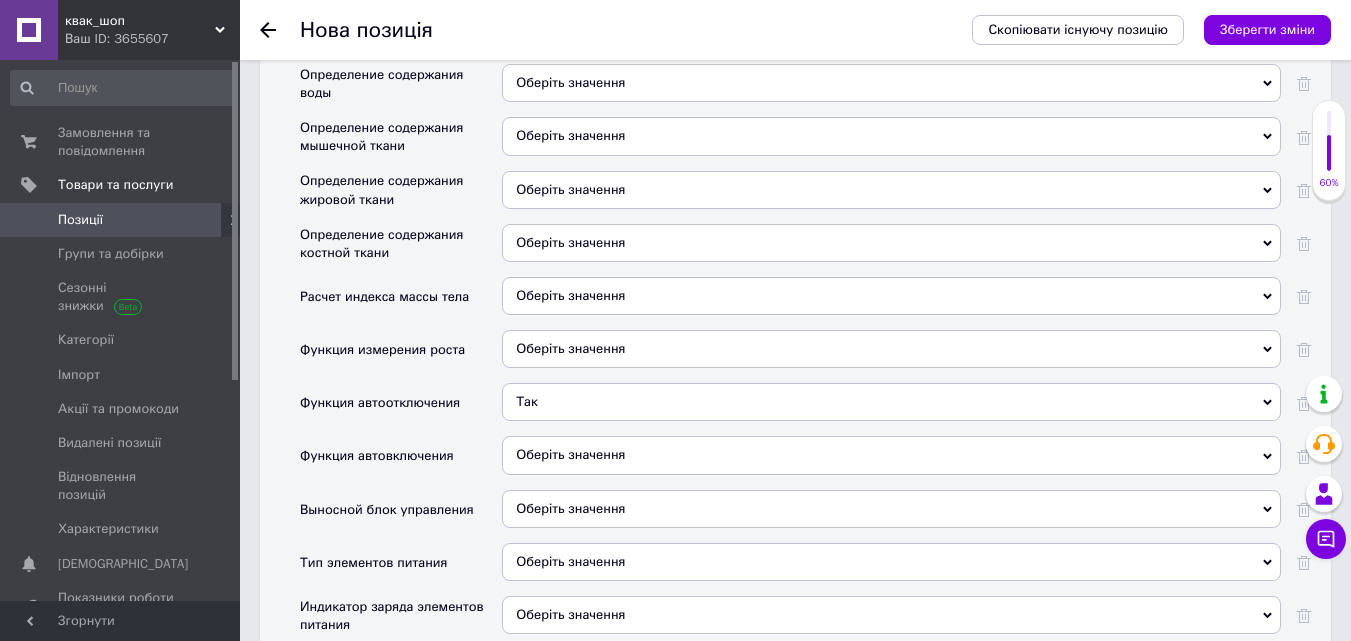click on "Оберіть значення" at bounding box center (570, 454) 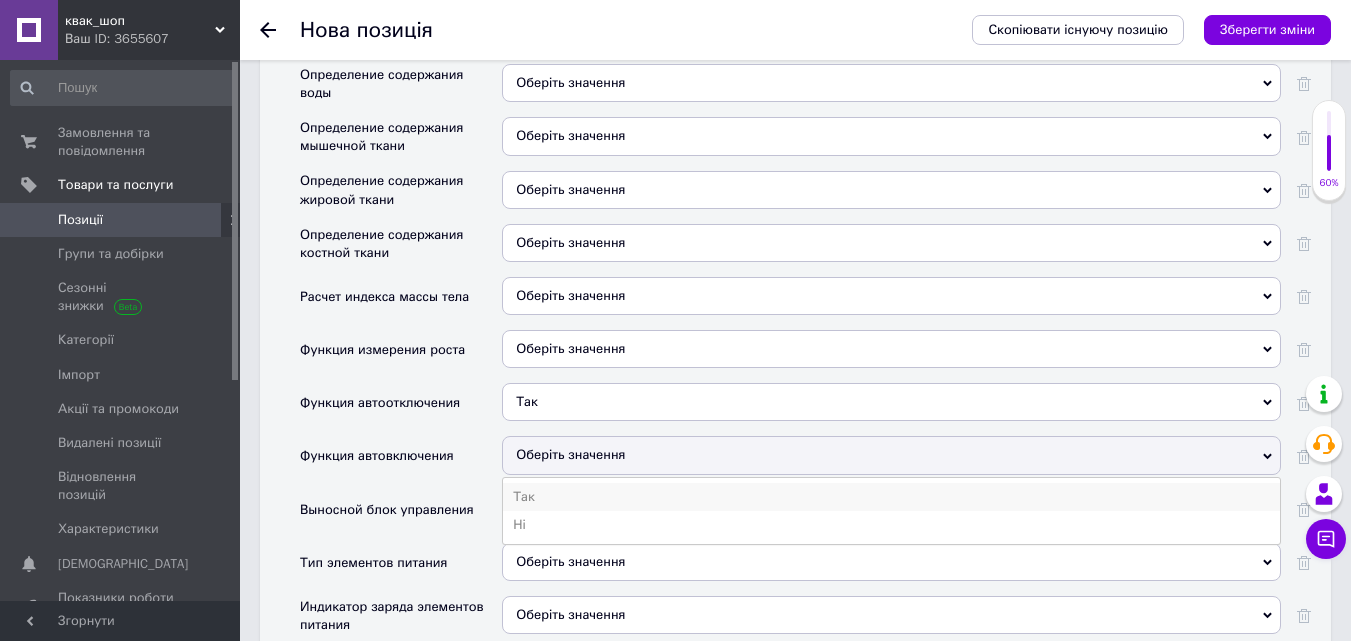 click on "Так" at bounding box center [891, 497] 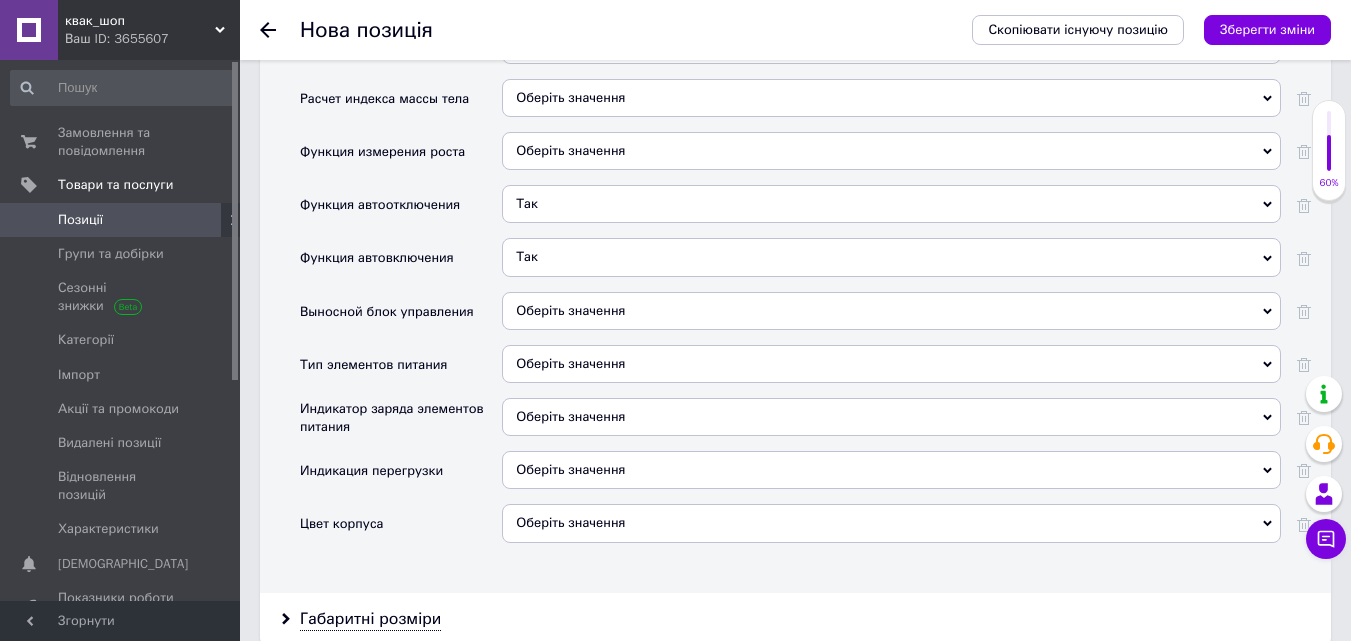 scroll, scrollTop: 3084, scrollLeft: 0, axis: vertical 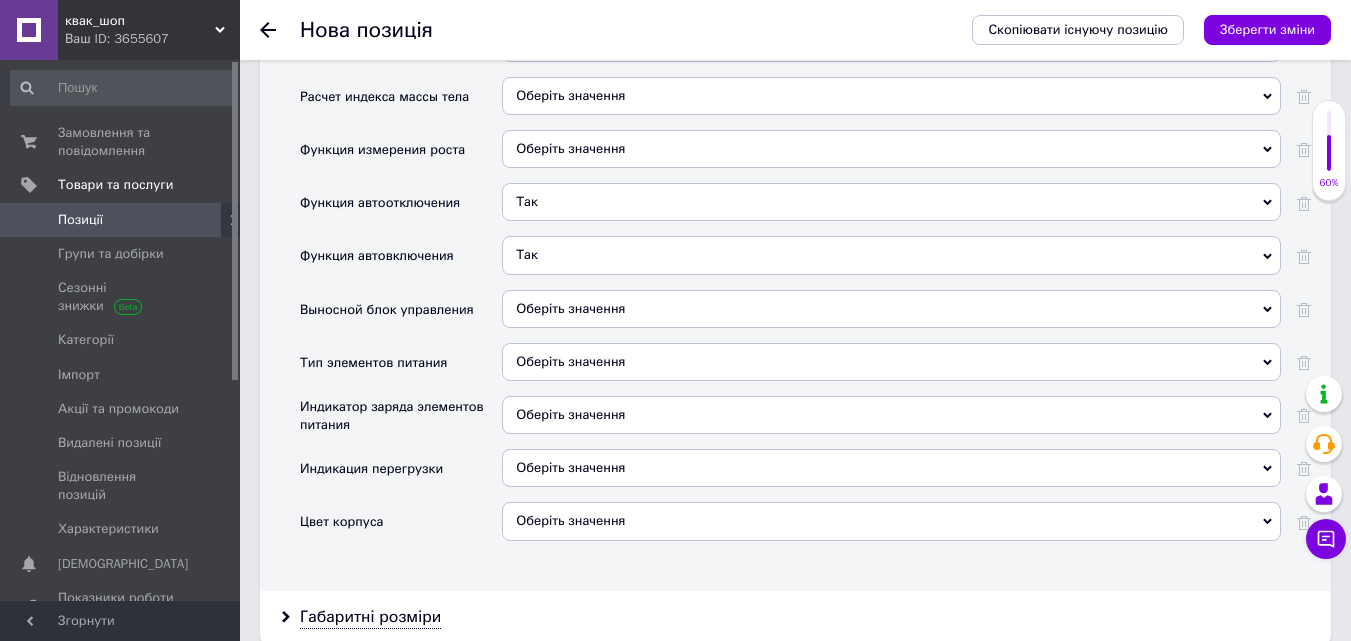 click on "Оберіть значення" at bounding box center [891, 362] 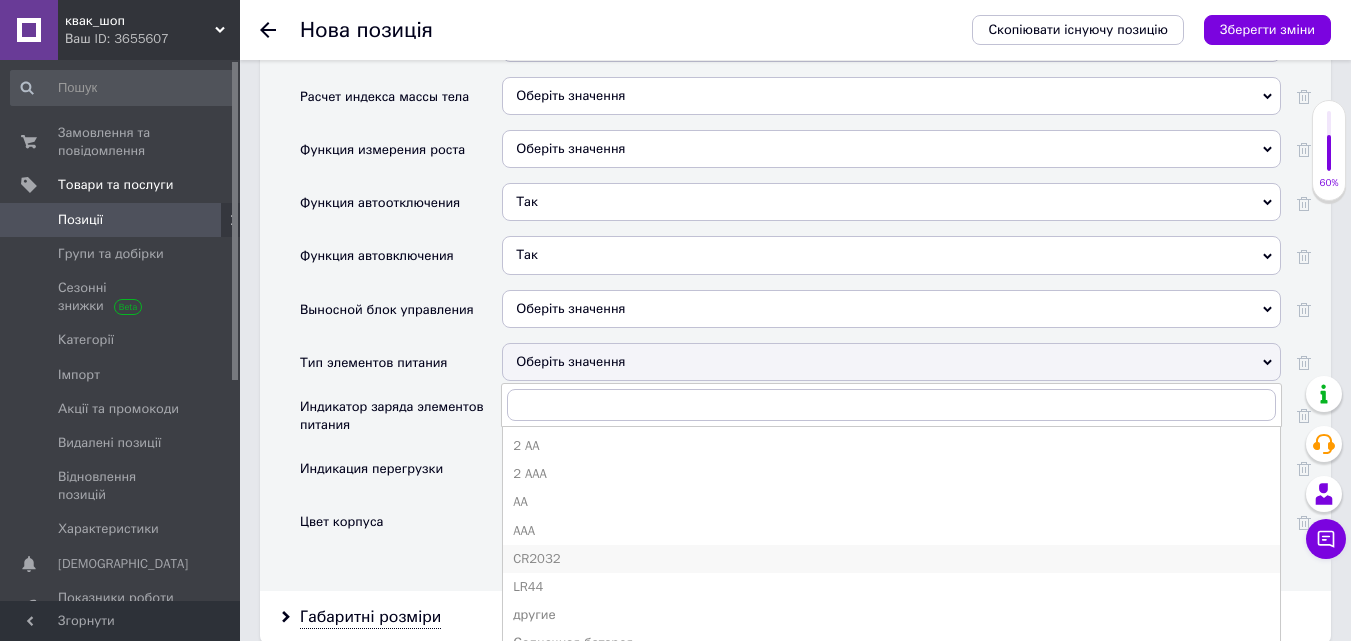 click on "CR2032" at bounding box center (891, 559) 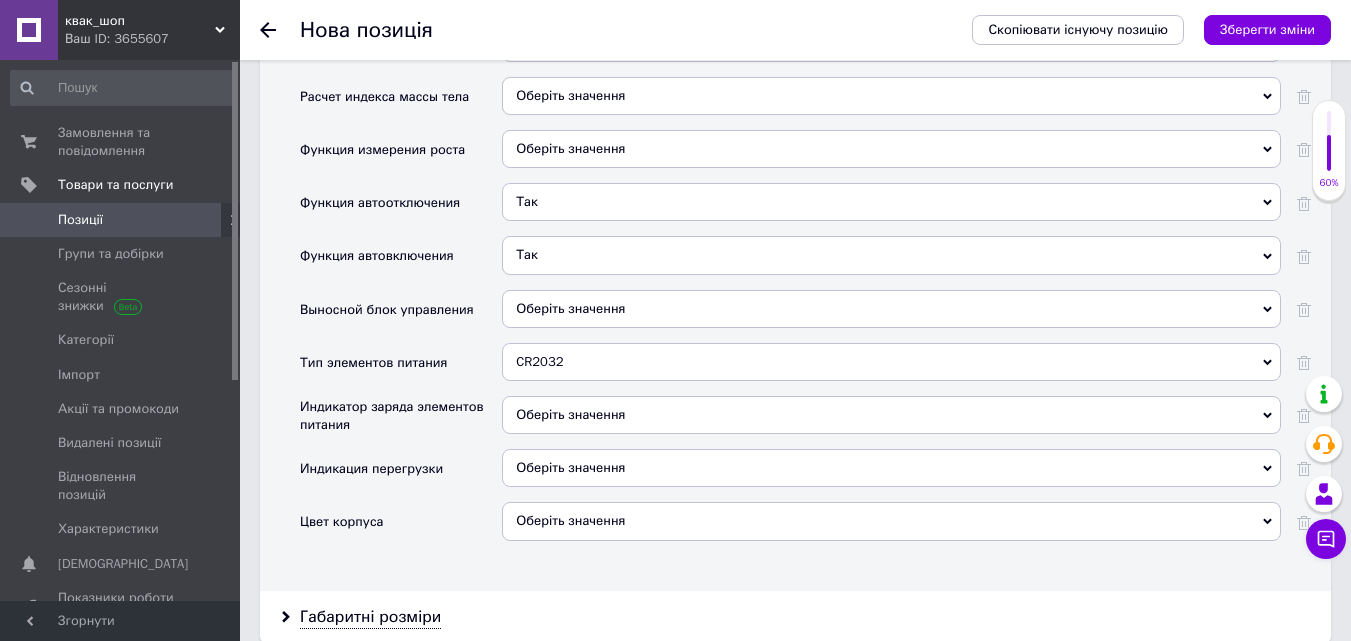 click on "Оберіть значення" at bounding box center [891, 468] 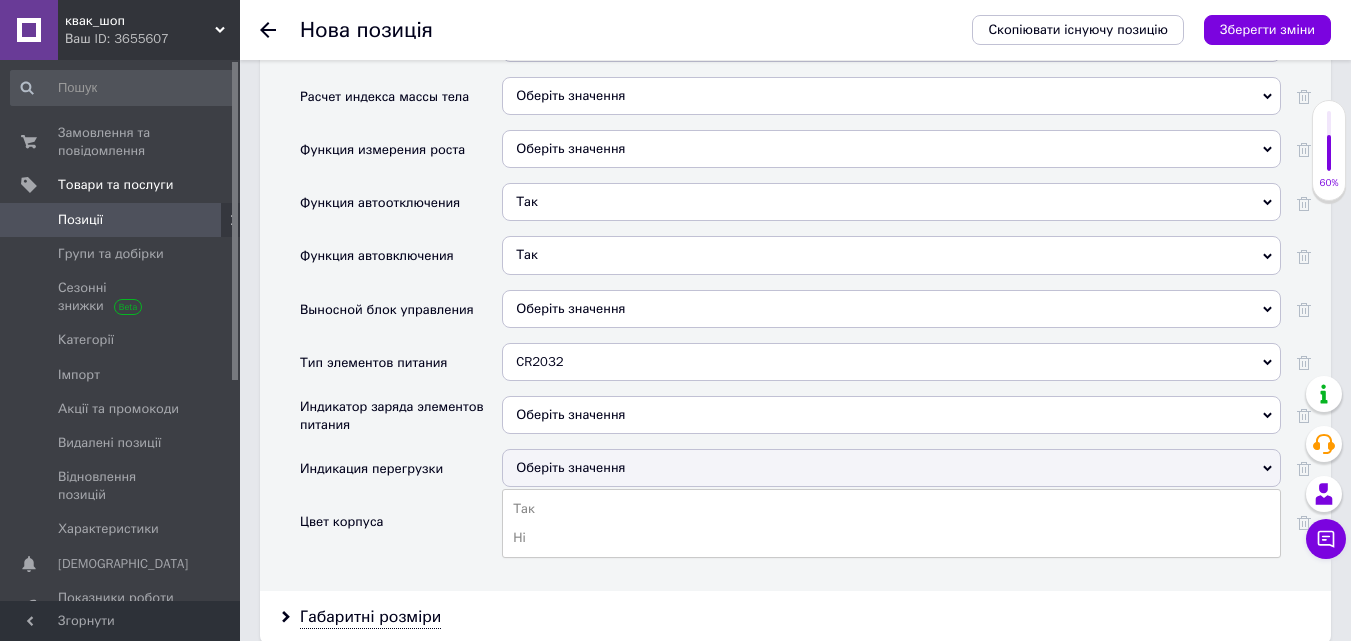 click on "Так" at bounding box center (891, 509) 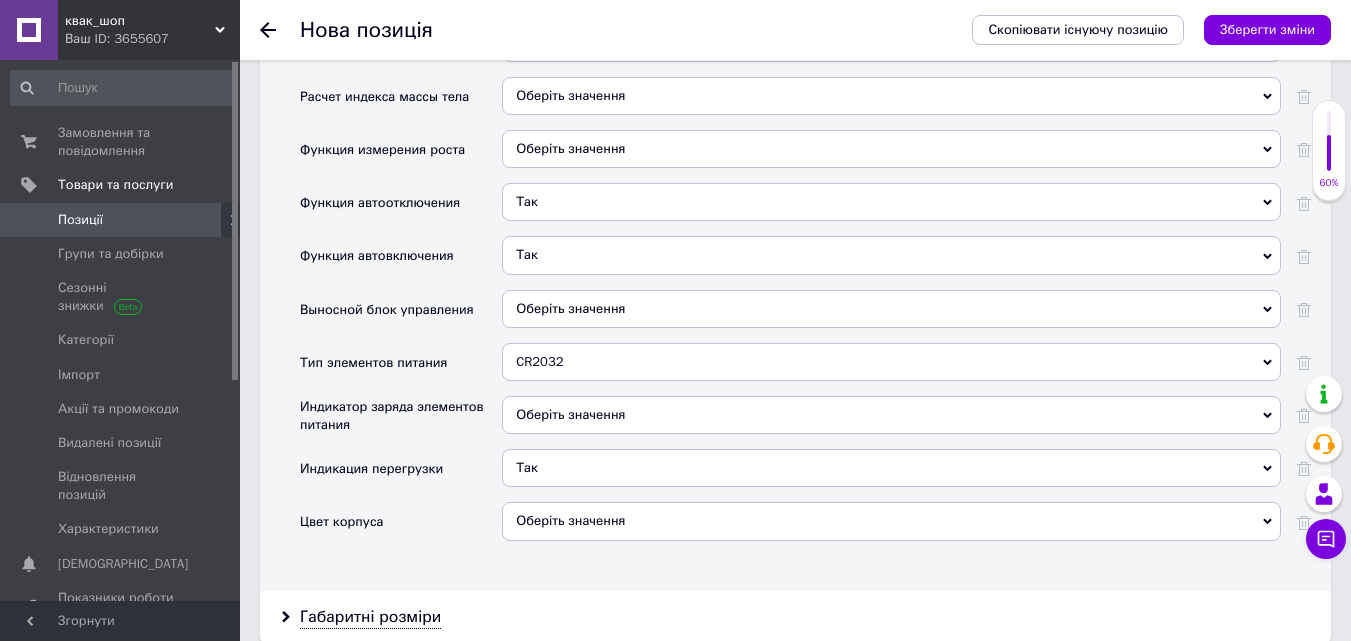 click on "Оберіть значення" at bounding box center [891, 521] 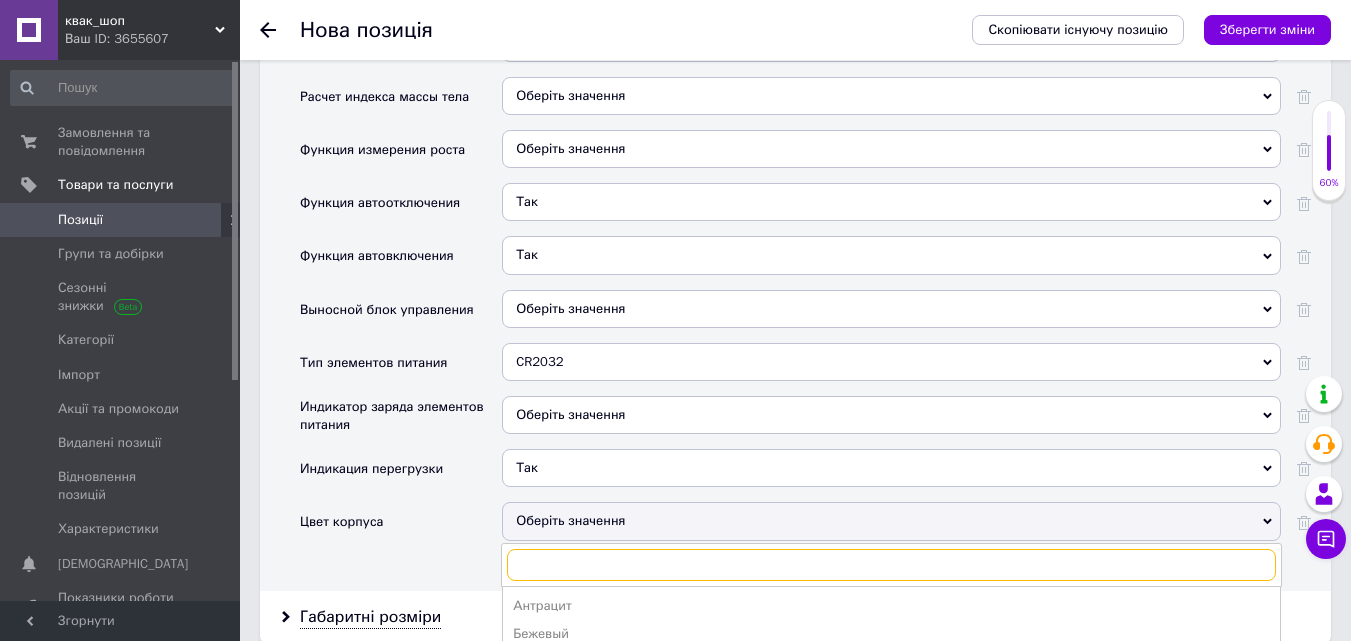click at bounding box center (891, 565) 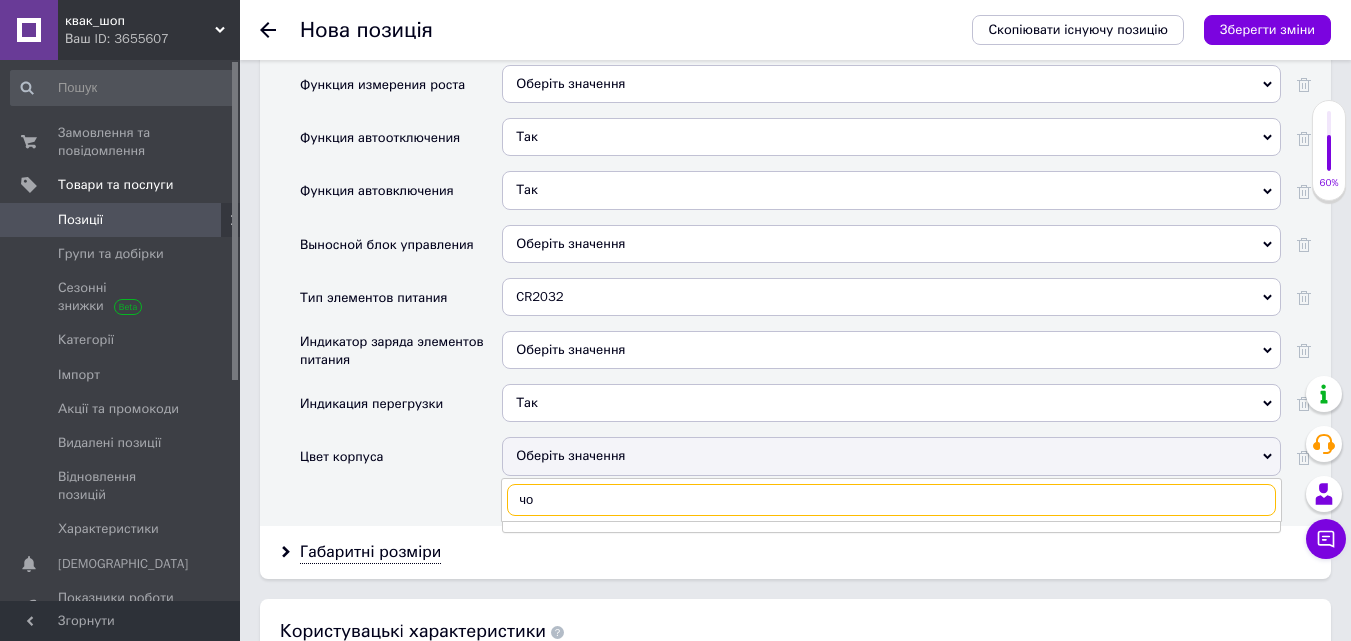 scroll, scrollTop: 3184, scrollLeft: 0, axis: vertical 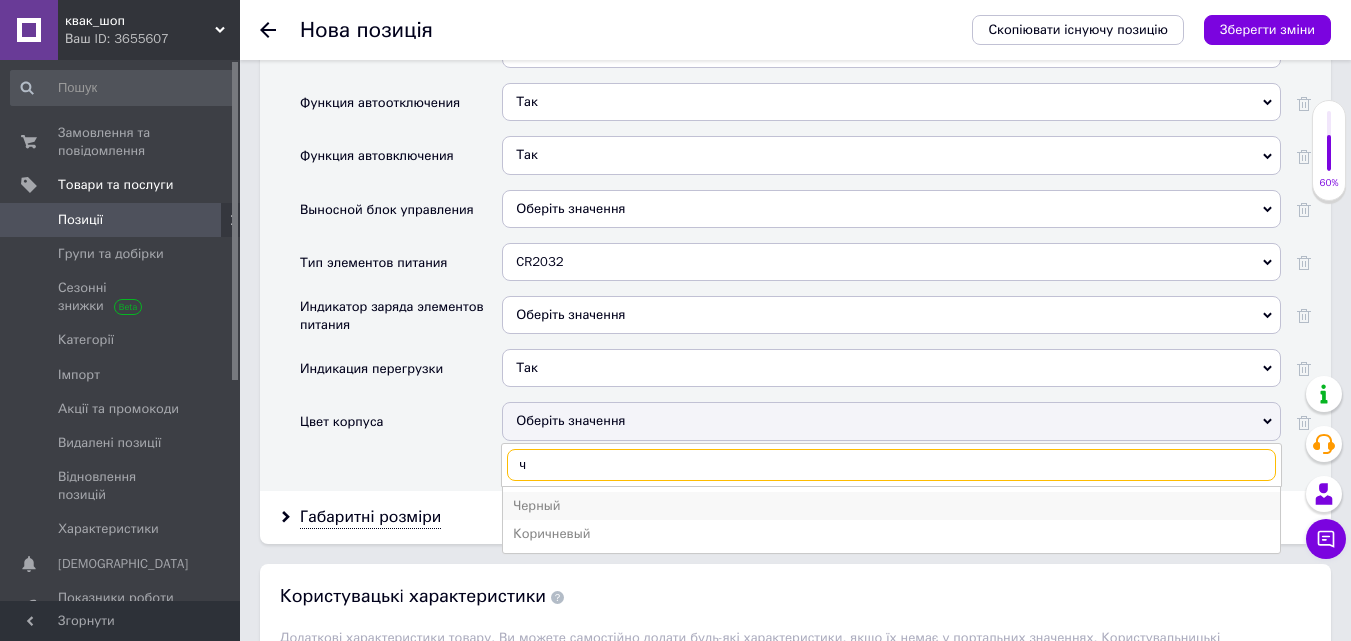 type on "ч" 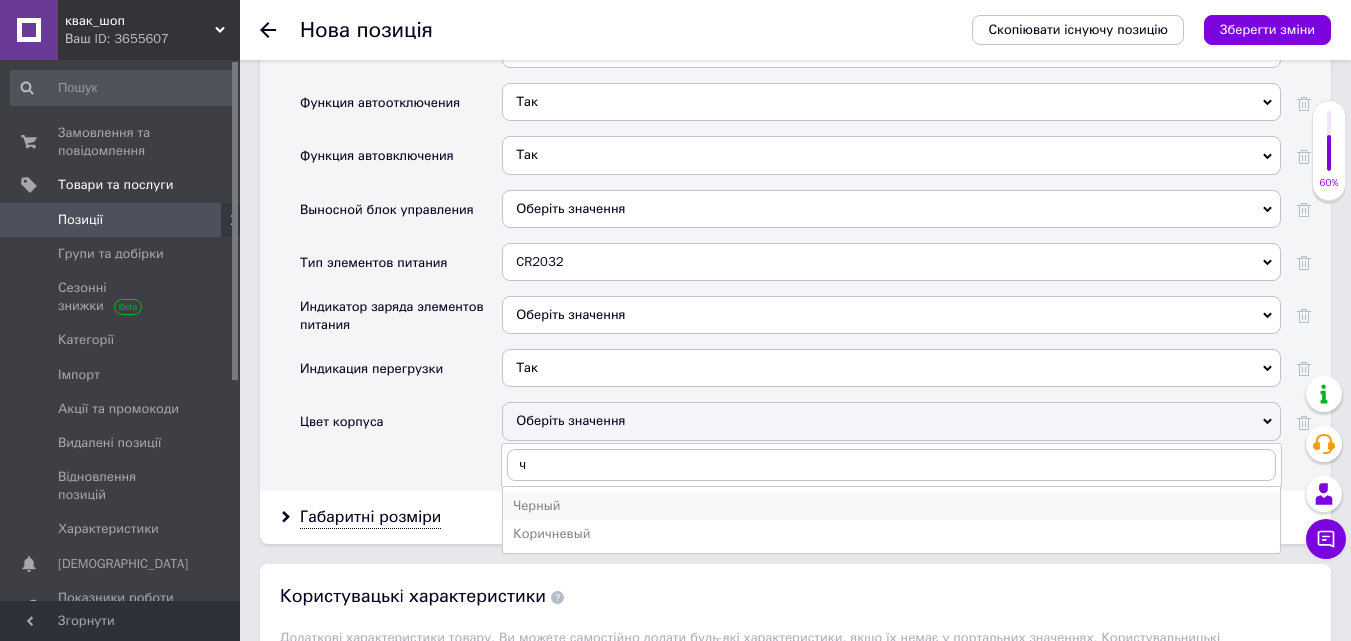 click on "Черный" at bounding box center [891, 506] 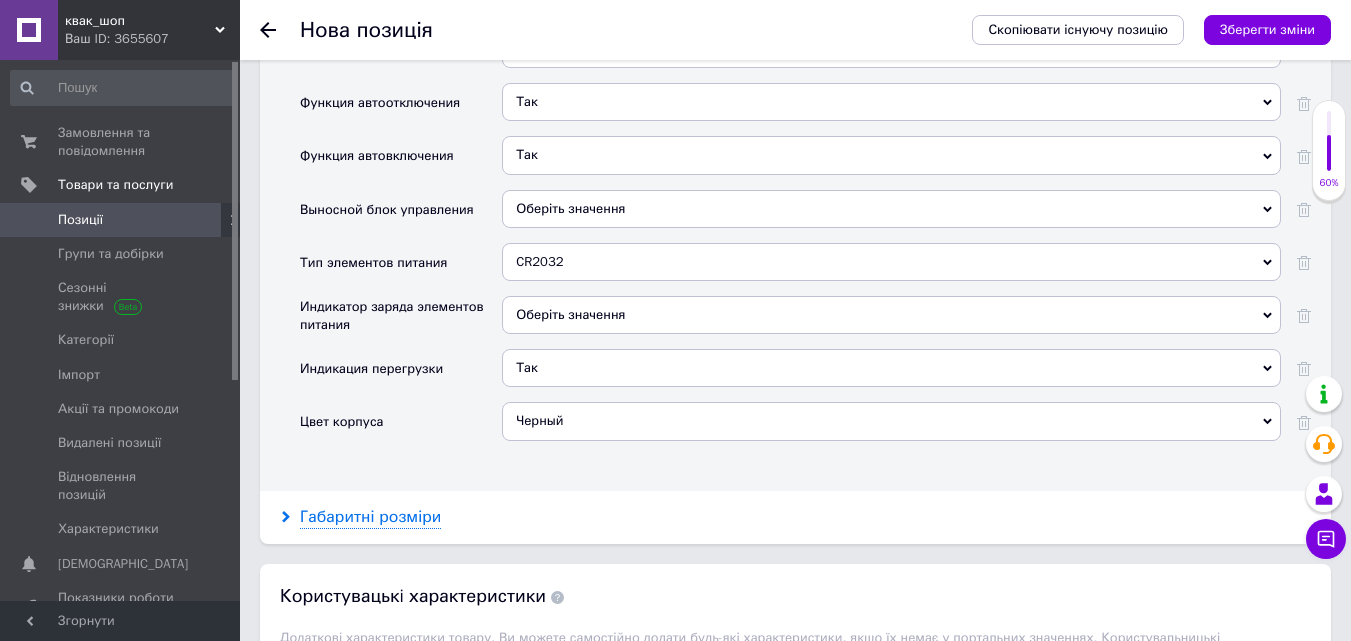 click on "Габаритні розміри" at bounding box center [370, 517] 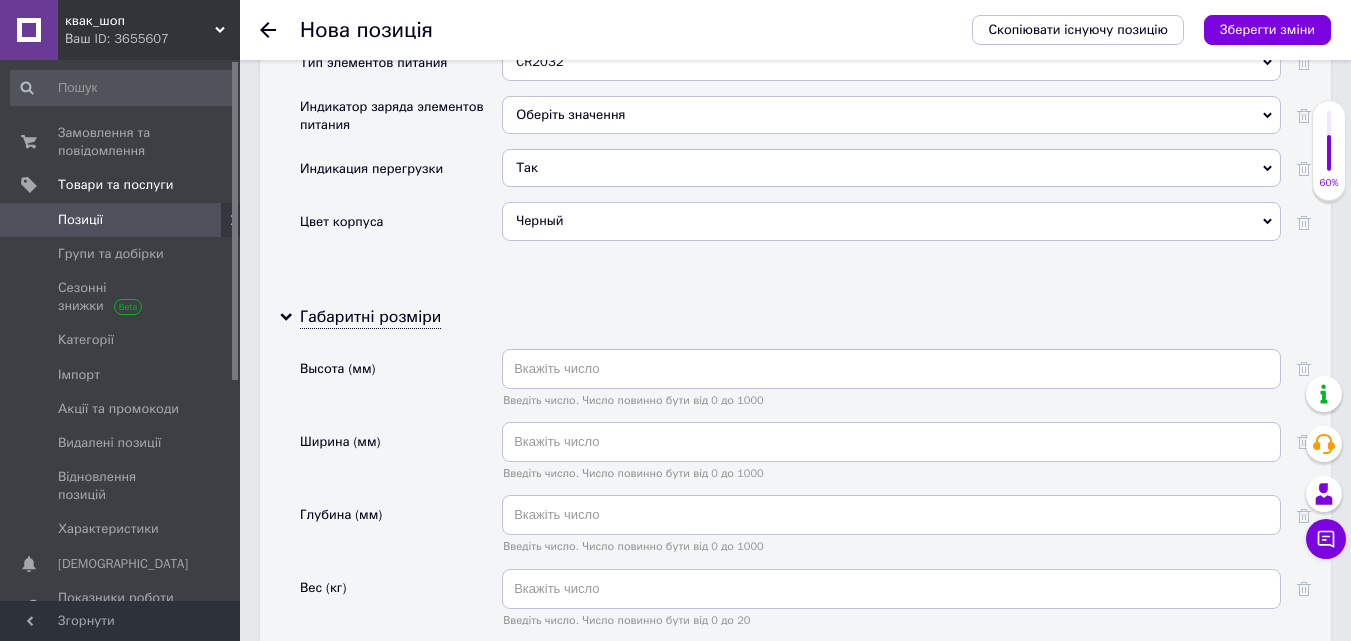 scroll, scrollTop: 3484, scrollLeft: 0, axis: vertical 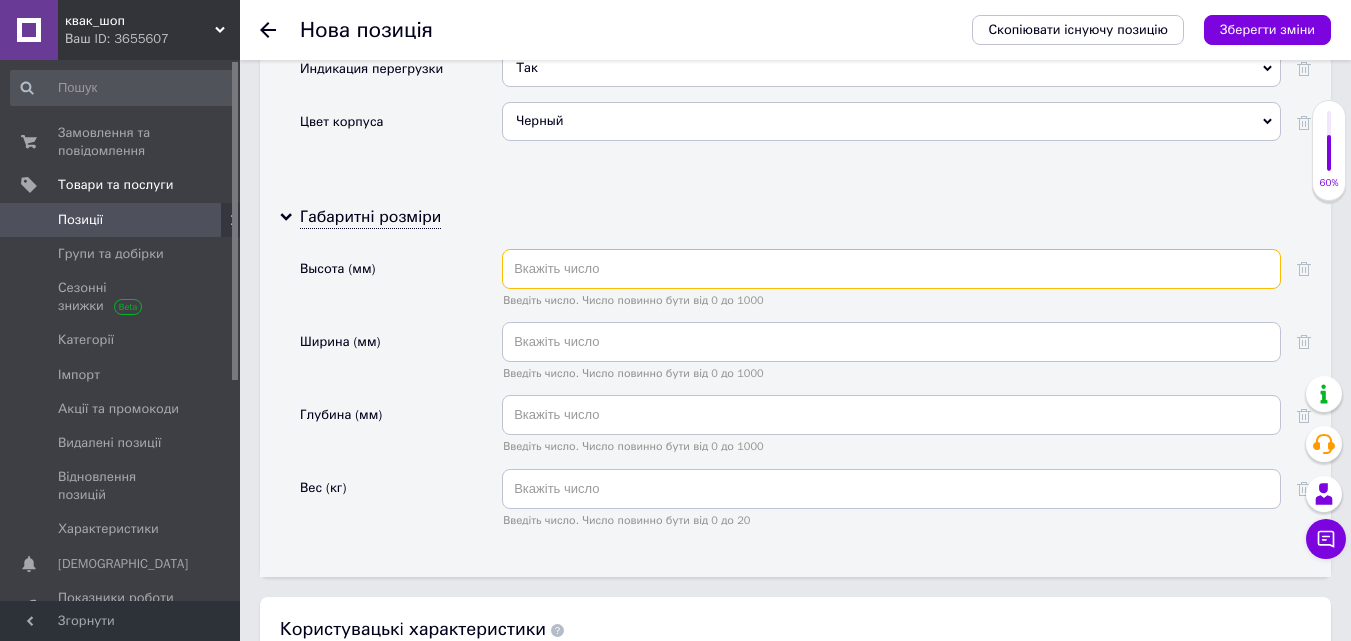 click at bounding box center (891, 269) 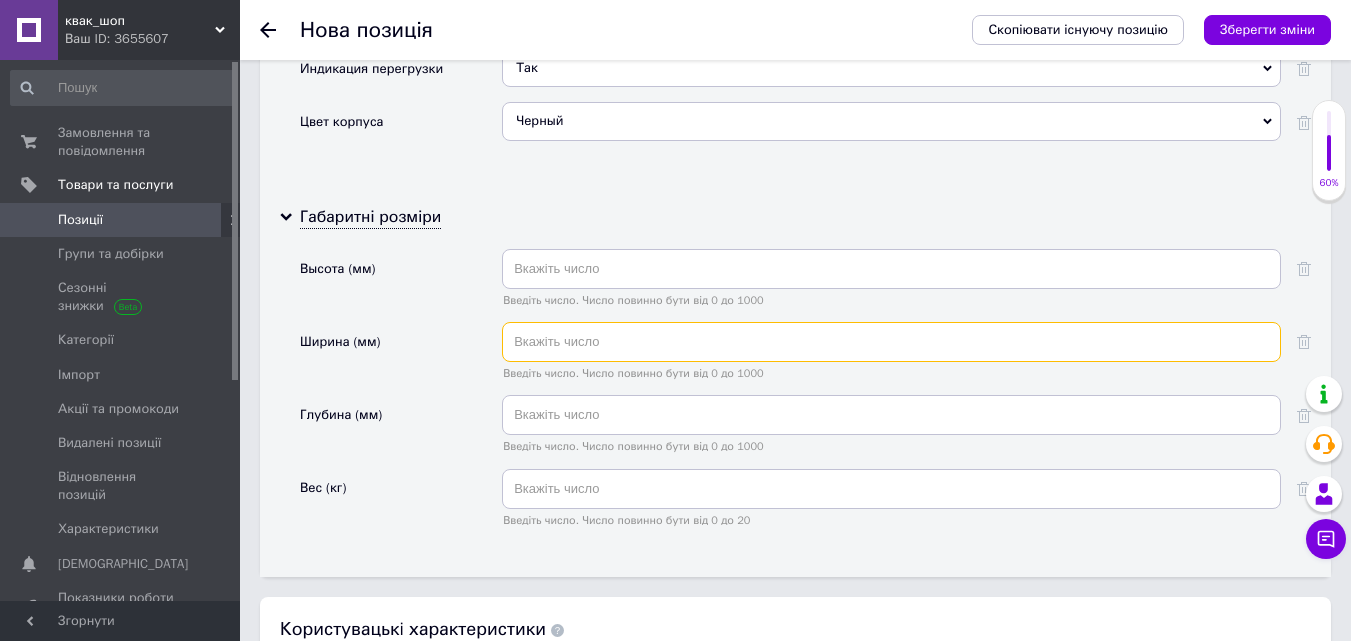 click at bounding box center (891, 342) 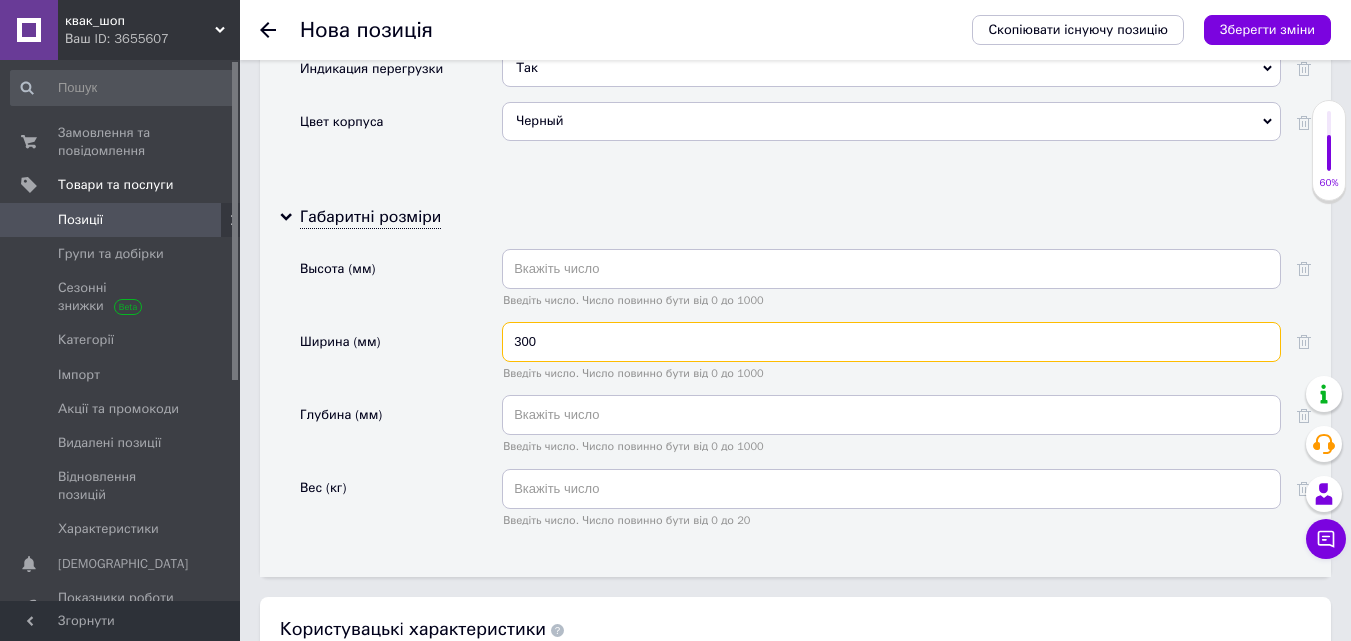type on "300" 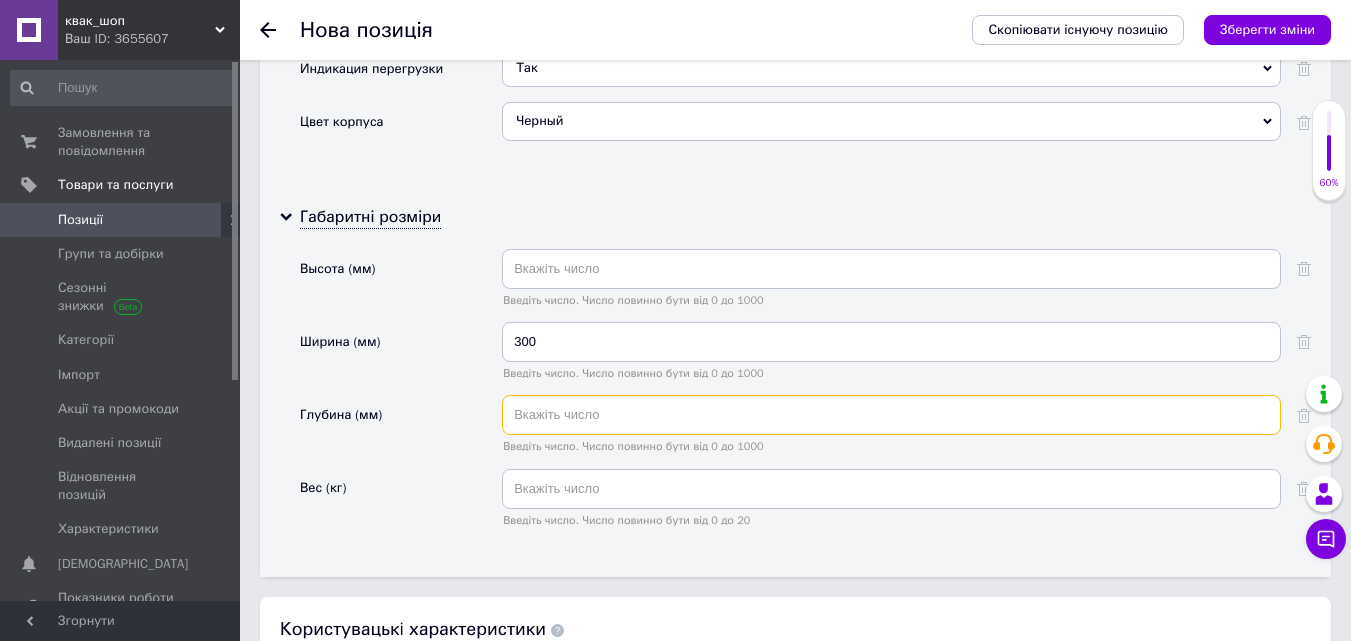 click at bounding box center (891, 415) 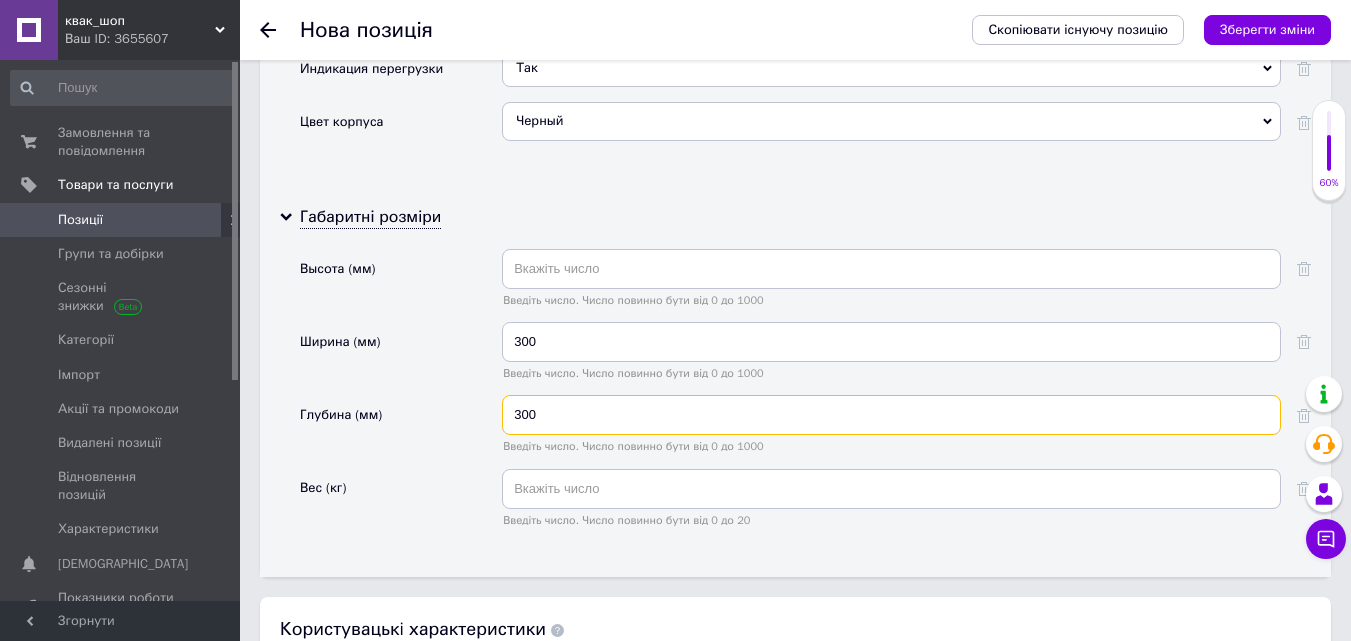 type on "300" 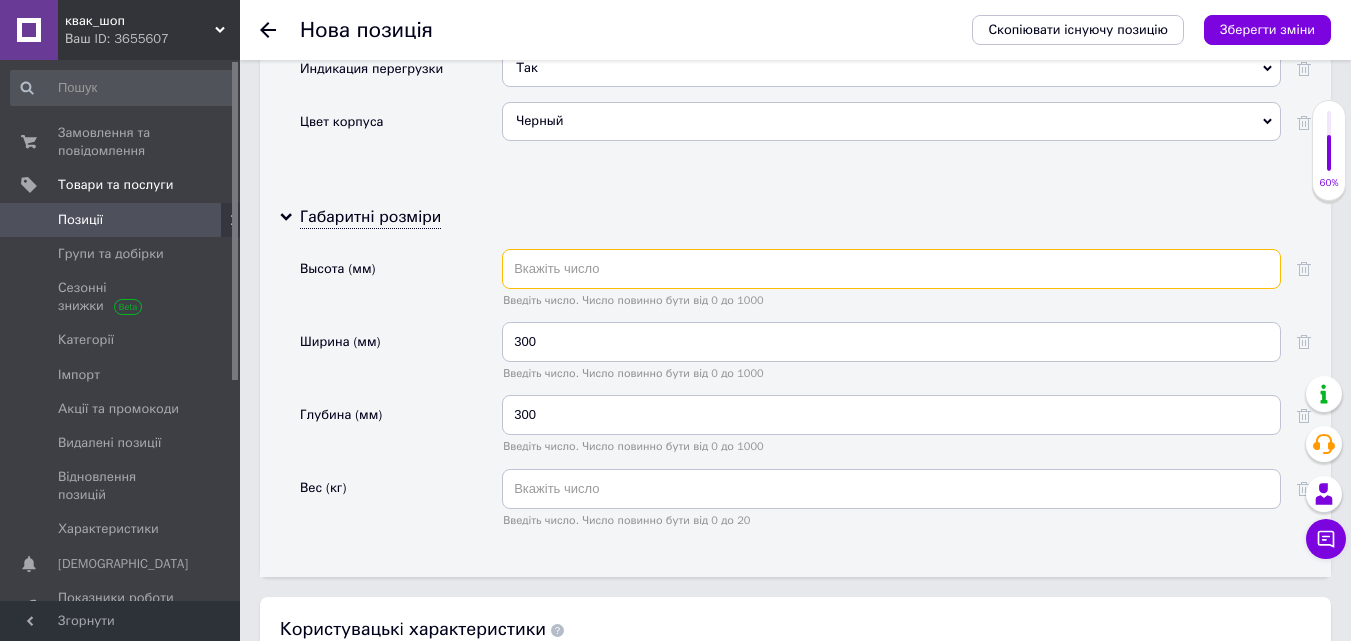 click at bounding box center (891, 269) 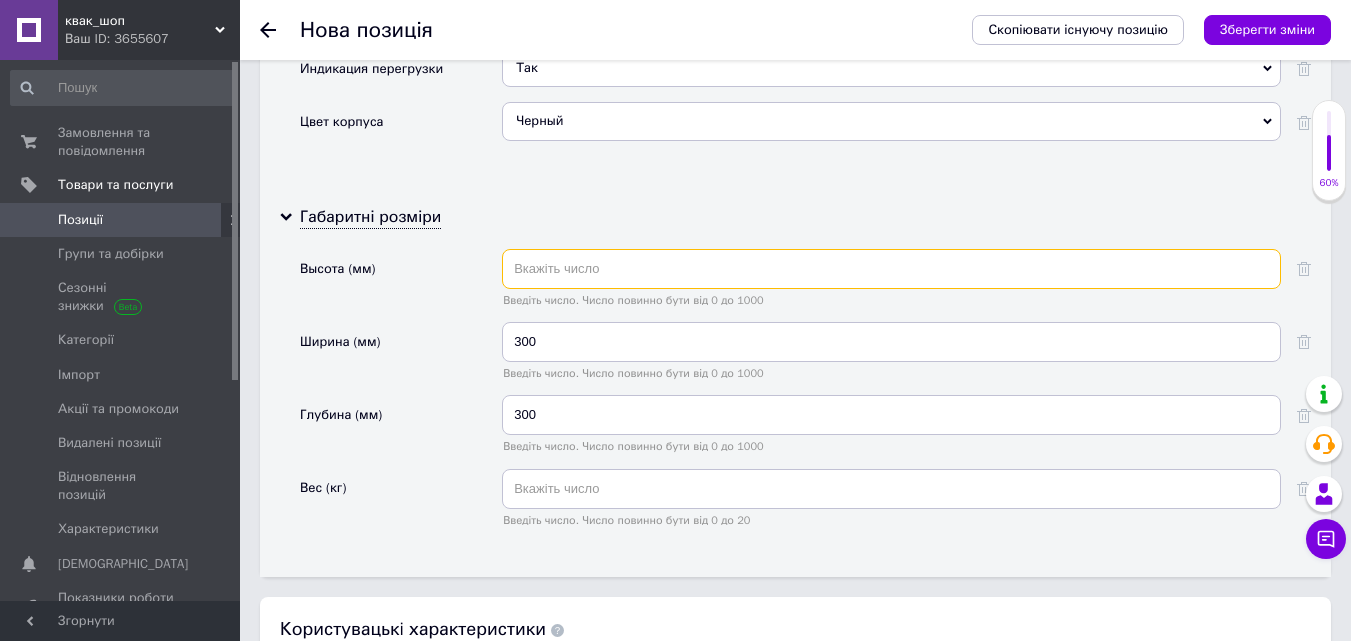 type on "5" 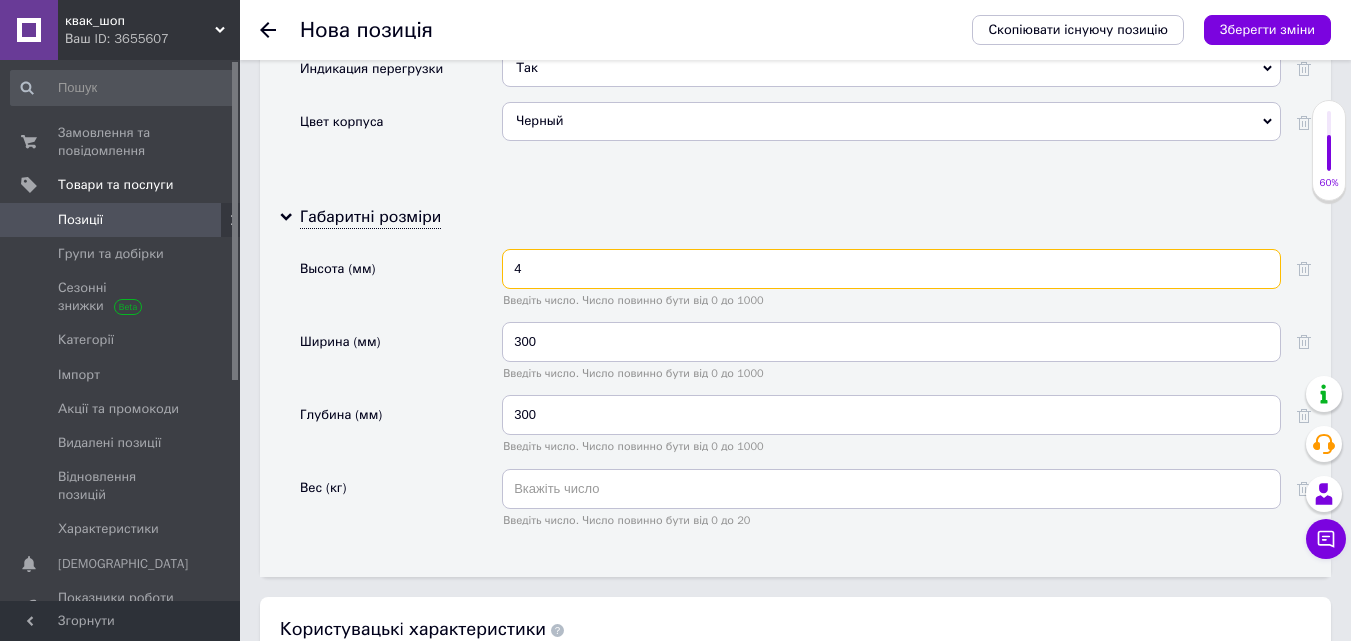 type on "4" 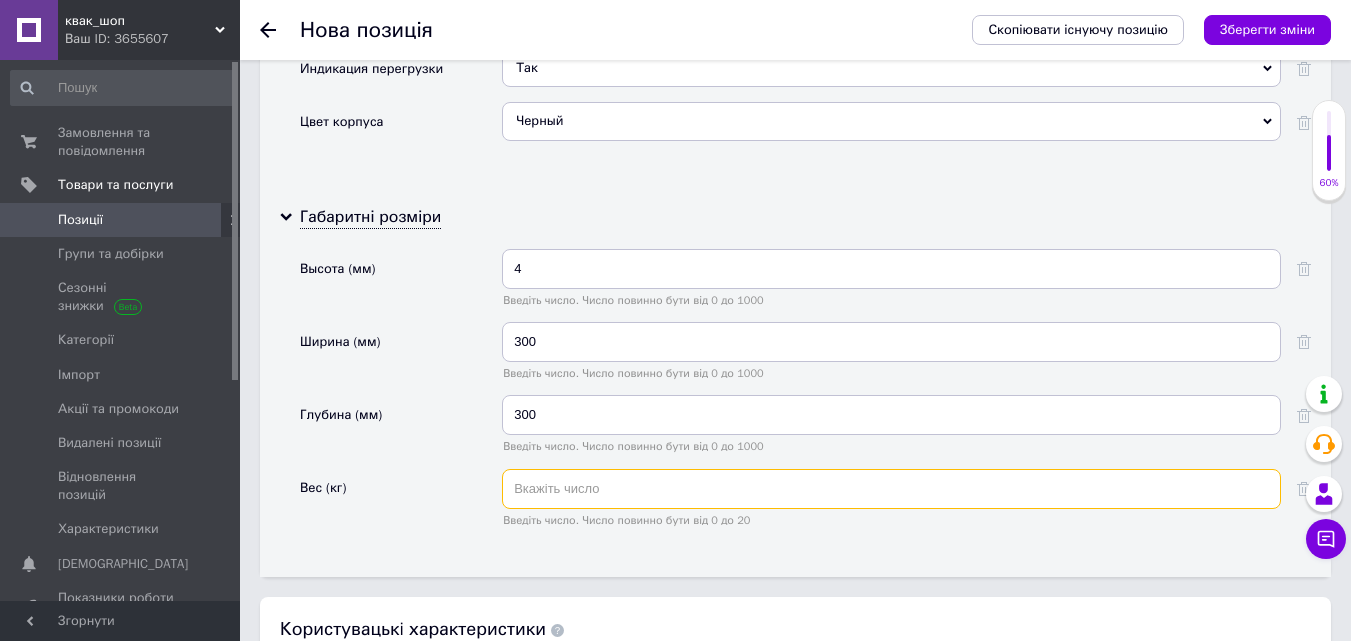 click at bounding box center [891, 489] 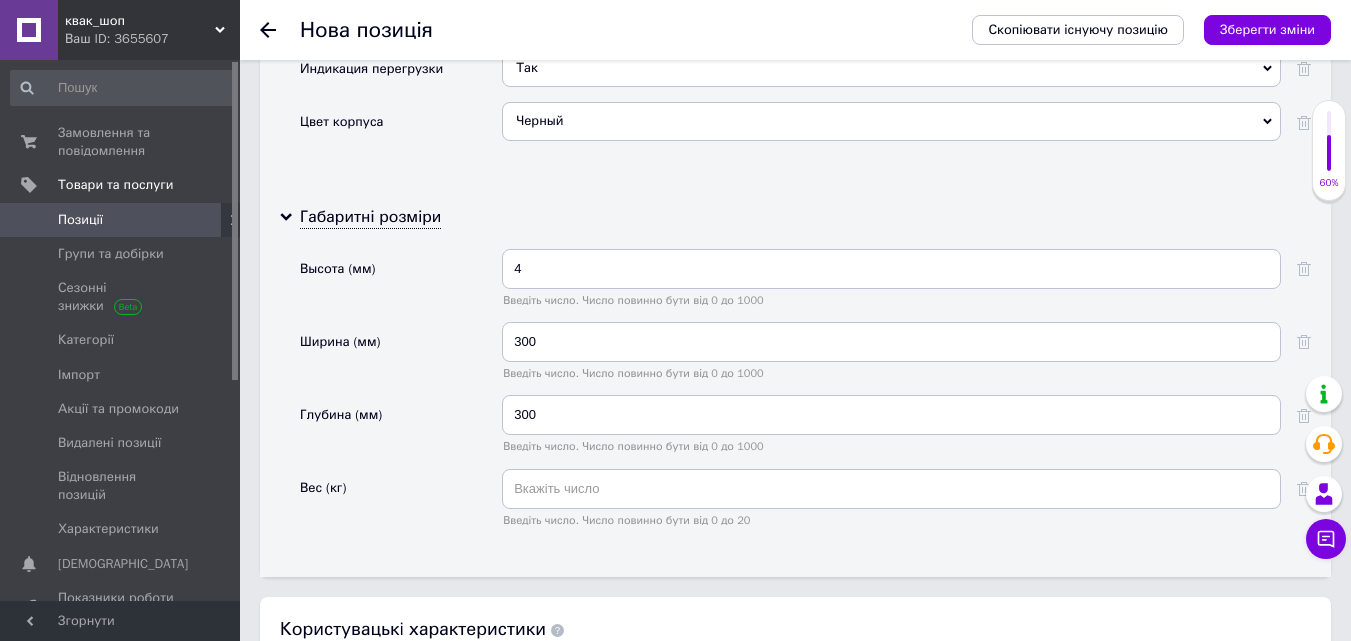 click on "Габаритні розміри Высота (мм) 4 Введіть число. Число повинно бути від 0 до 1000 Ширина (мм) 300 Введіть число. Число повинно бути від 0 до 1000 Глубина (мм) 300 Введіть число. Число повинно бути від 0 до 1000 Вес (кг) Введіть число. Число повинно бути від 0 до 20" at bounding box center [795, 384] 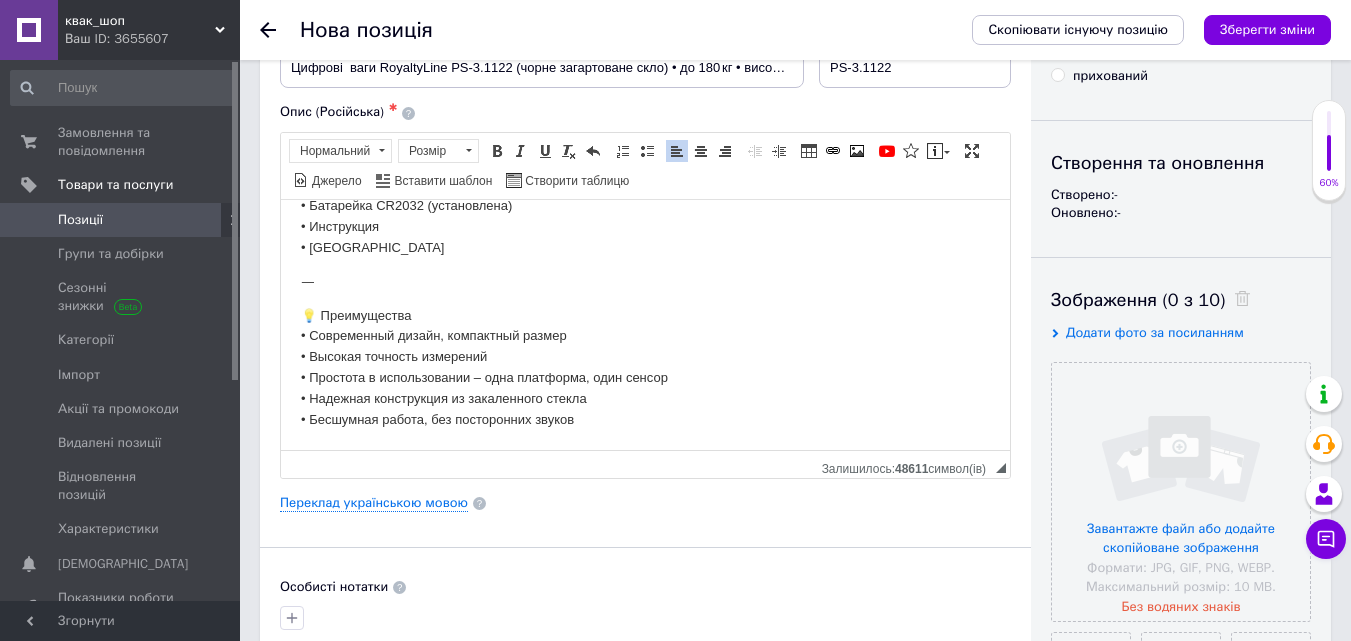 scroll, scrollTop: 84, scrollLeft: 0, axis: vertical 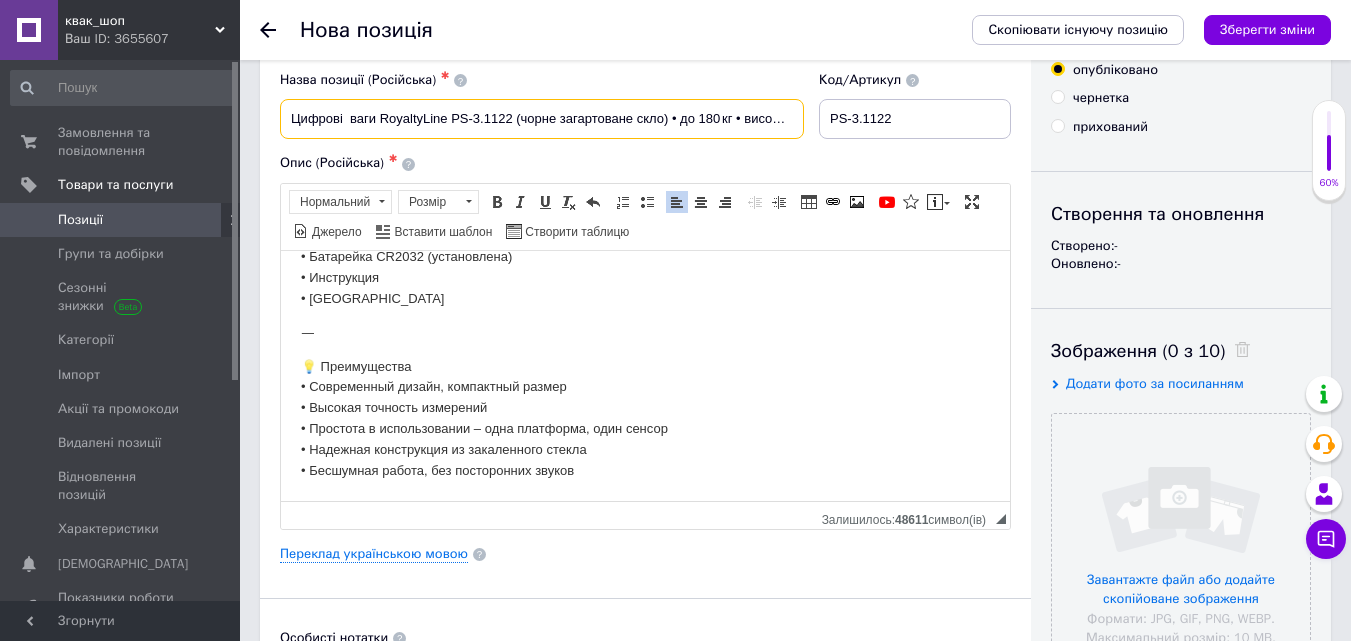 drag, startPoint x: 285, startPoint y: 120, endPoint x: 512, endPoint y: 121, distance: 227.0022 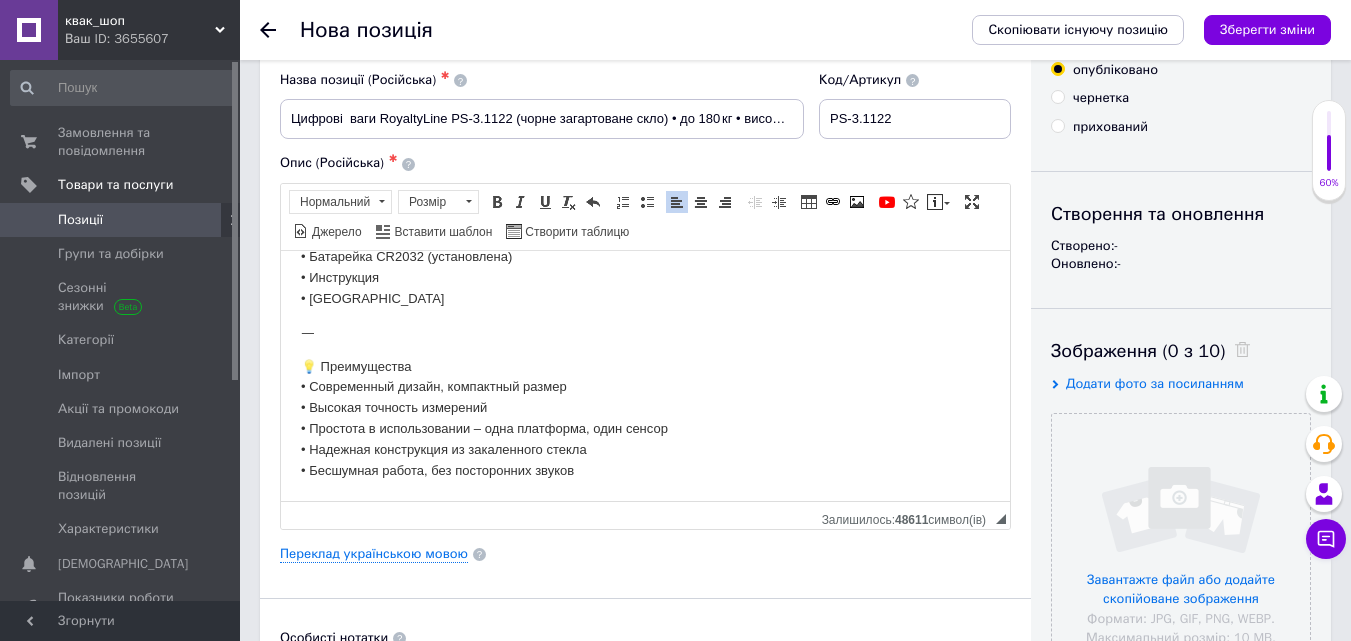 click on "Додати фото за посиланням" at bounding box center (1155, 383) 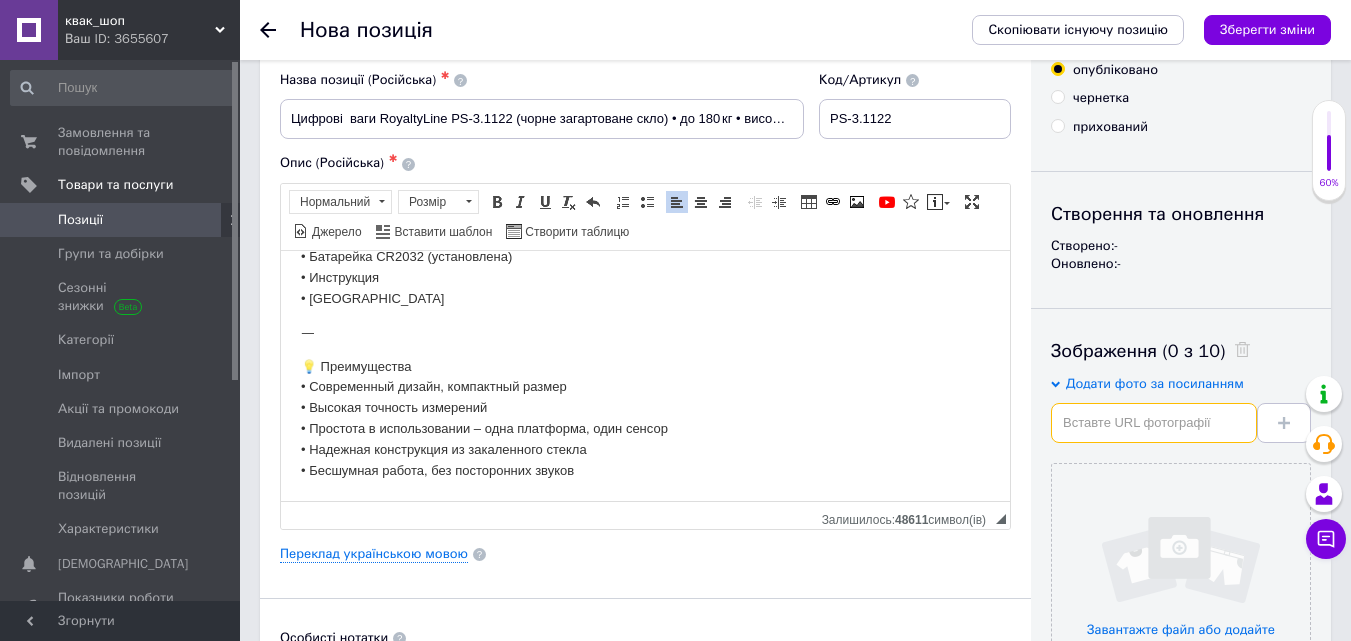 click at bounding box center (1154, 423) 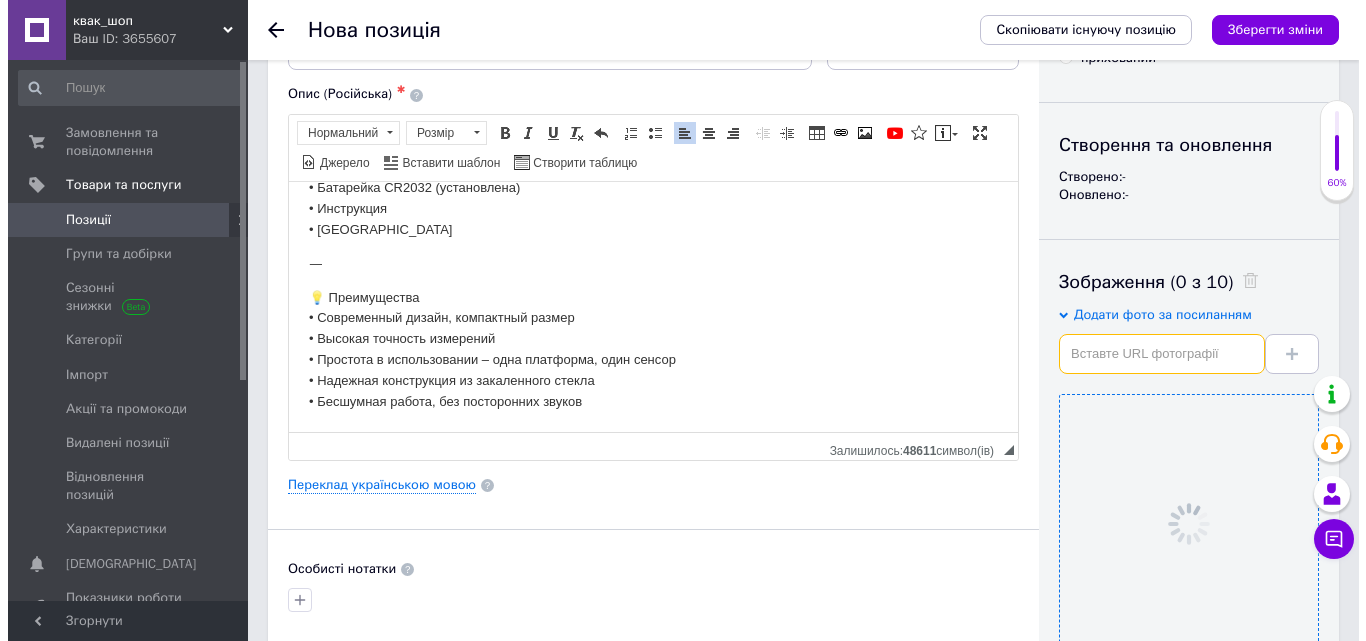 scroll, scrollTop: 284, scrollLeft: 0, axis: vertical 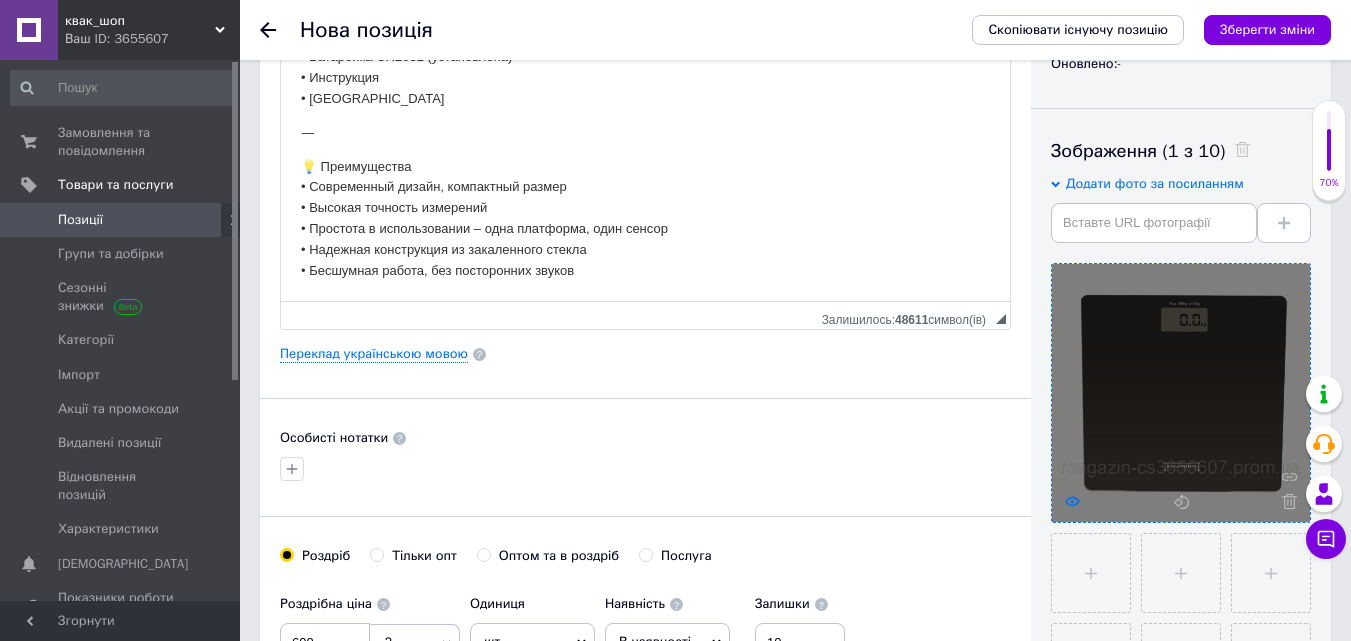 click 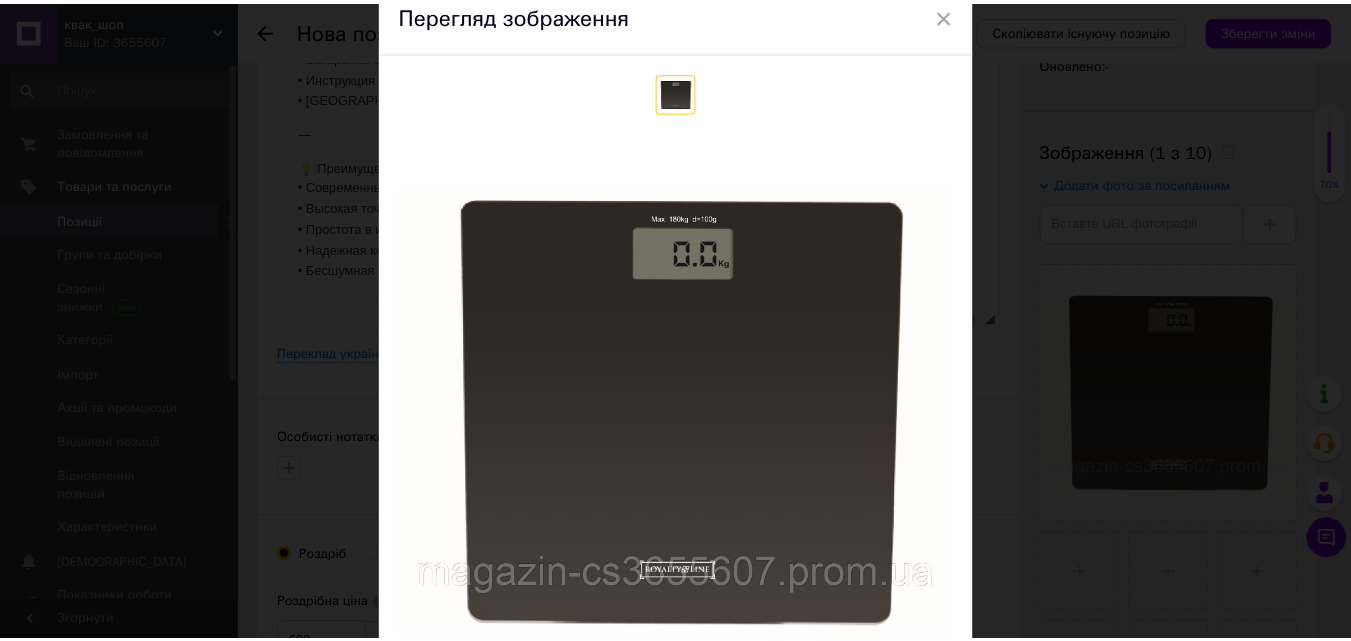 scroll, scrollTop: 0, scrollLeft: 0, axis: both 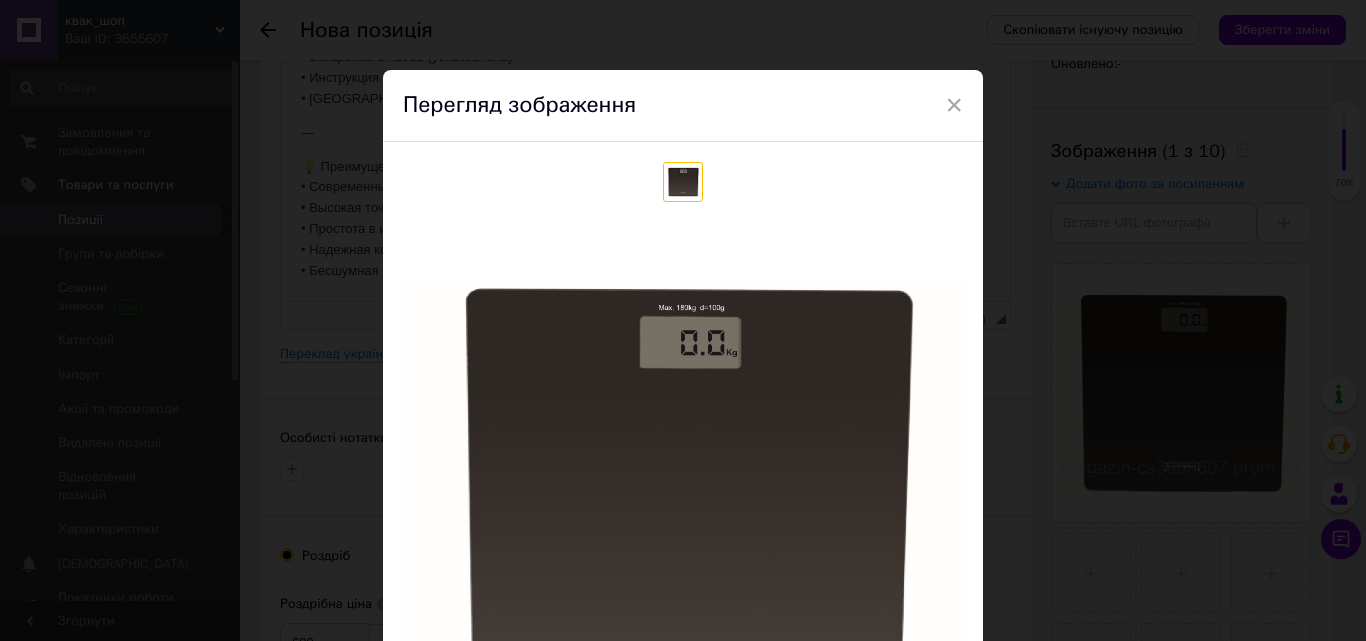 drag, startPoint x: 947, startPoint y: 104, endPoint x: 767, endPoint y: 542, distance: 473.5441 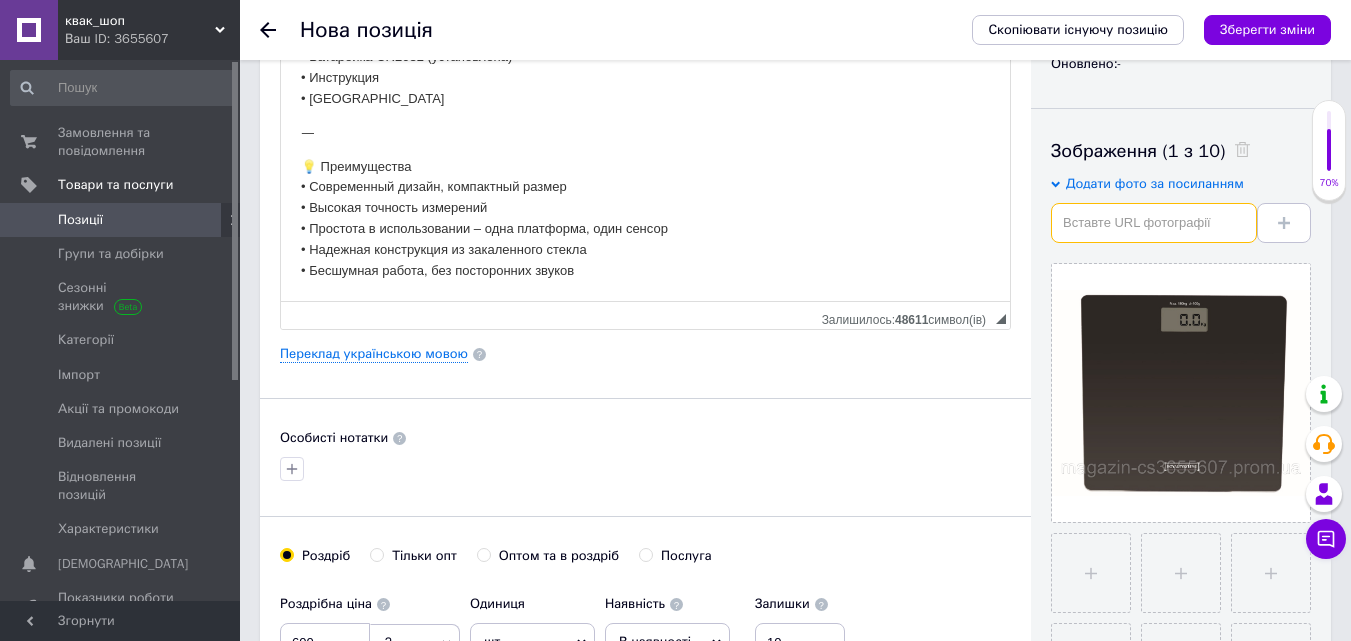 click at bounding box center [1154, 223] 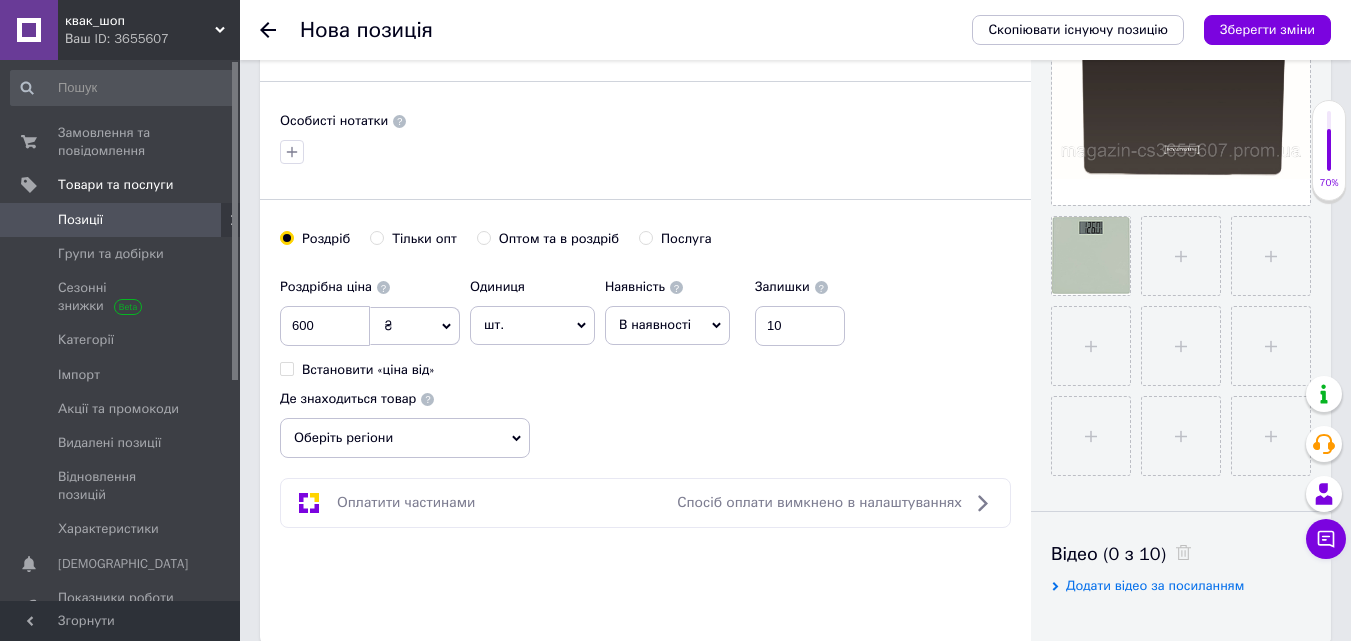 scroll, scrollTop: 684, scrollLeft: 0, axis: vertical 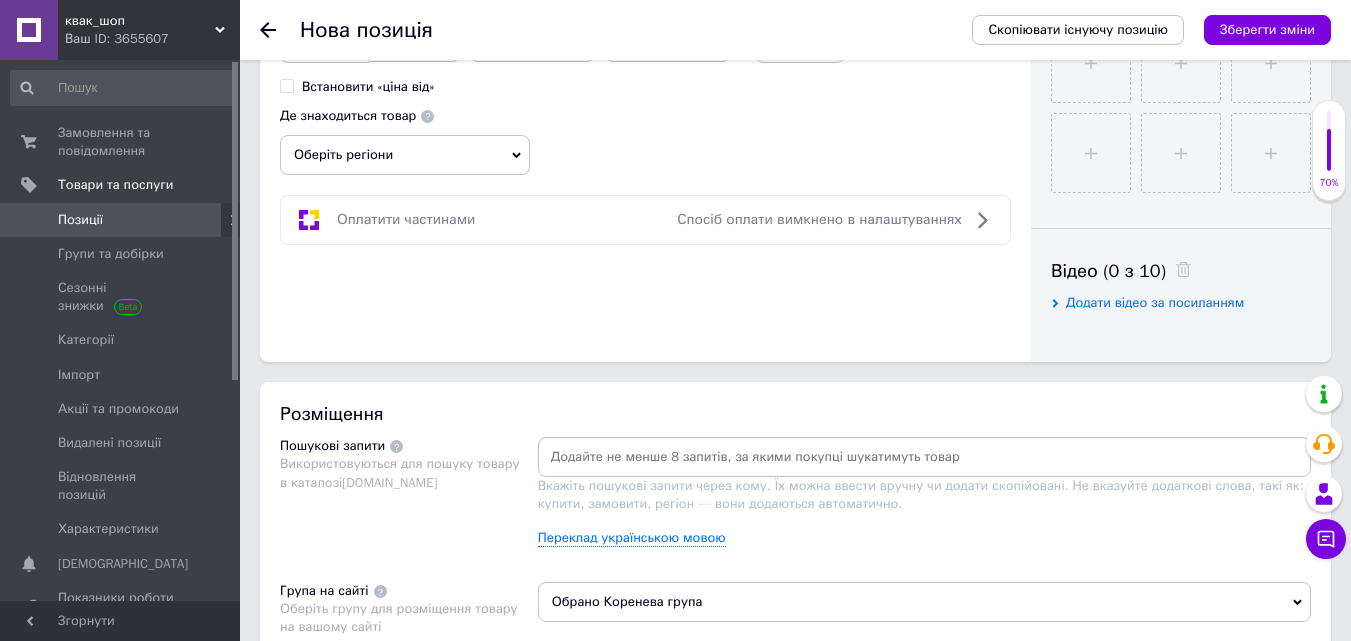 click at bounding box center [924, 457] 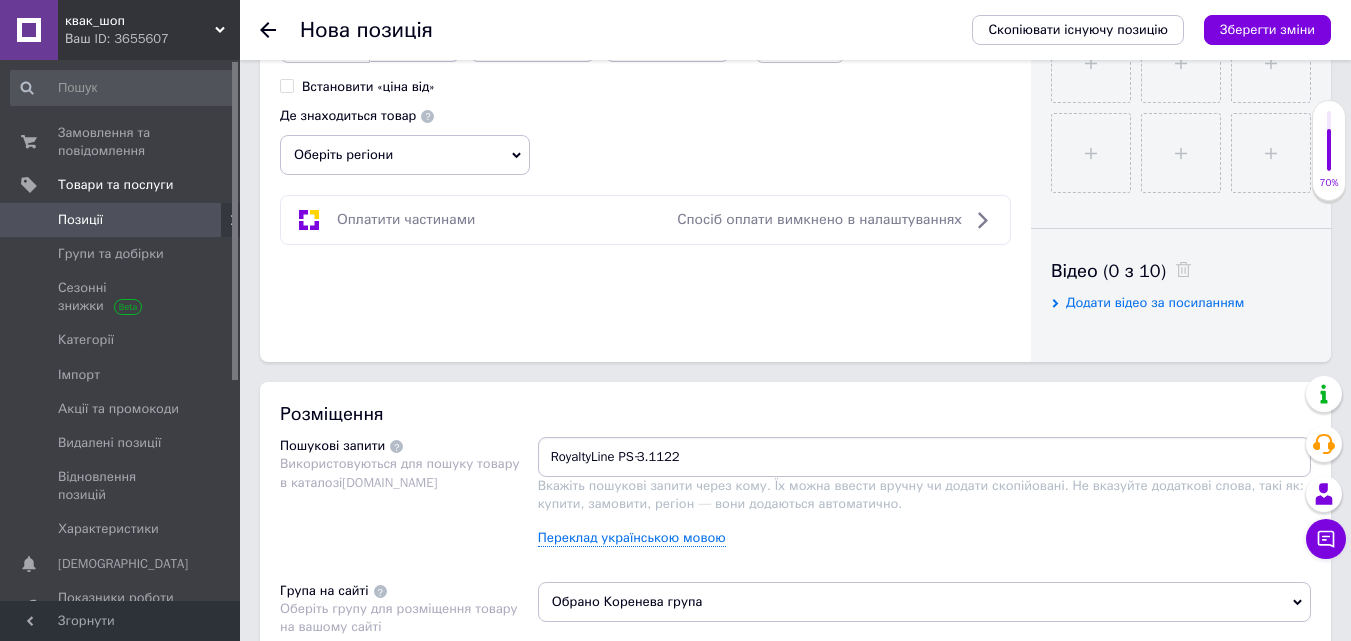 type 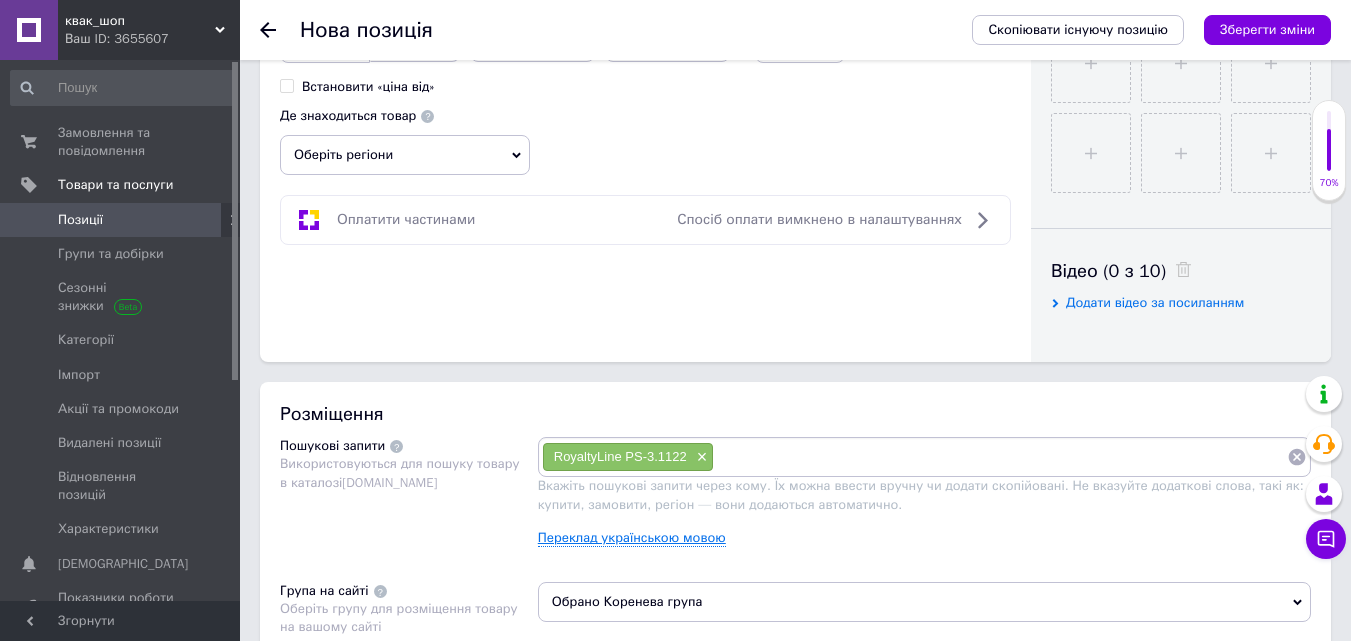 click on "Переклад українською мовою" at bounding box center [632, 538] 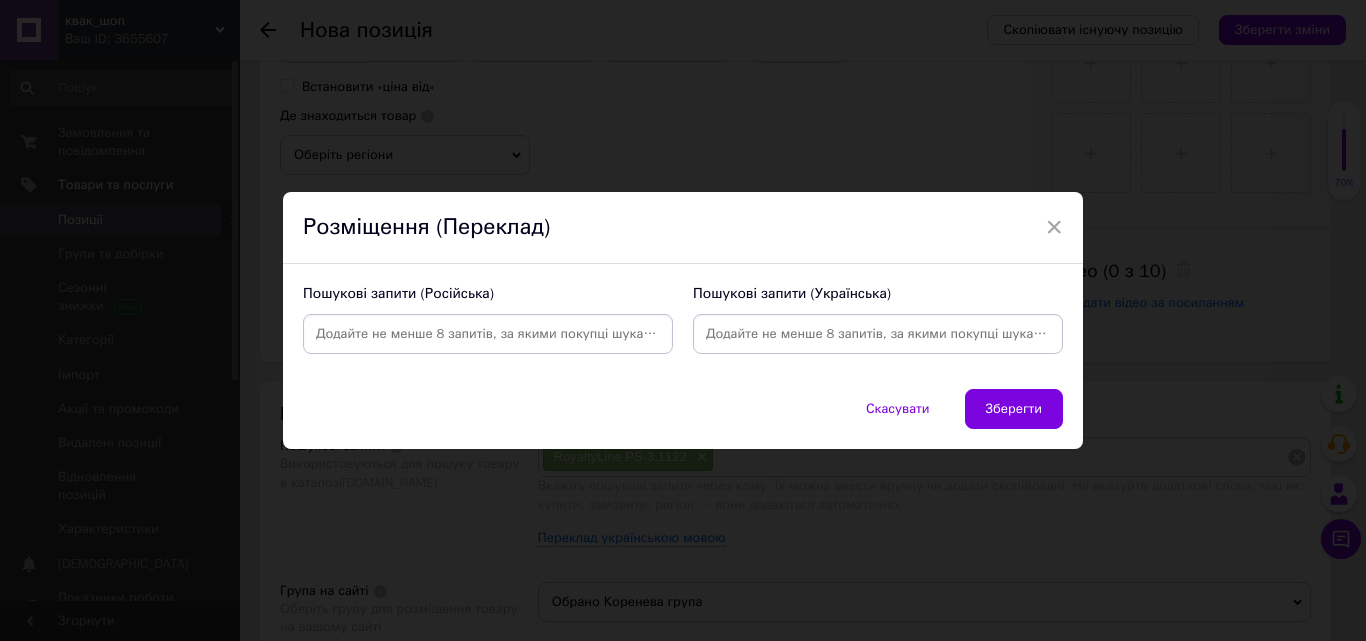 click at bounding box center (878, 334) 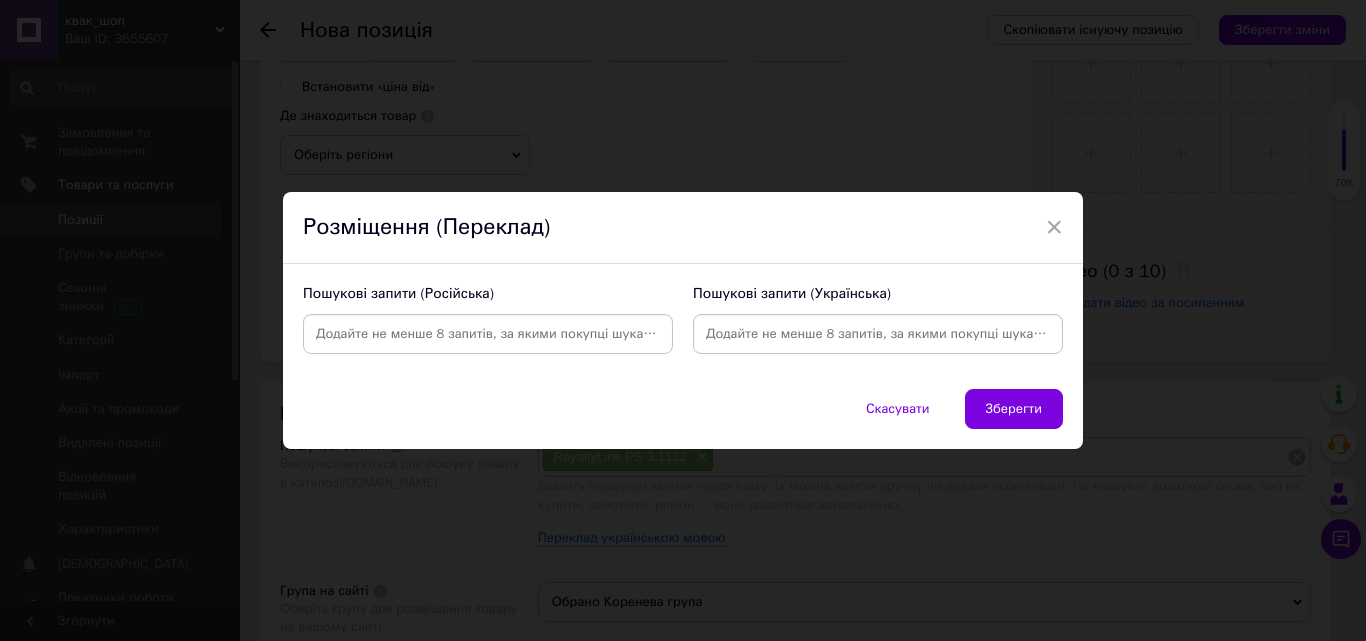 paste on "ваги ваги підлогові" 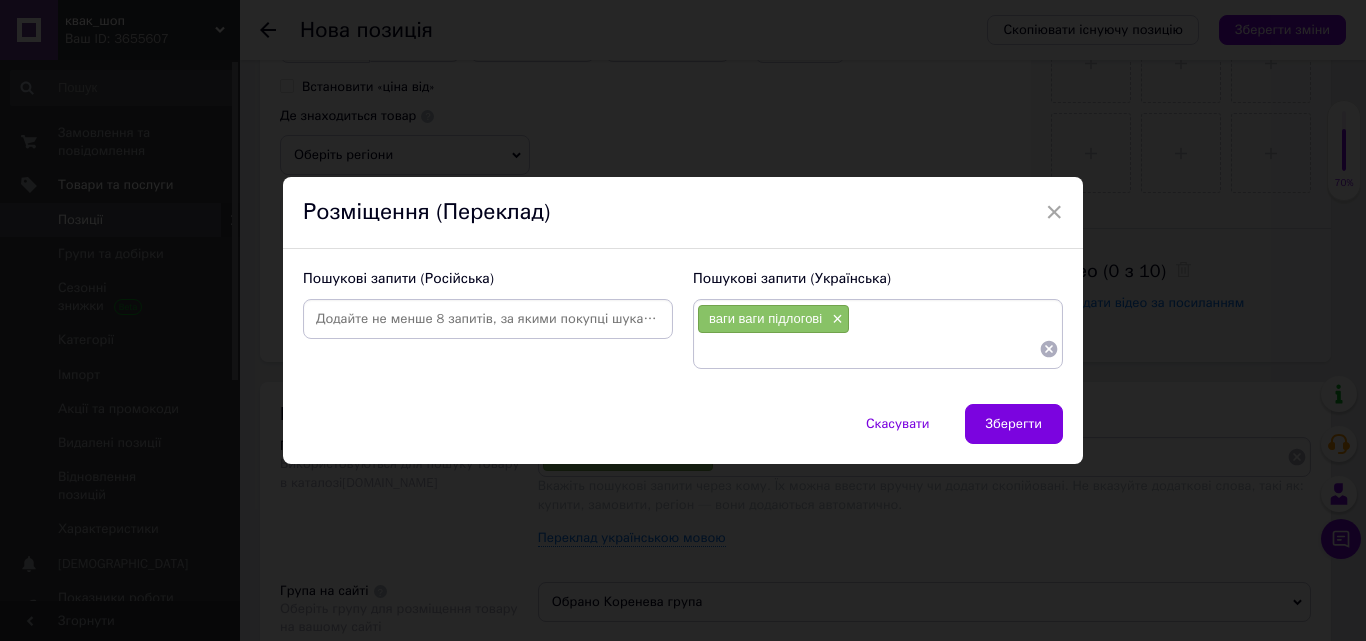 paste on "цифрові ваги до 180 кг" 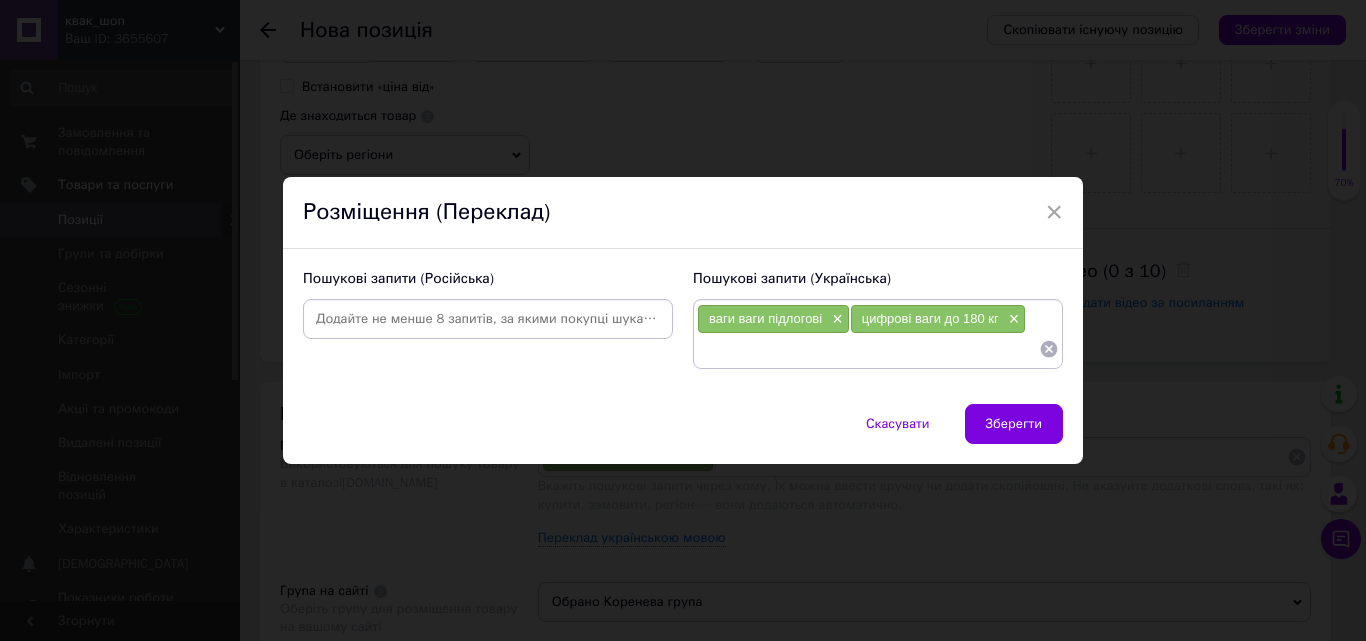 paste on "ваги з загартованого скла" 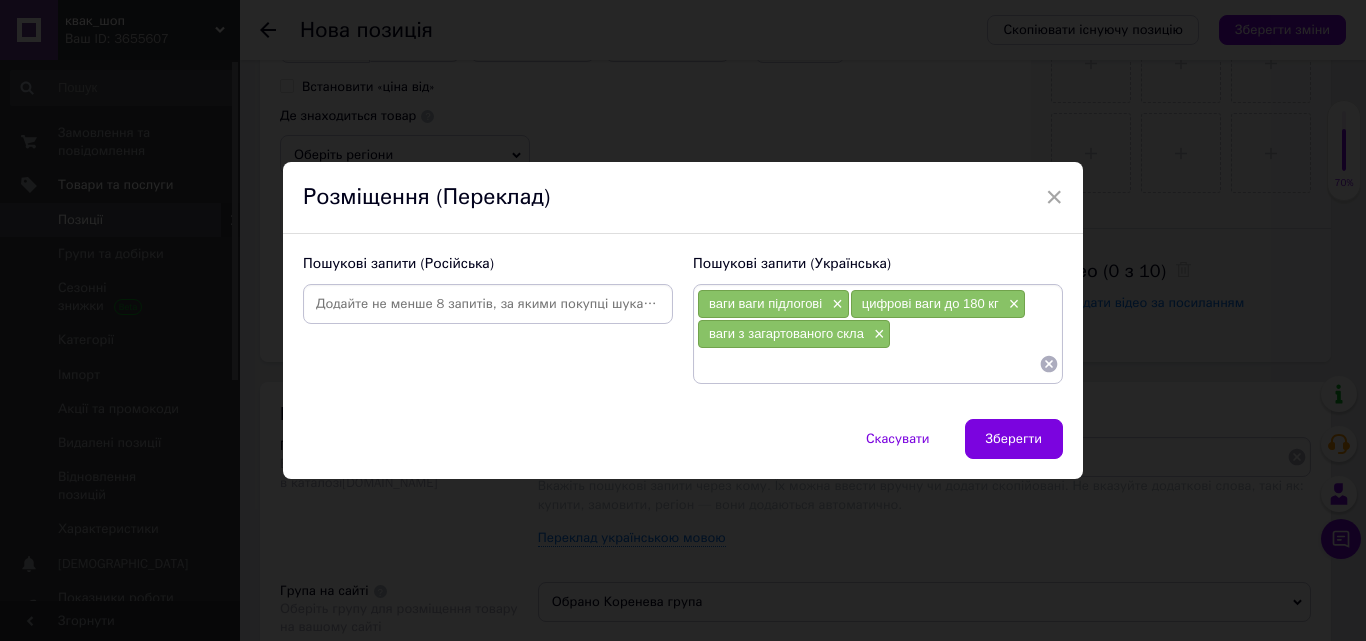paste on "RoyaltyLine ваги" 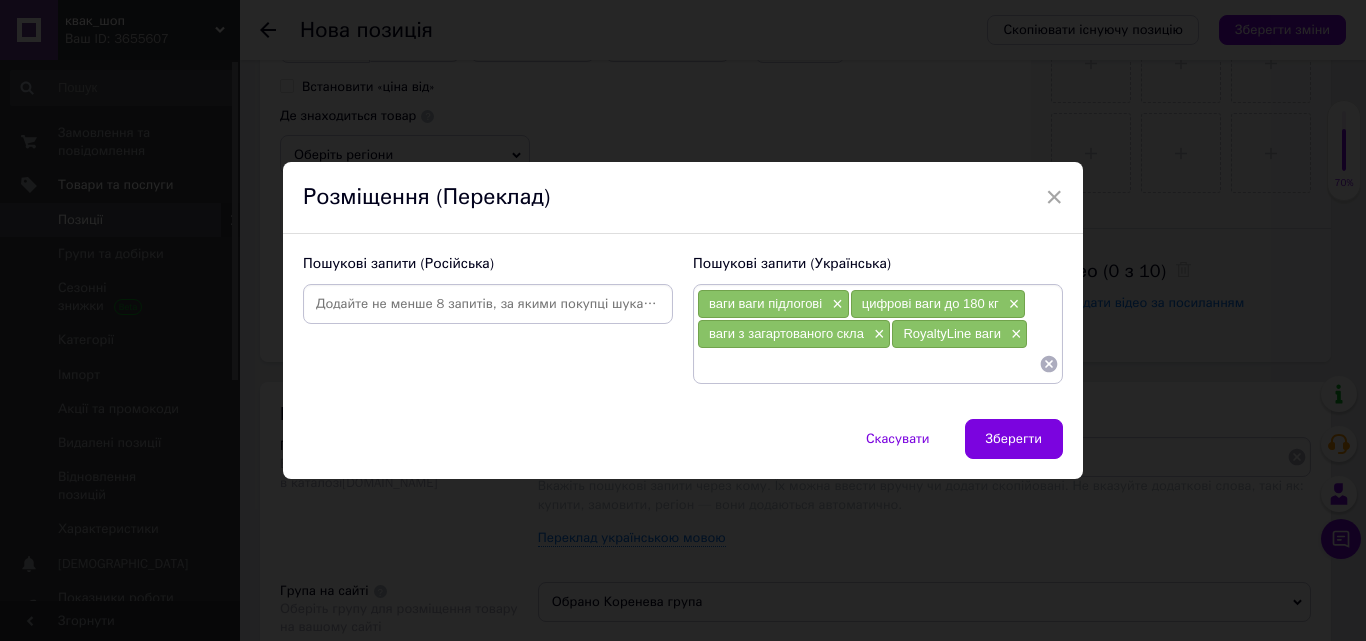 paste on "ваги з LCD-дисплеєм" 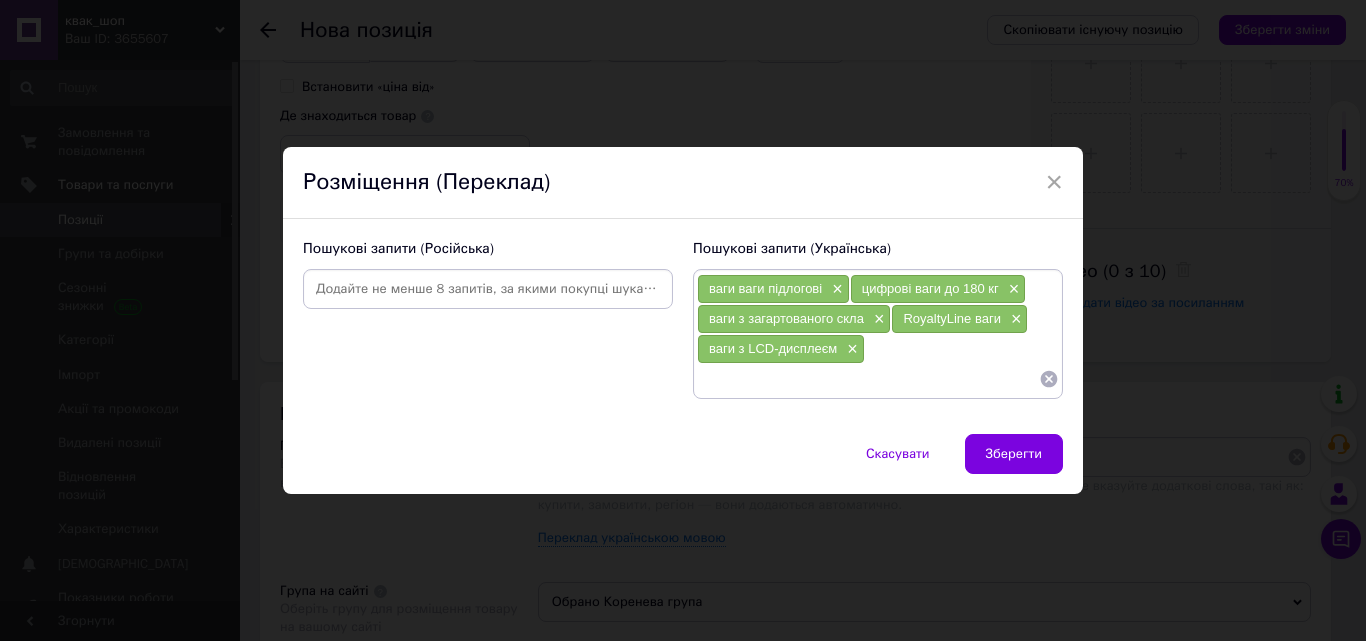 paste on "автоматичні ваги" 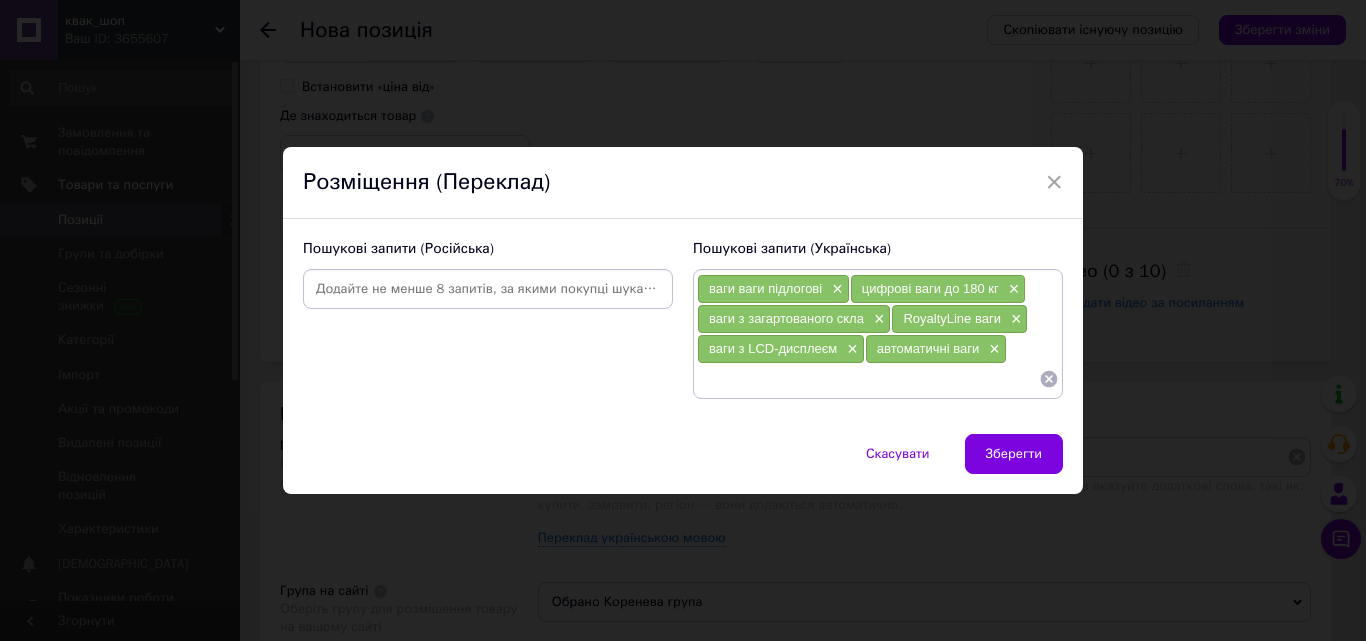 paste on "компактні підлогові ваги" 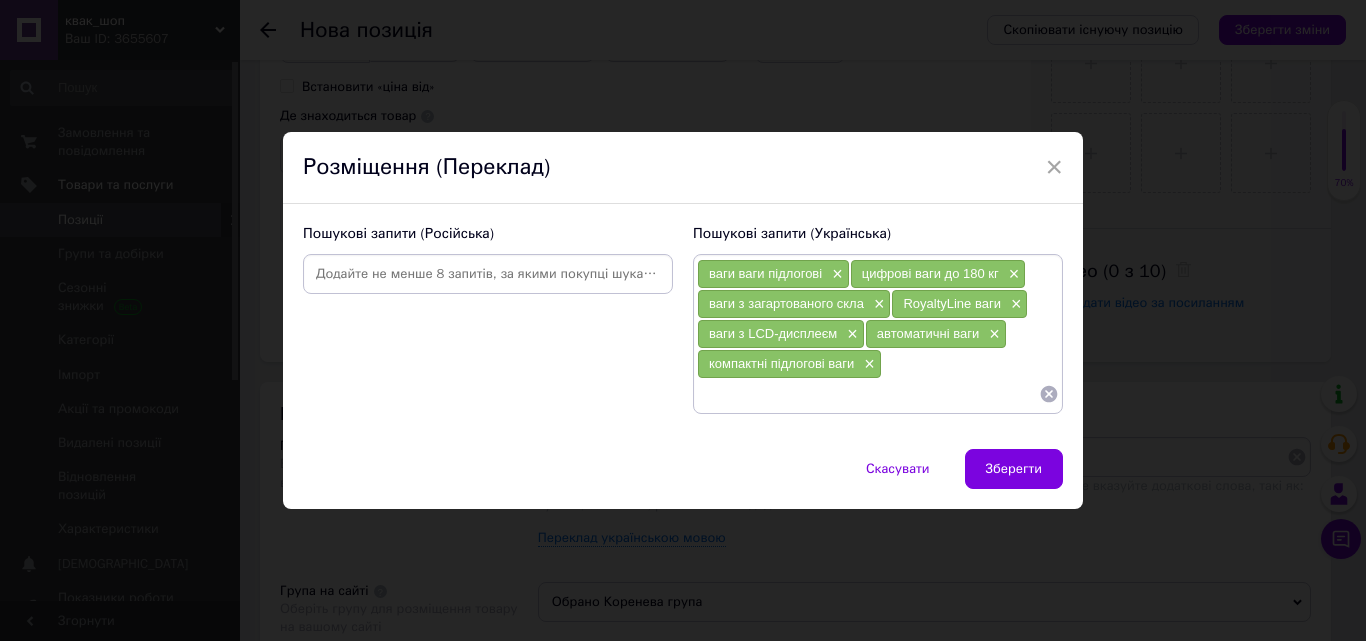 paste on "ваги для ванної RoyaltyLine" 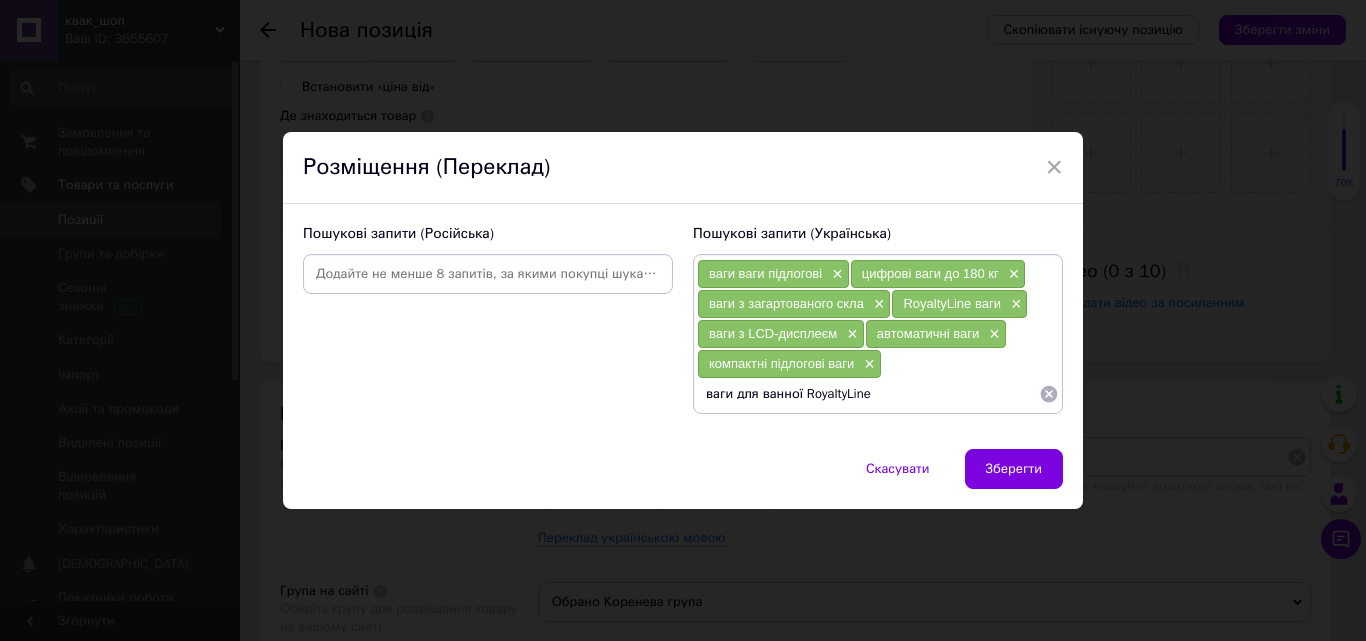 type 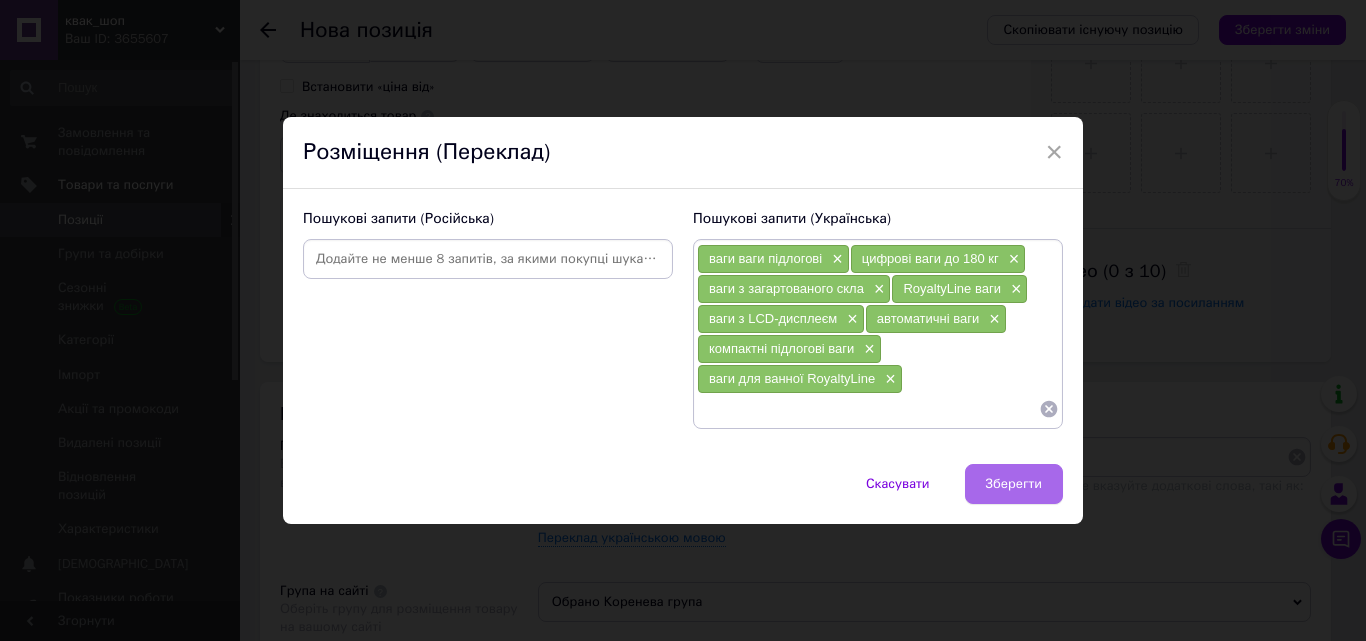 click on "Зберегти" at bounding box center (1014, 484) 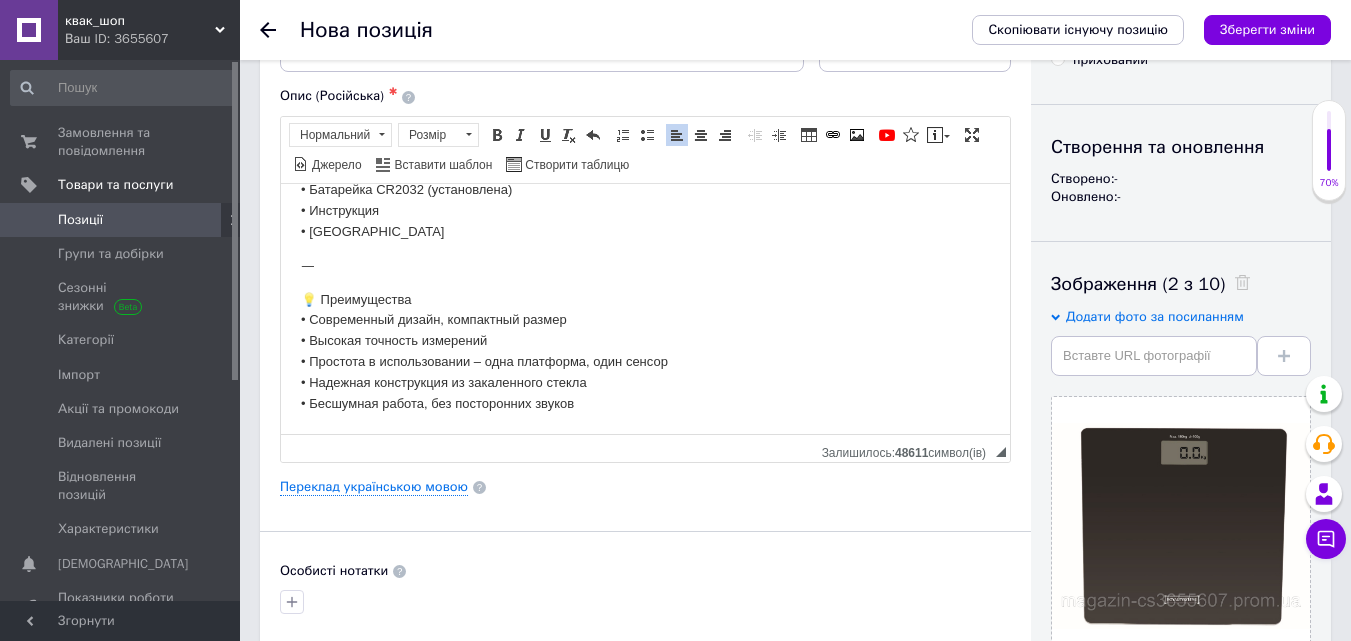 scroll, scrollTop: 84, scrollLeft: 0, axis: vertical 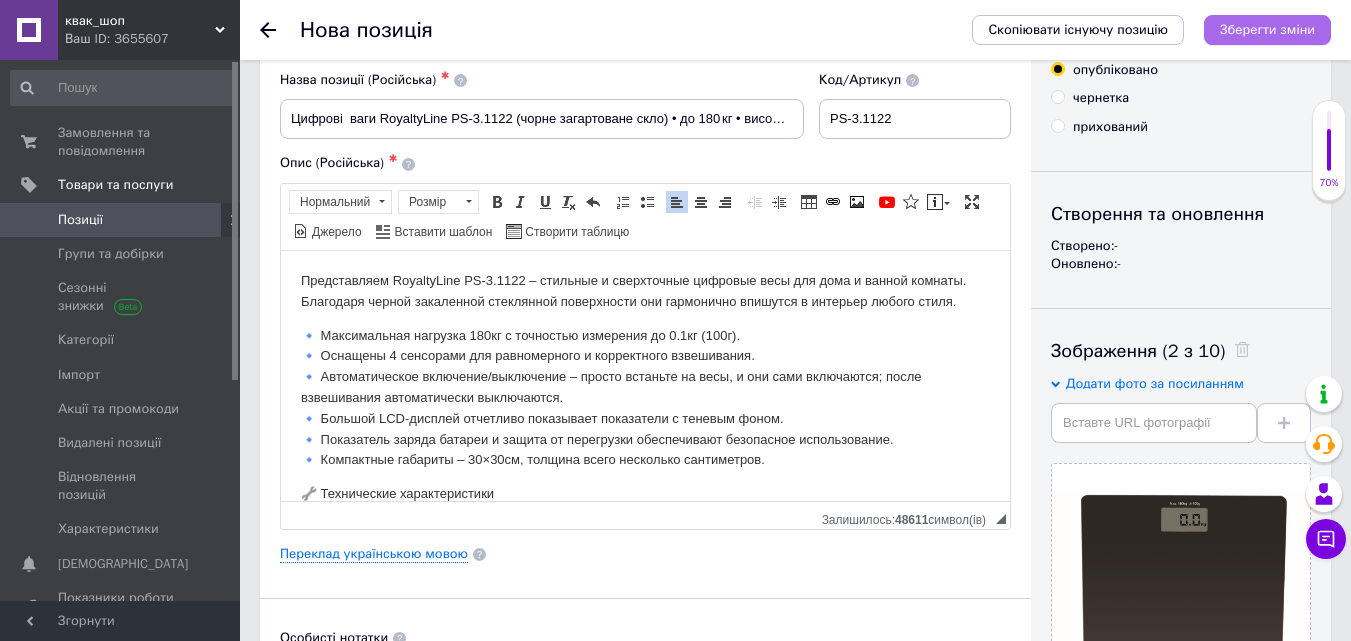 click on "Зберегти зміни" at bounding box center [1267, 30] 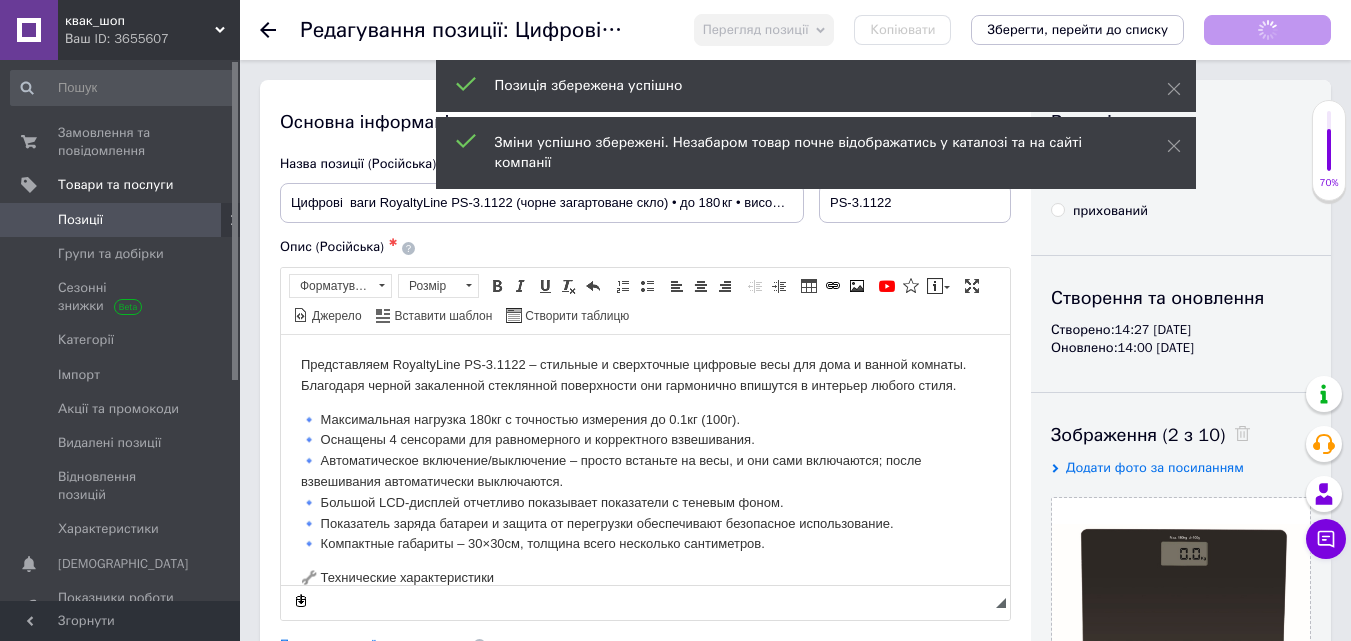 scroll, scrollTop: 0, scrollLeft: 0, axis: both 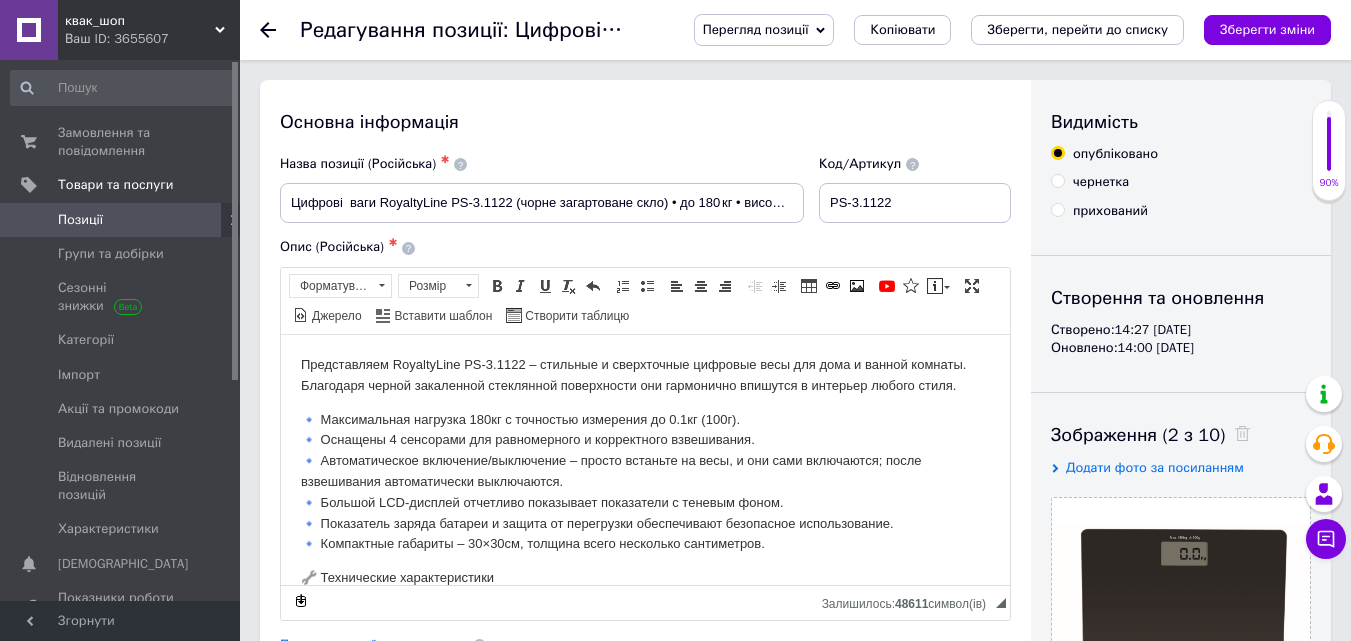 click 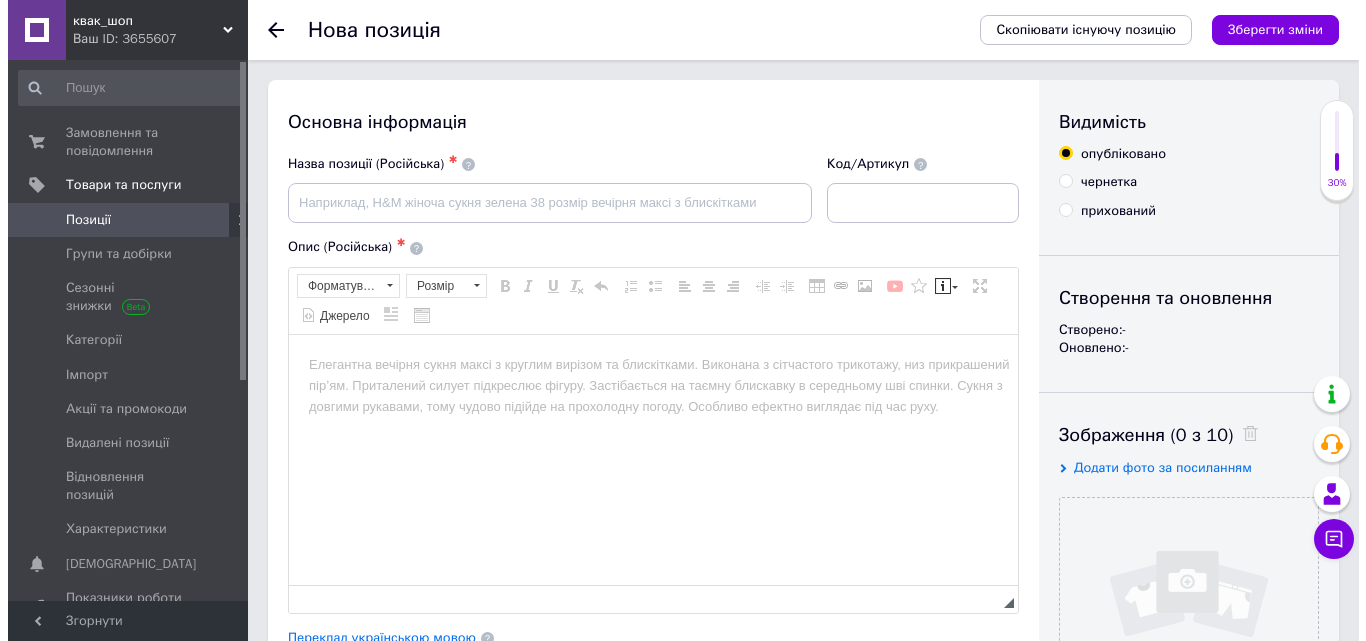 scroll, scrollTop: 0, scrollLeft: 0, axis: both 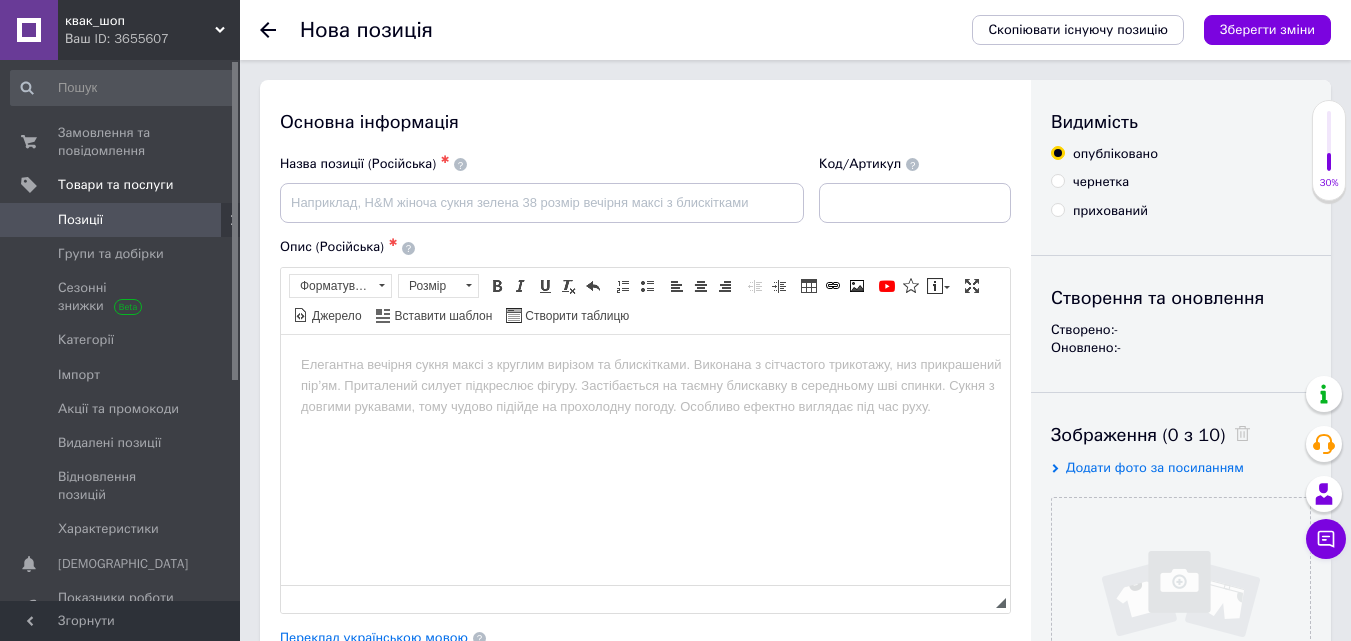 click 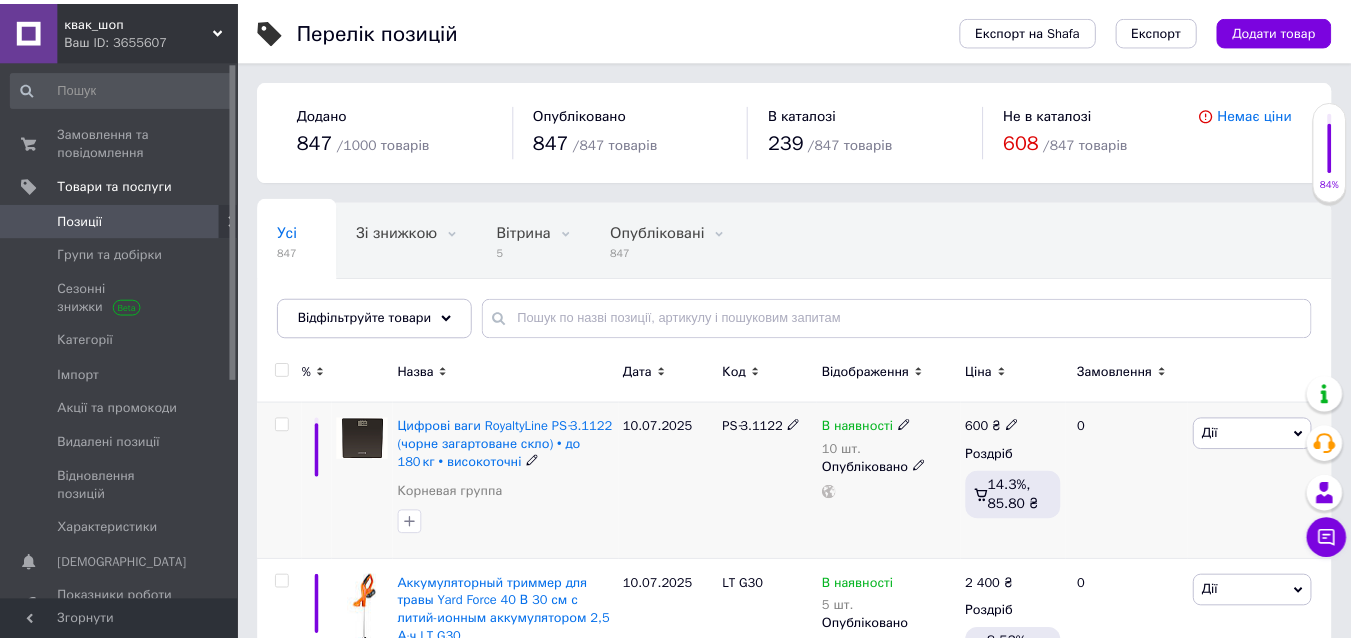 scroll, scrollTop: 100, scrollLeft: 0, axis: vertical 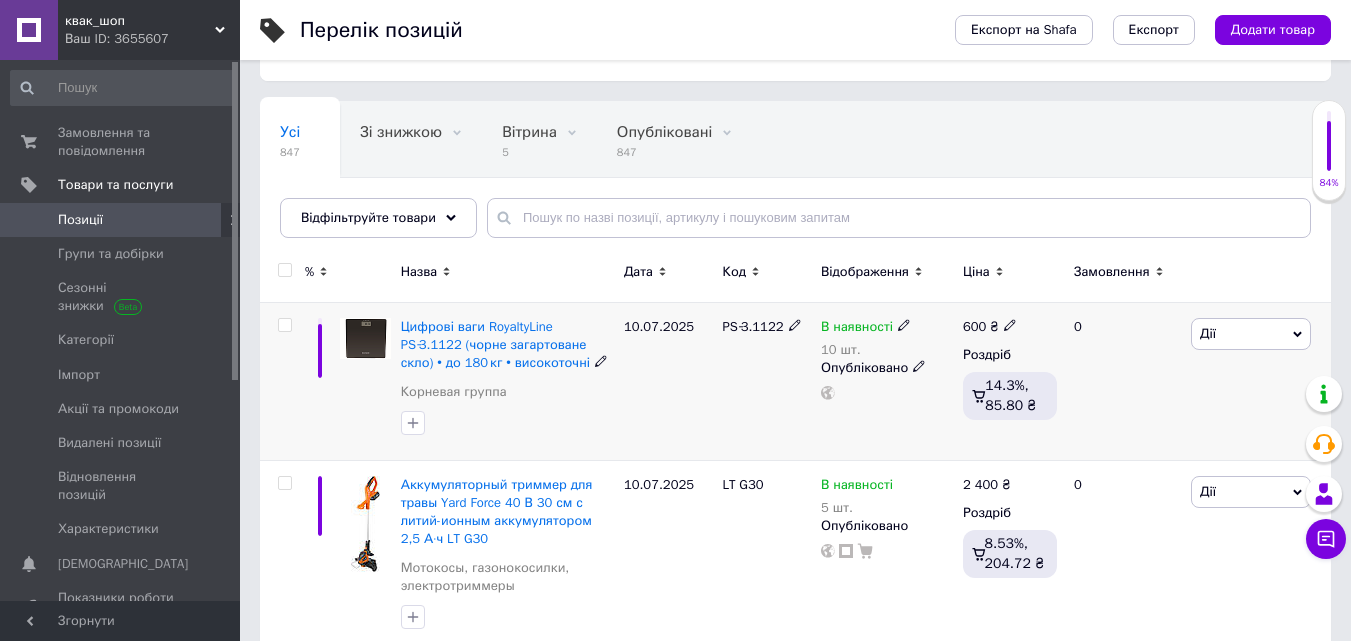 click on "Дії" at bounding box center (1251, 334) 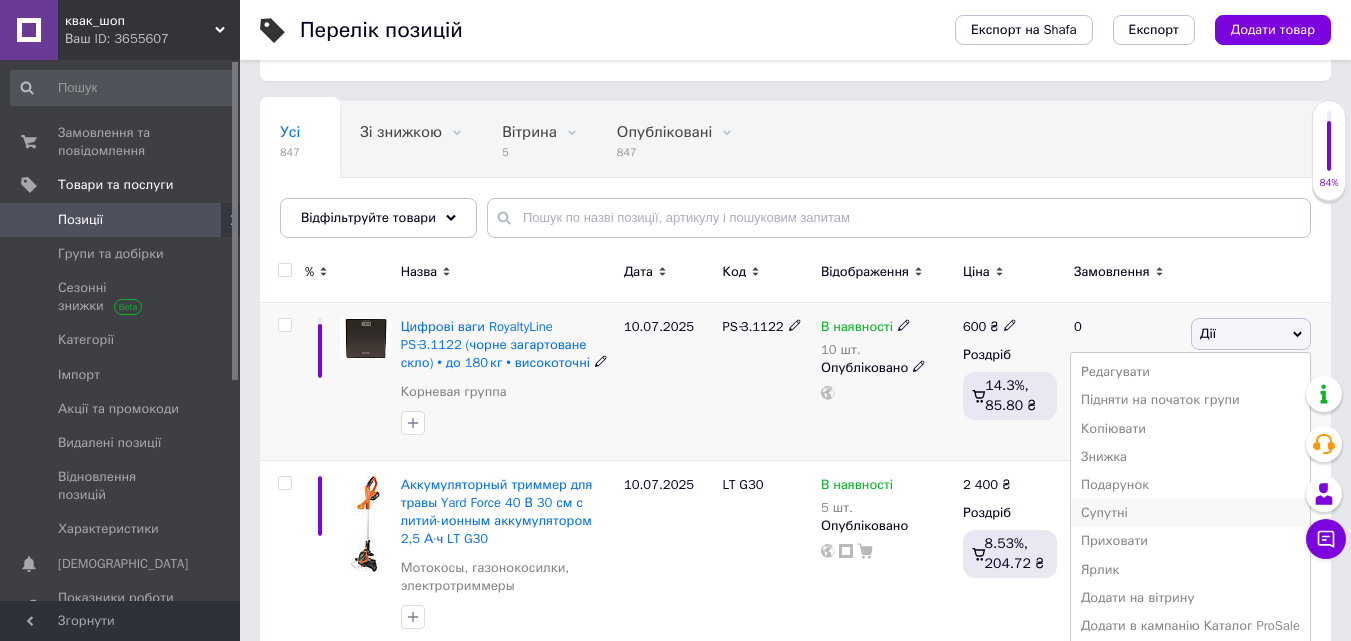 scroll, scrollTop: 200, scrollLeft: 0, axis: vertical 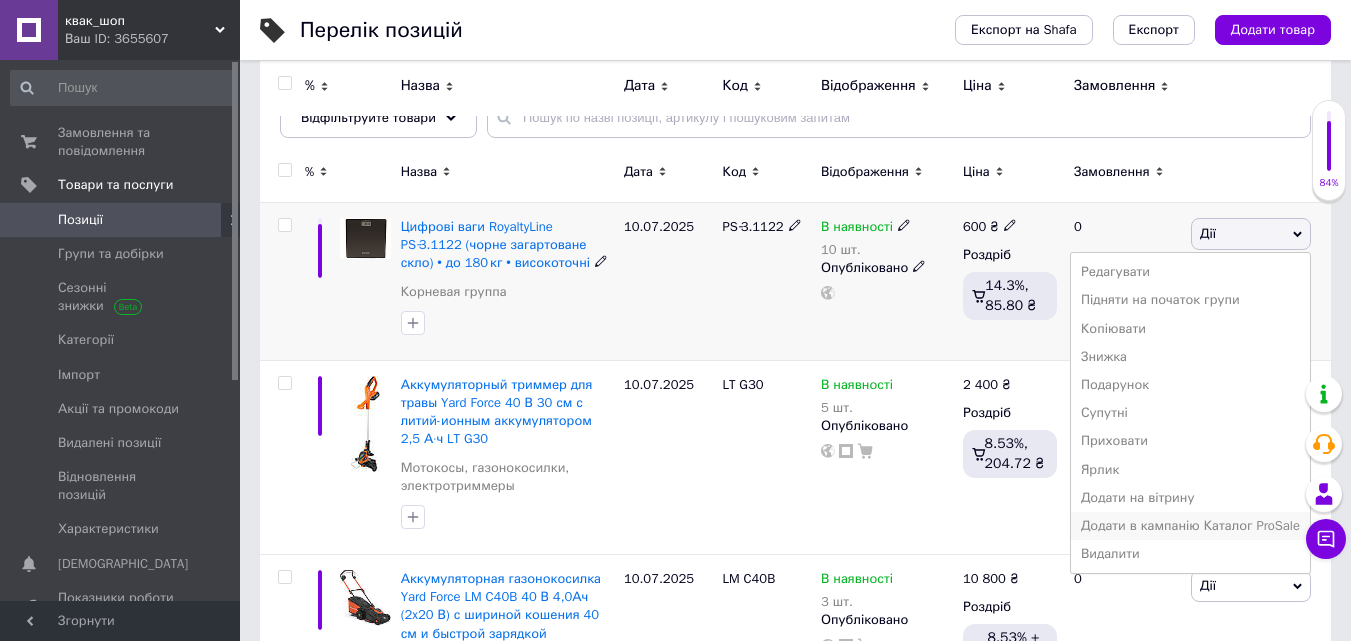 click on "Додати в кампанію Каталог ProSale" at bounding box center (1190, 526) 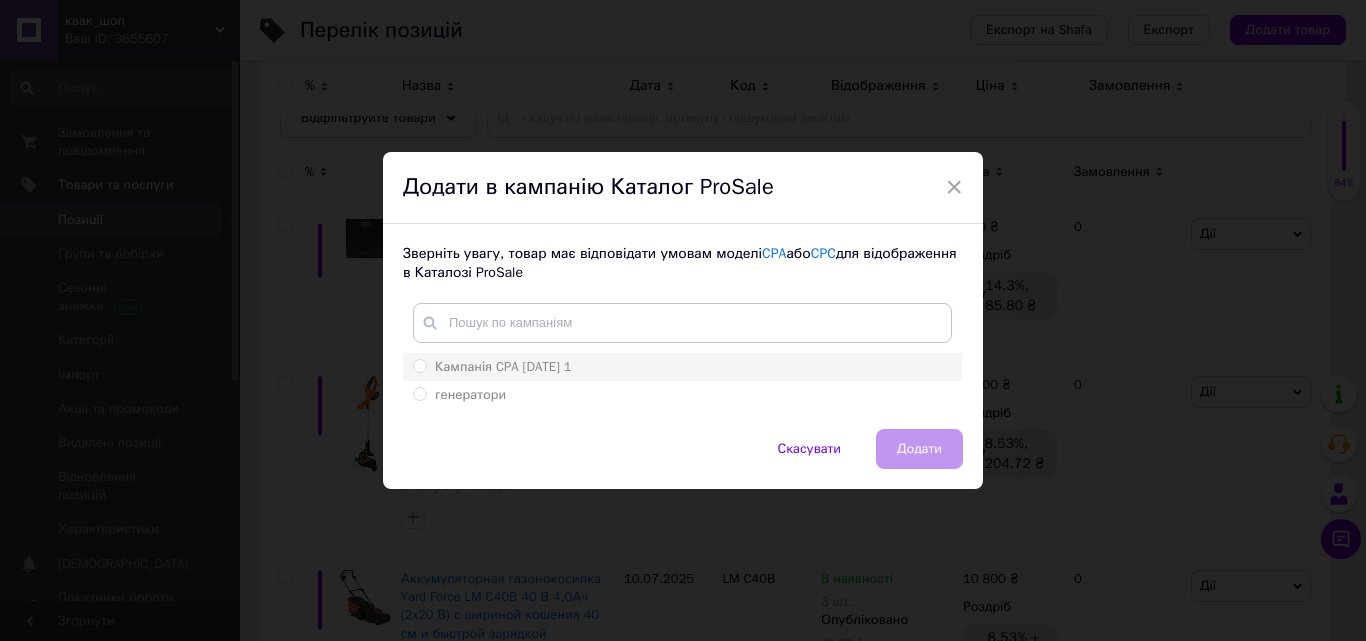 click on "Кампанія CPA [DATE] 1" at bounding box center [682, 367] 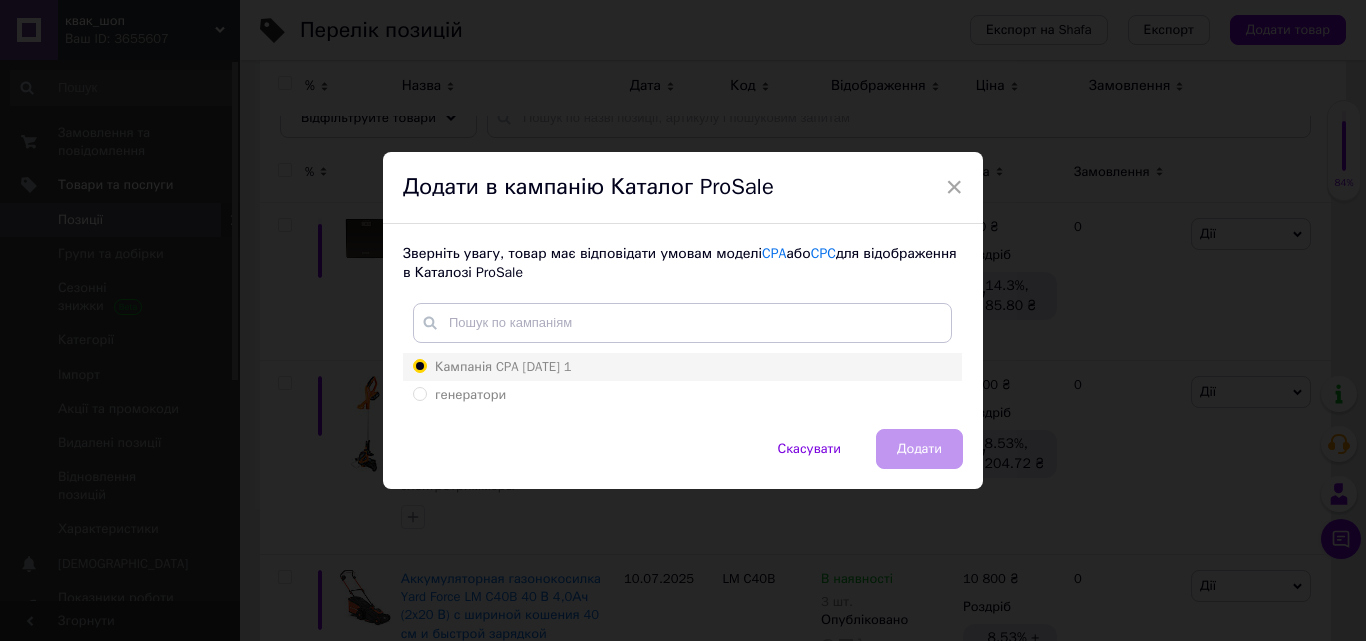 radio on "true" 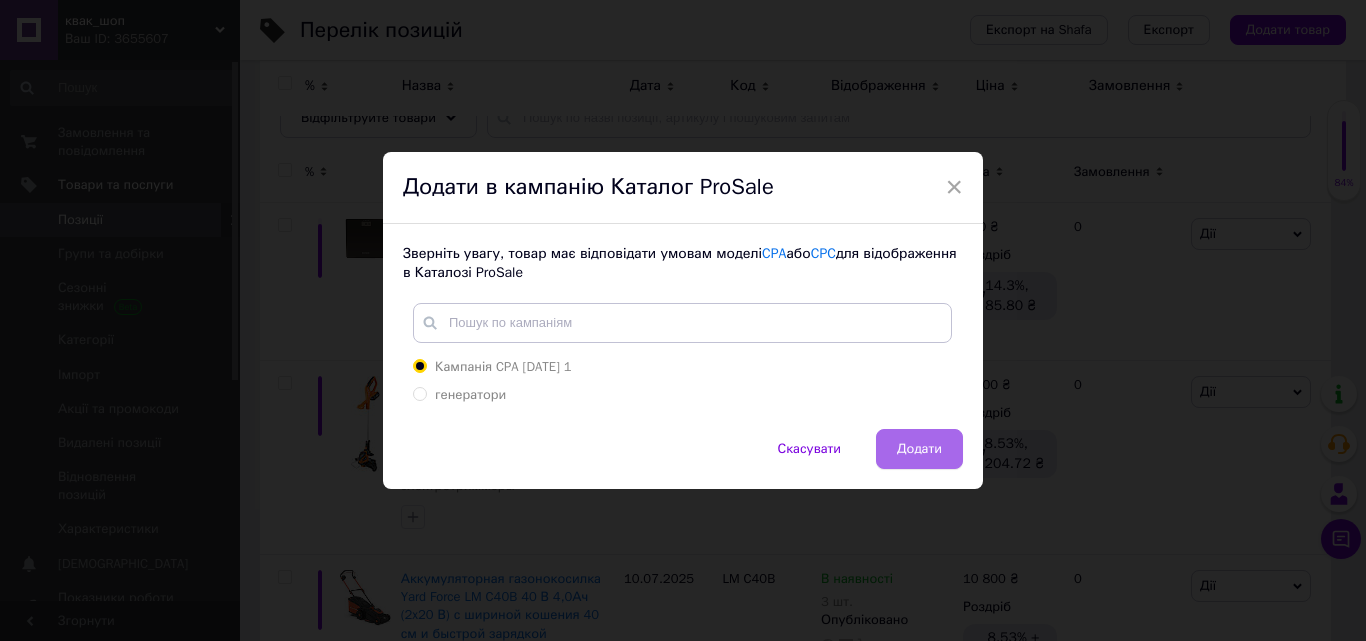 click on "Додати" at bounding box center [919, 449] 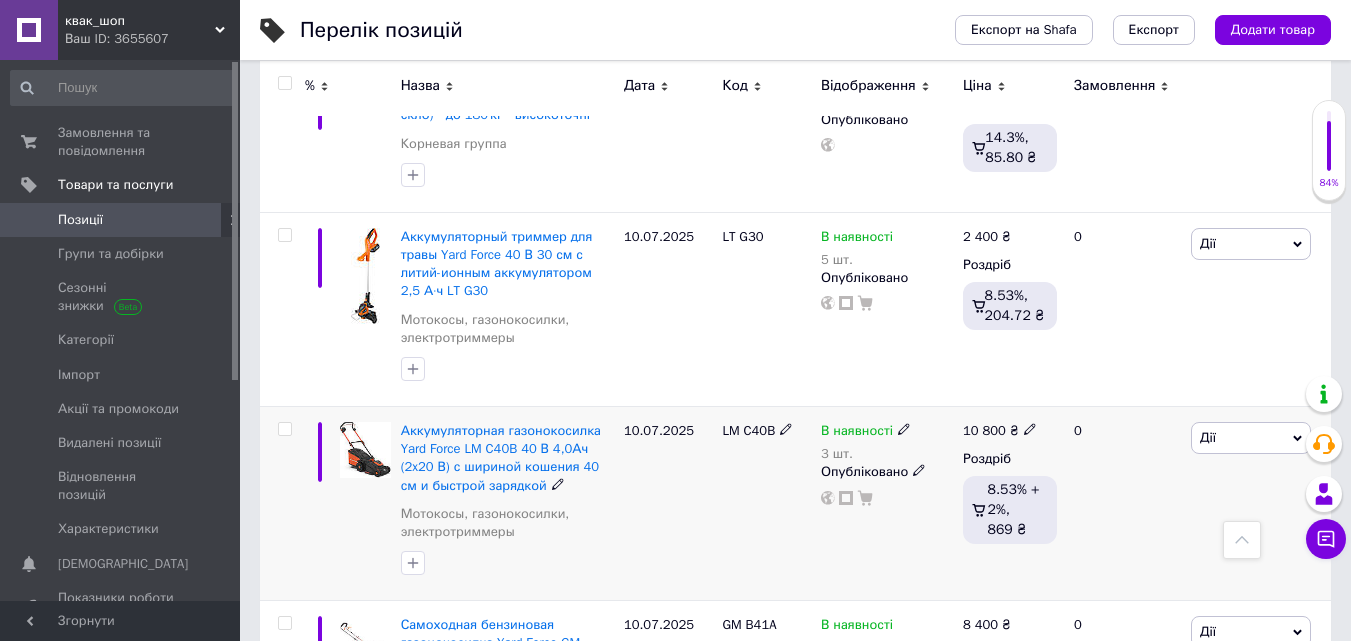 scroll, scrollTop: 300, scrollLeft: 0, axis: vertical 